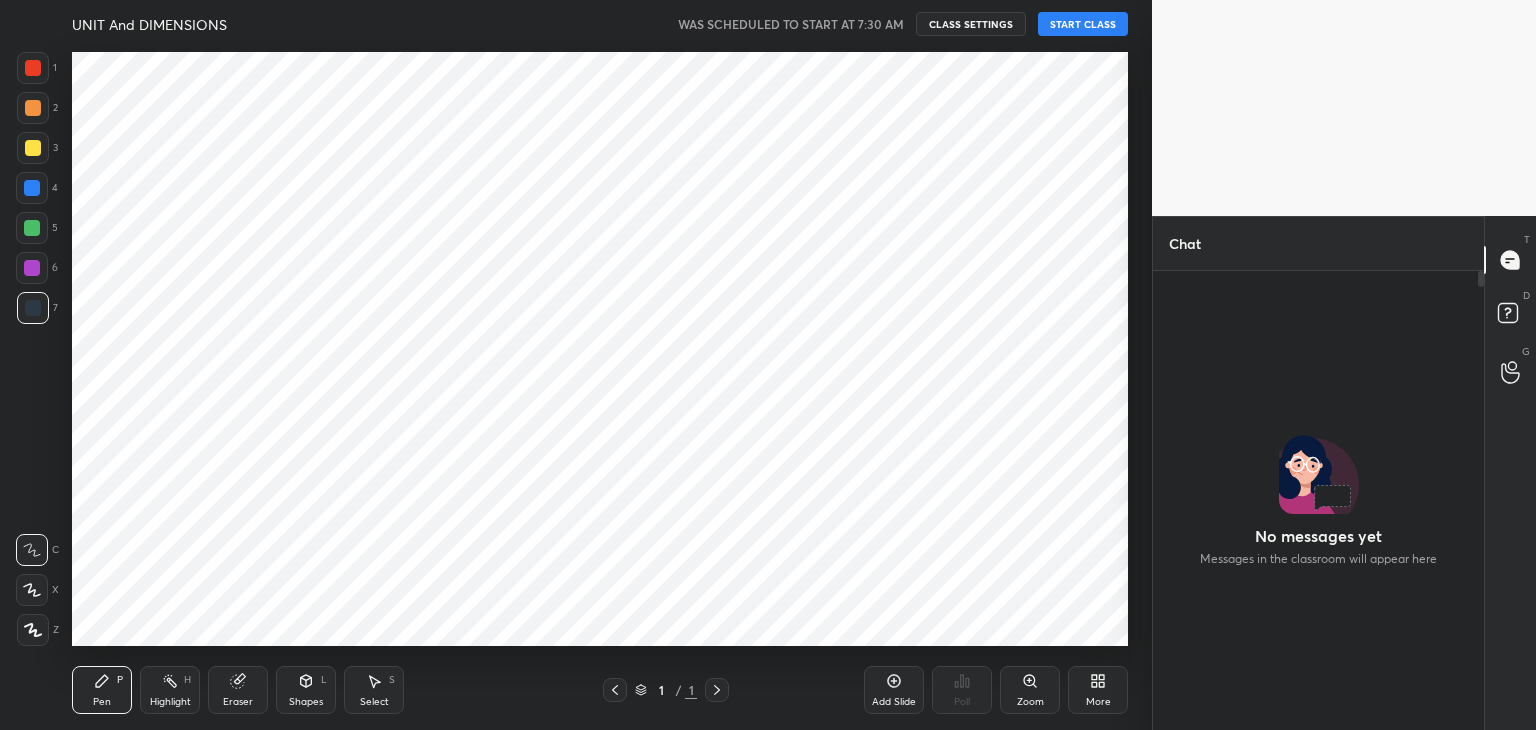scroll, scrollTop: 0, scrollLeft: 0, axis: both 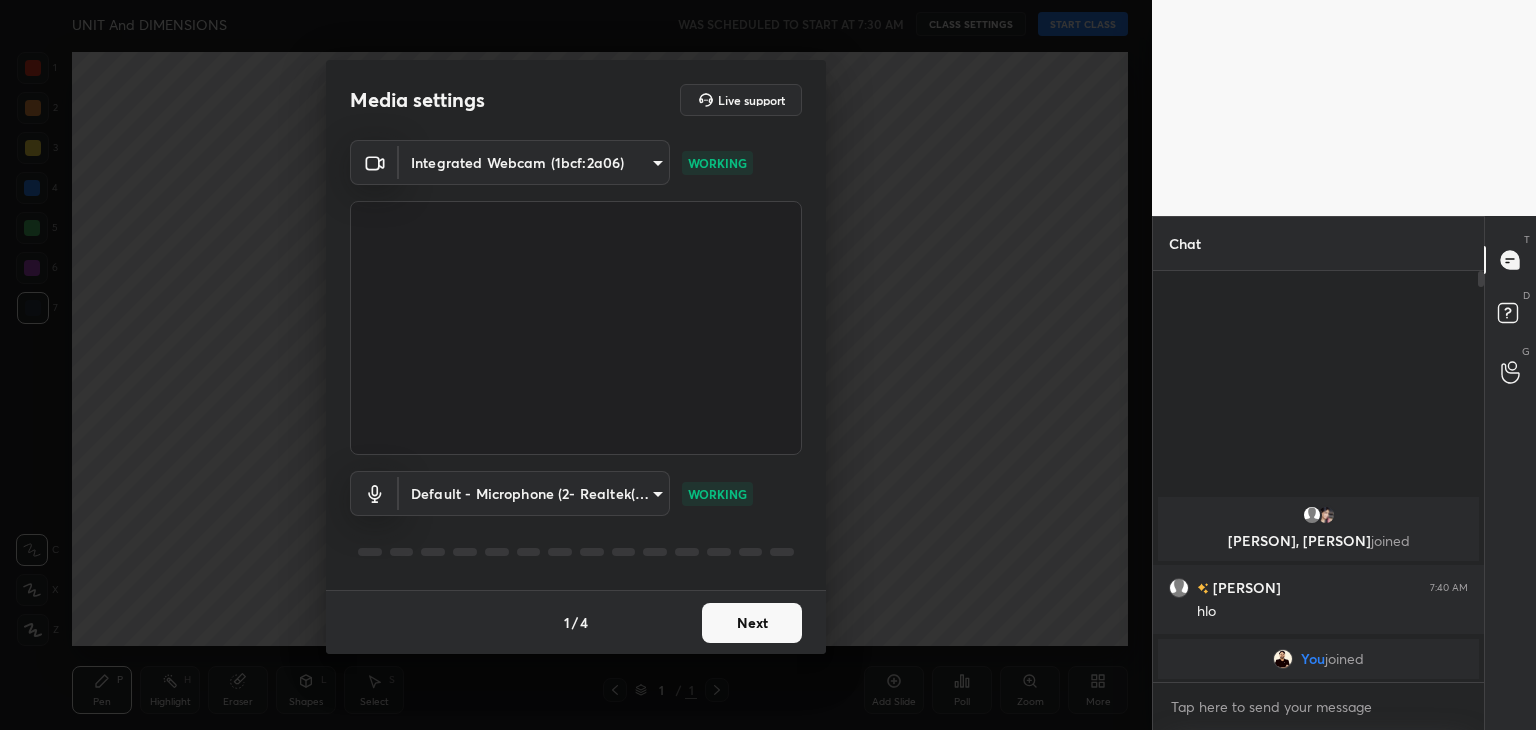click on "Next" at bounding box center [752, 623] 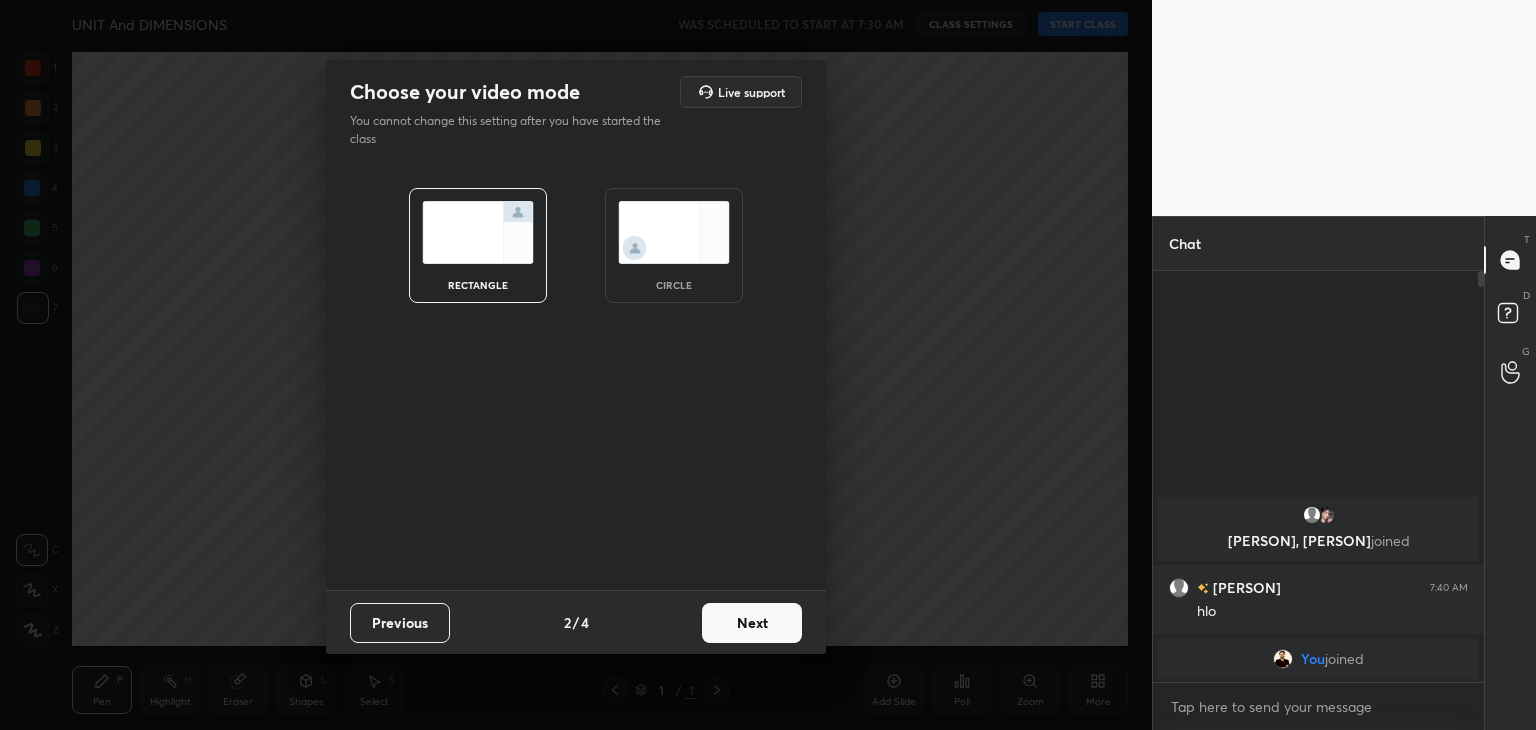 click at bounding box center (674, 232) 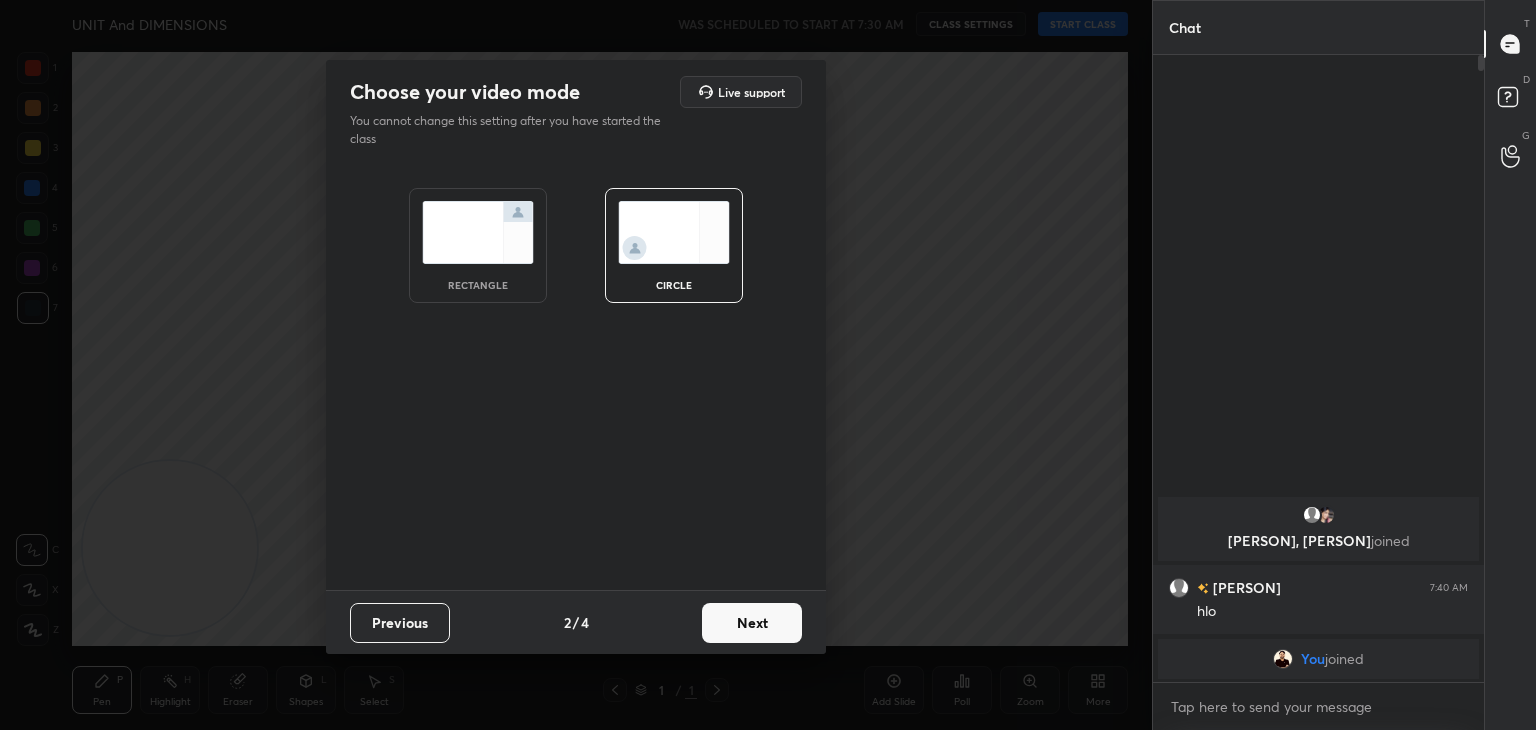 click on "Next" at bounding box center (752, 623) 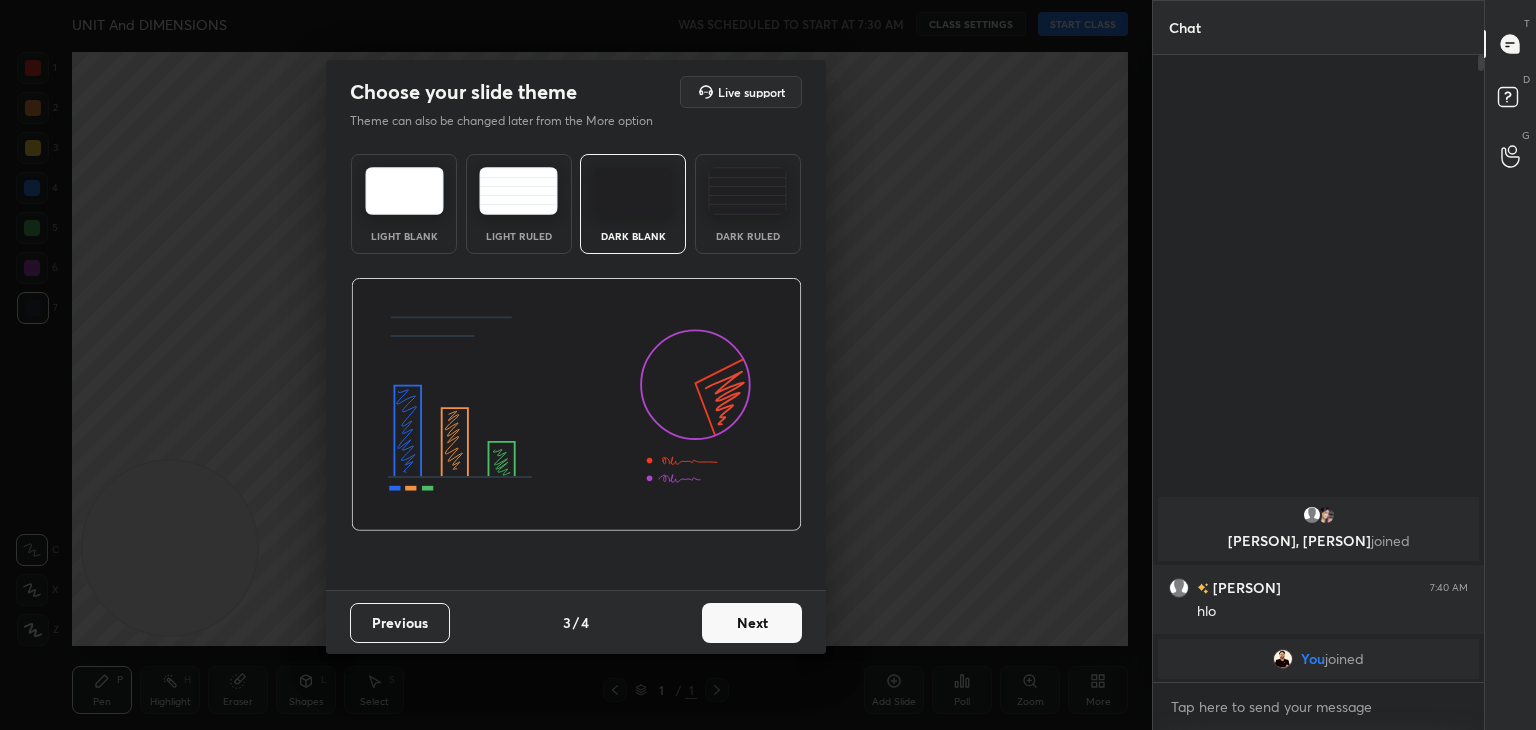 click on "Next" at bounding box center [752, 623] 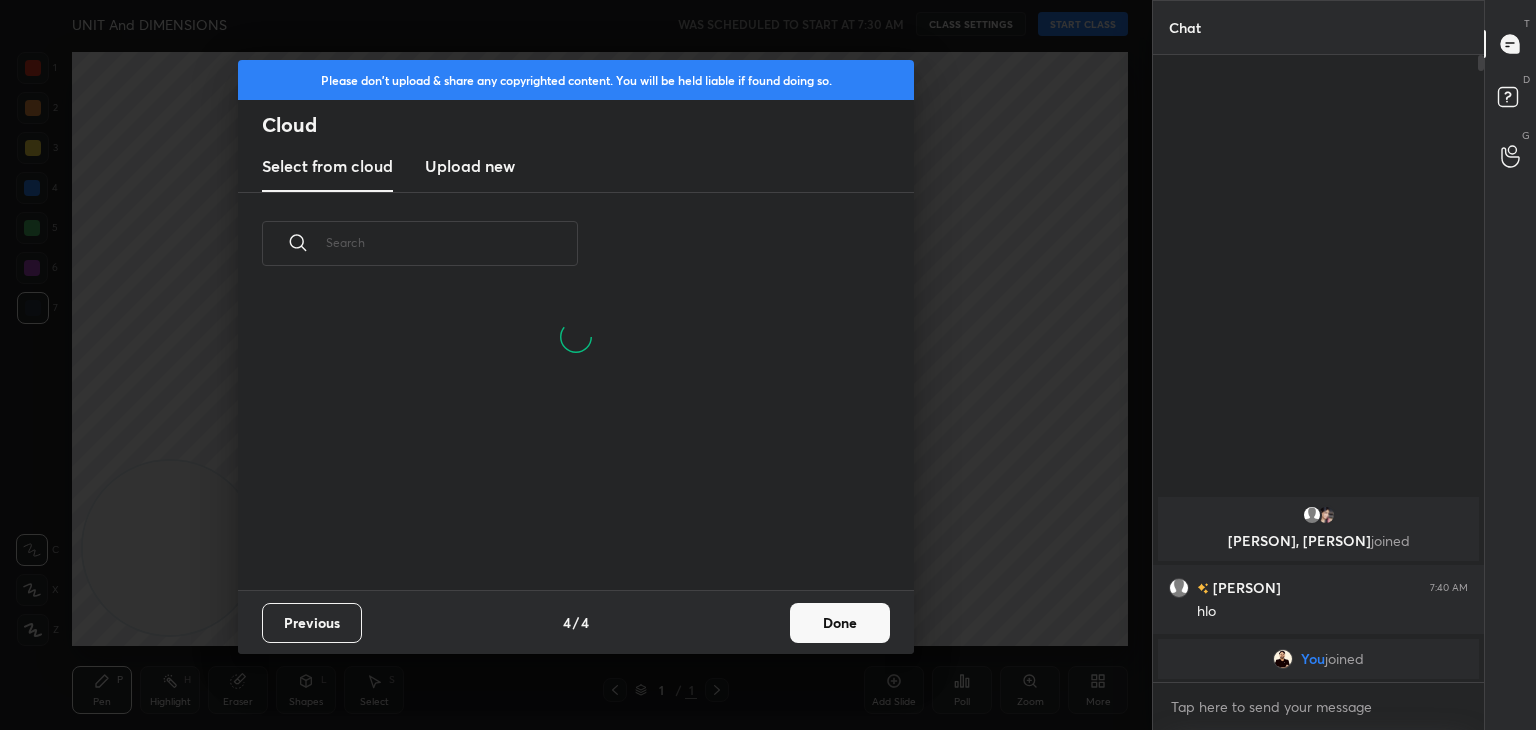 click on "Done" at bounding box center (840, 623) 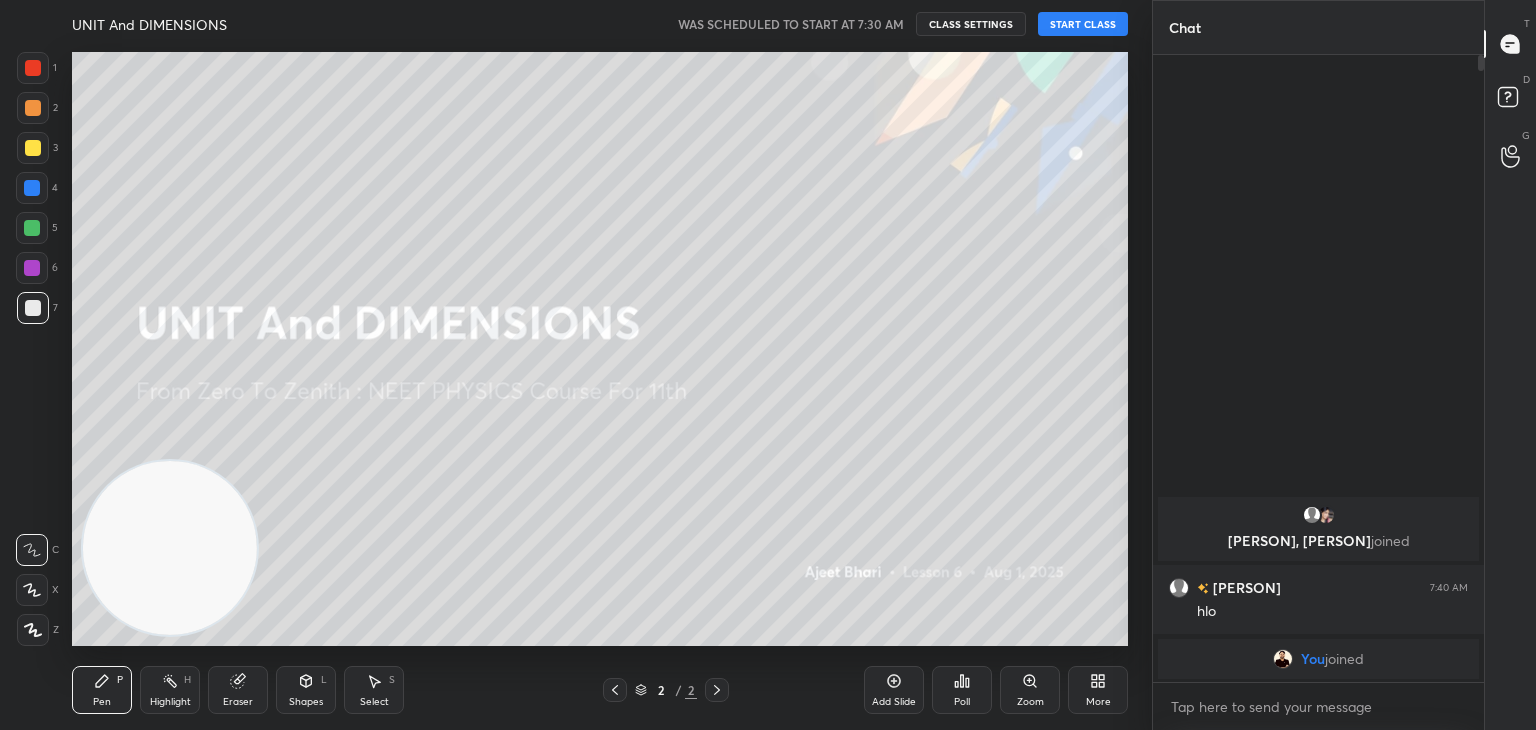 click on "START CLASS" at bounding box center (1083, 24) 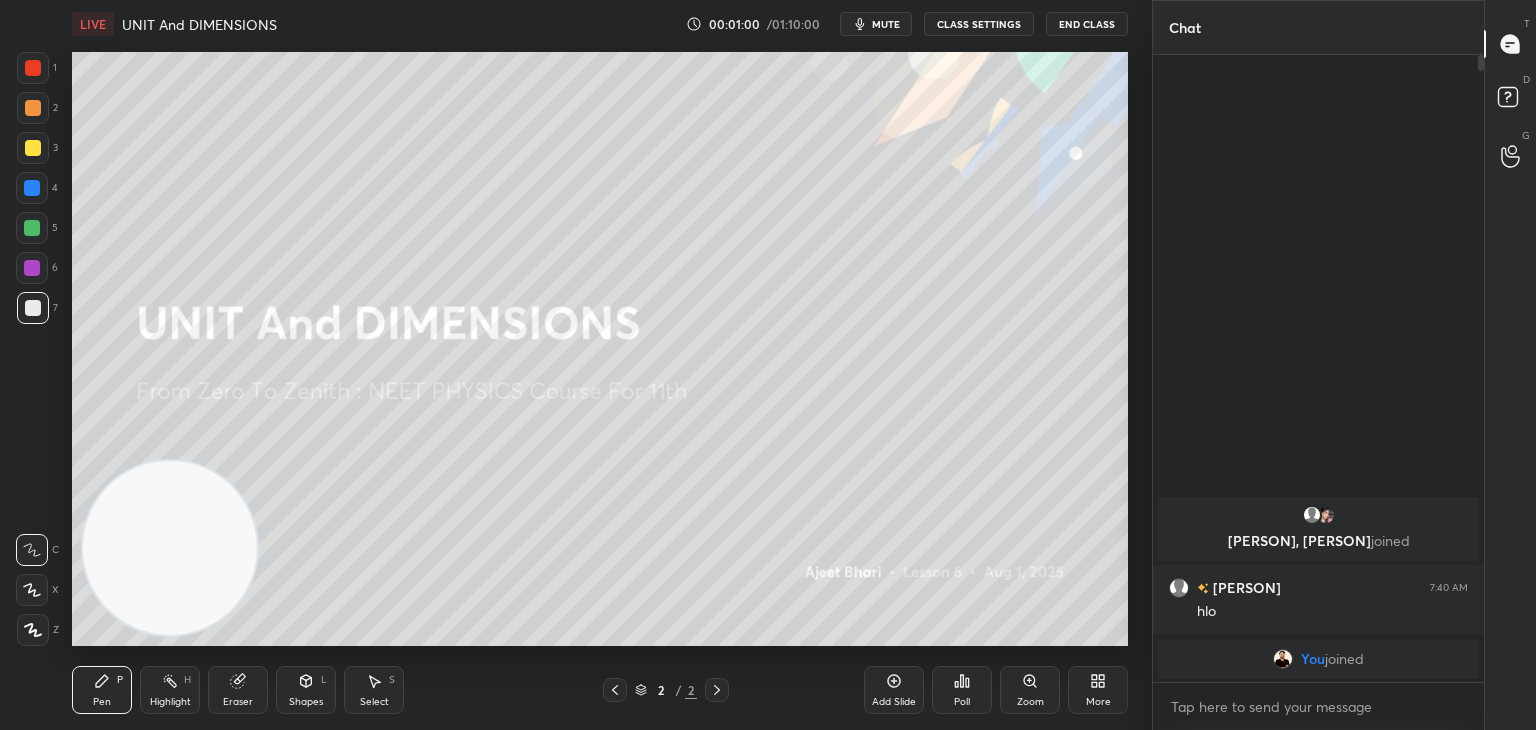 click on "Pen P Highlight H Eraser Shapes L Select S" at bounding box center (270, 690) 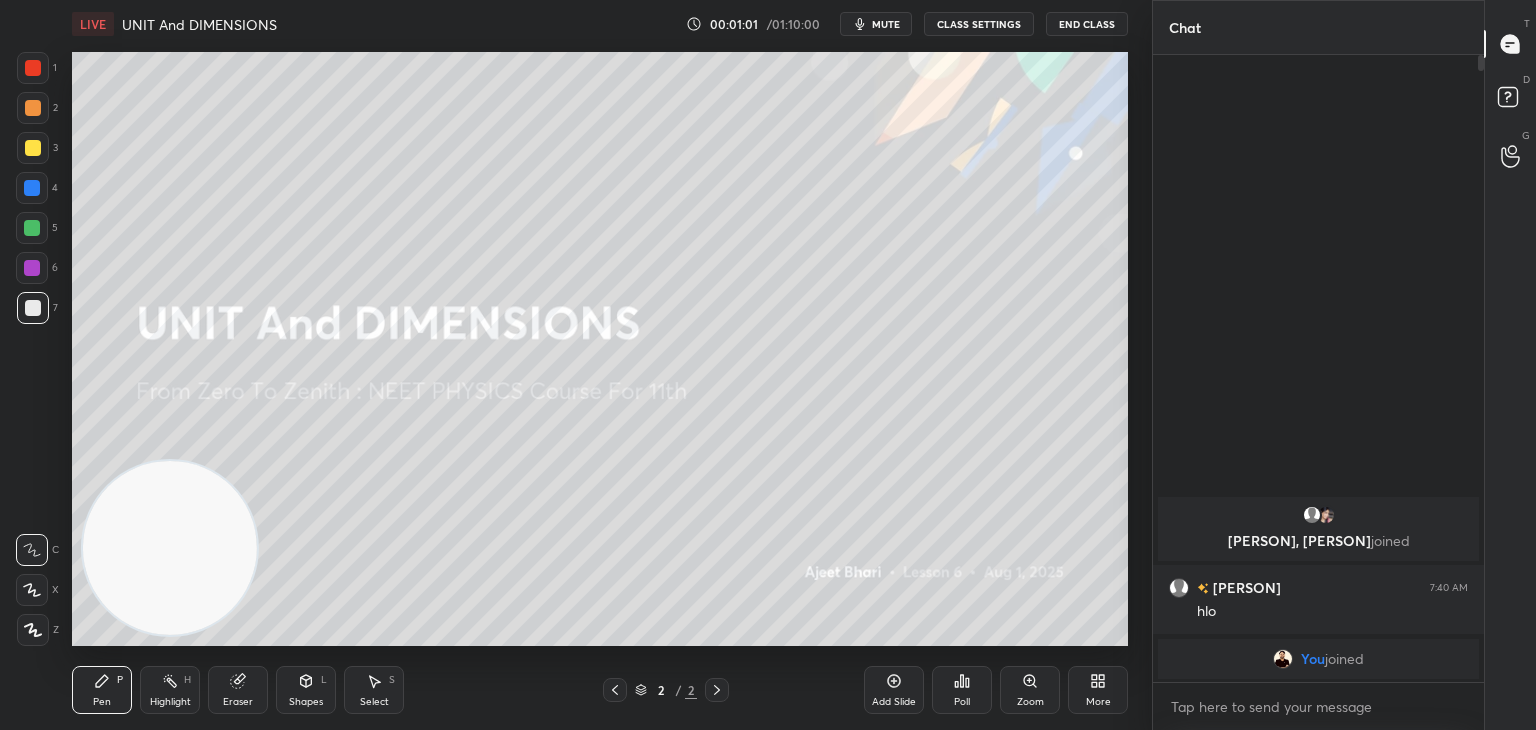 click on "Eraser" at bounding box center (238, 690) 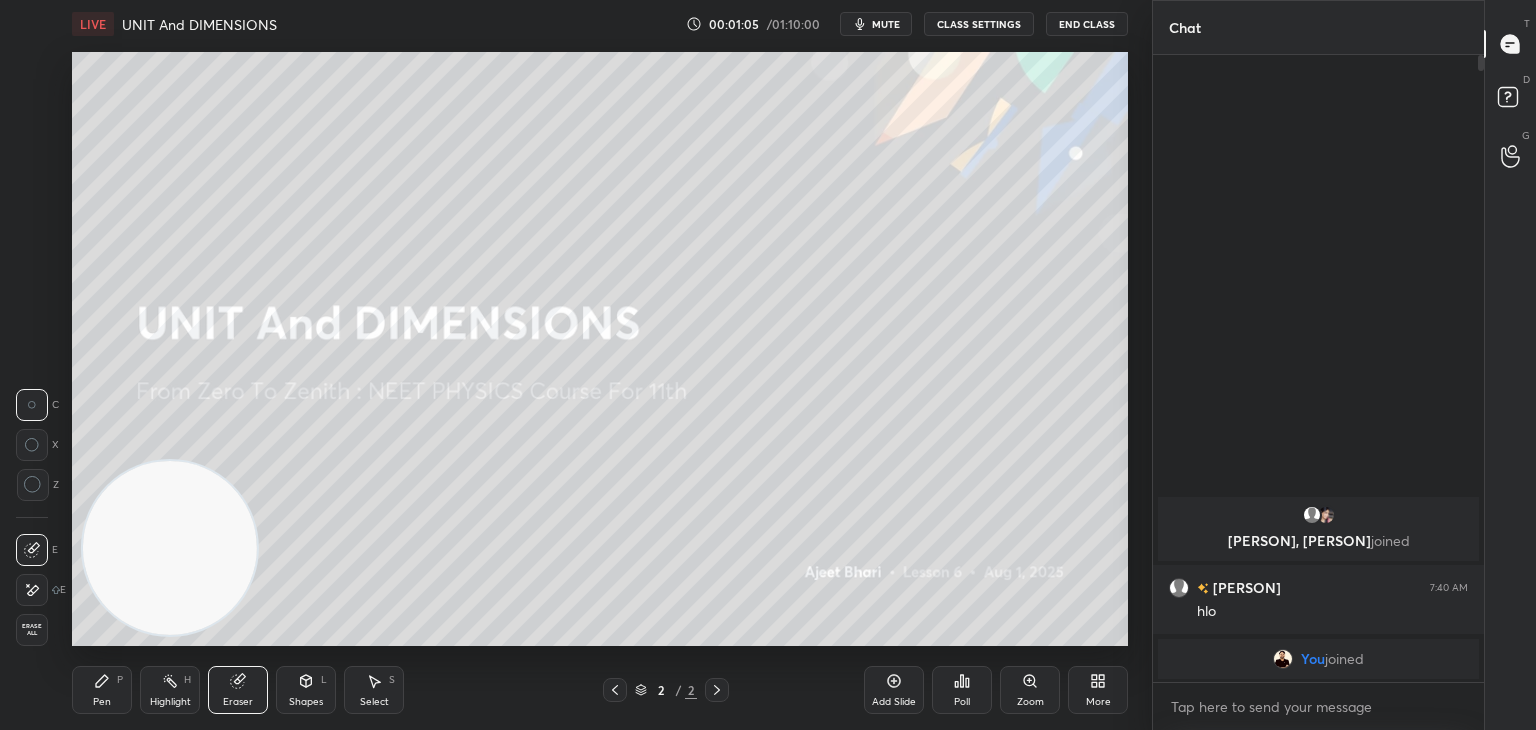 click on "Pen" at bounding box center (102, 702) 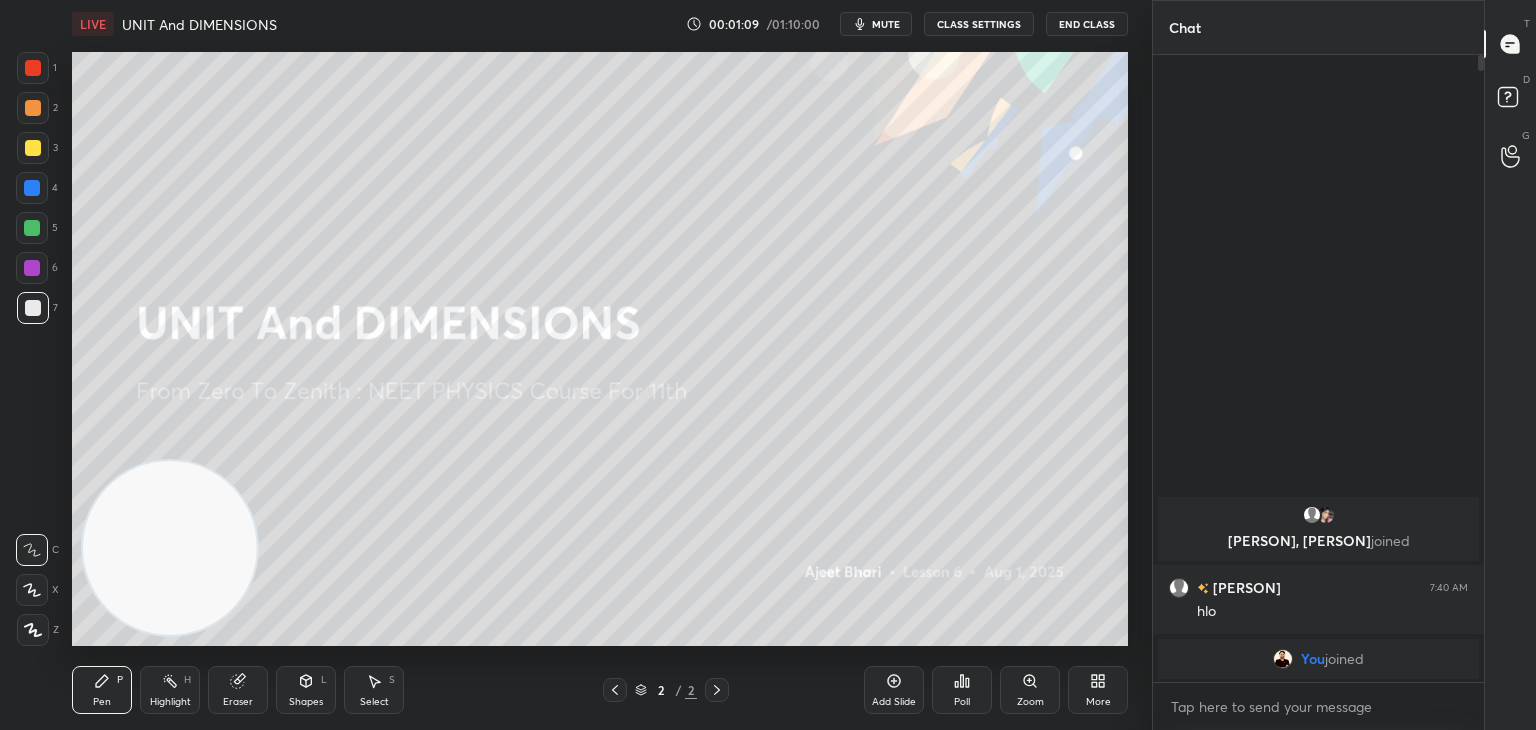 click 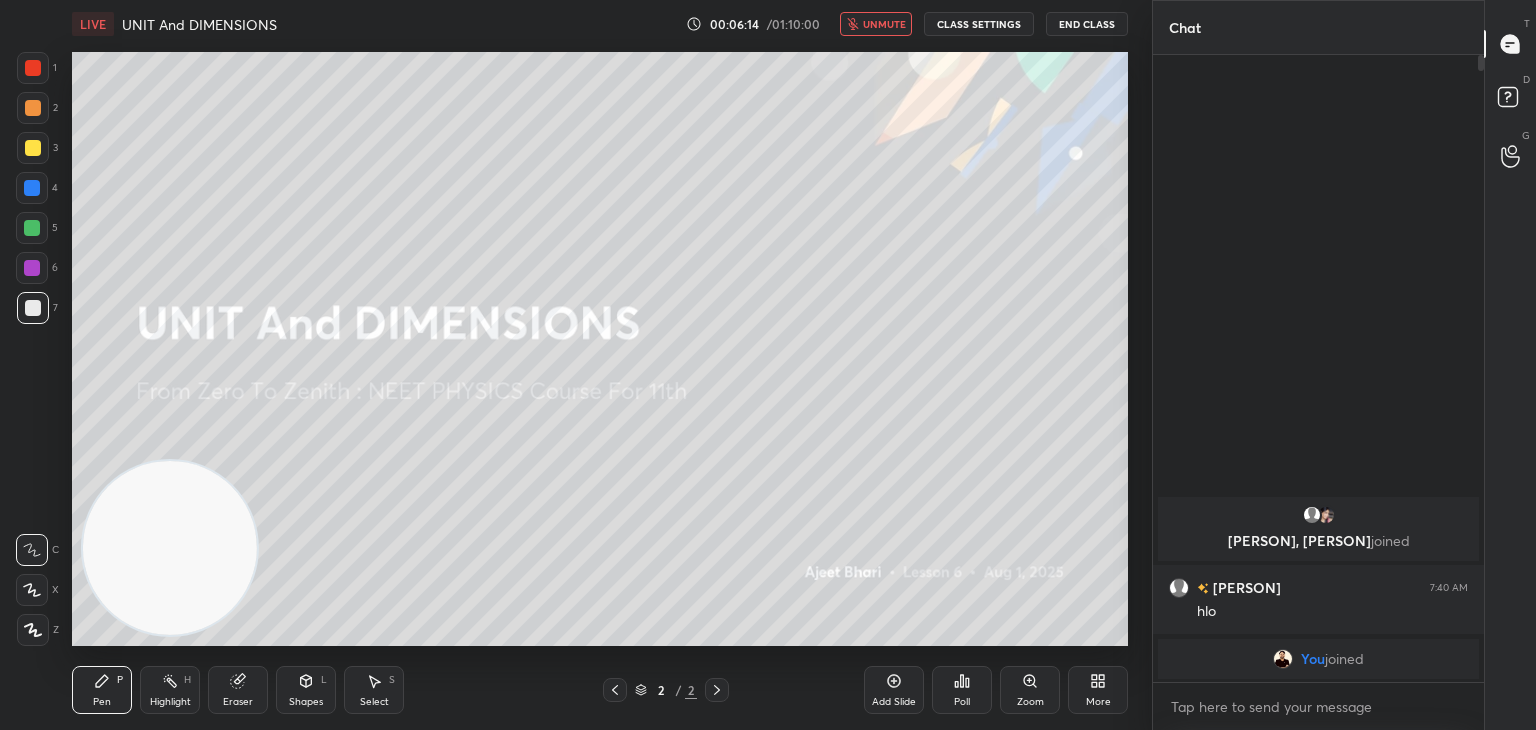 click on "Add Slide" at bounding box center (894, 690) 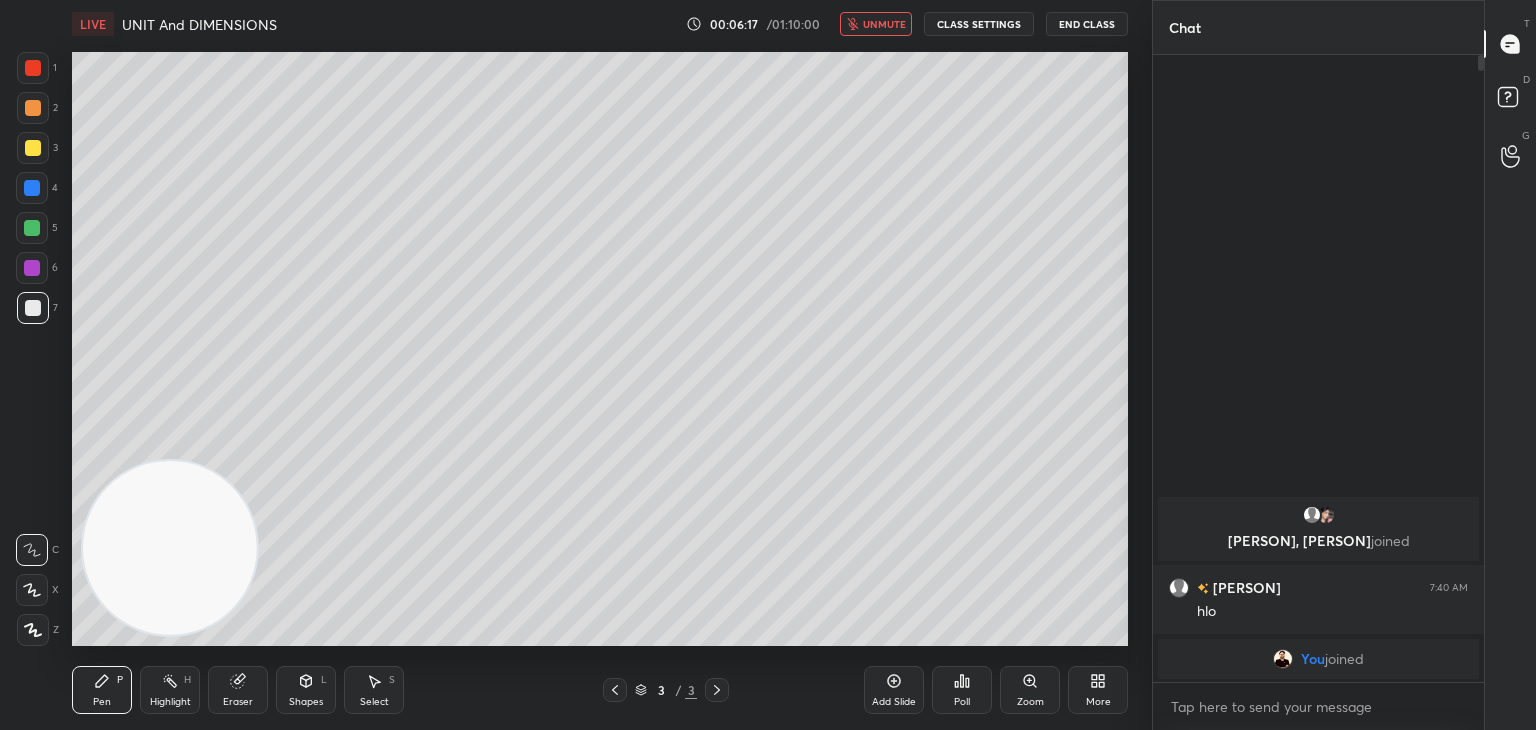 click on "unmute" at bounding box center [884, 24] 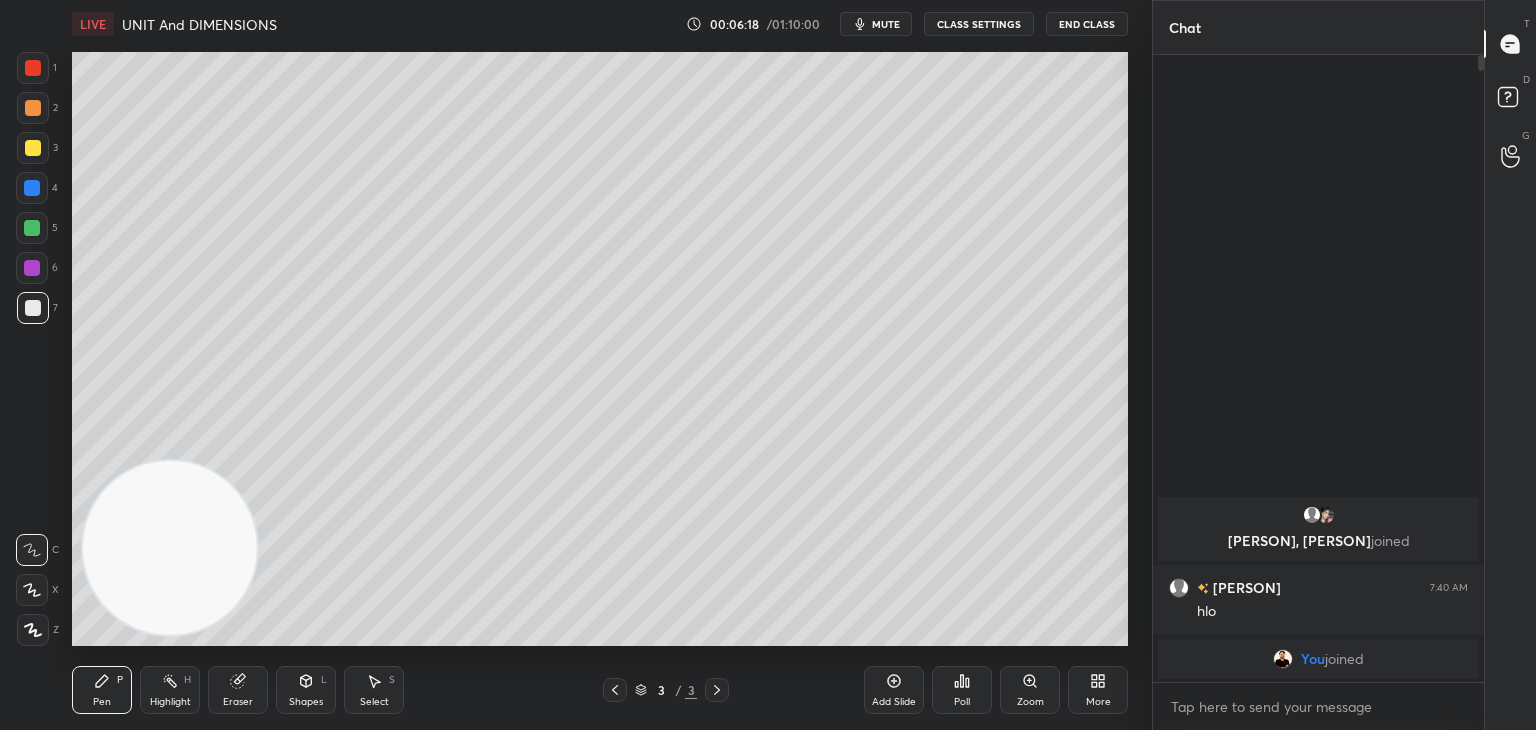 click at bounding box center (33, 68) 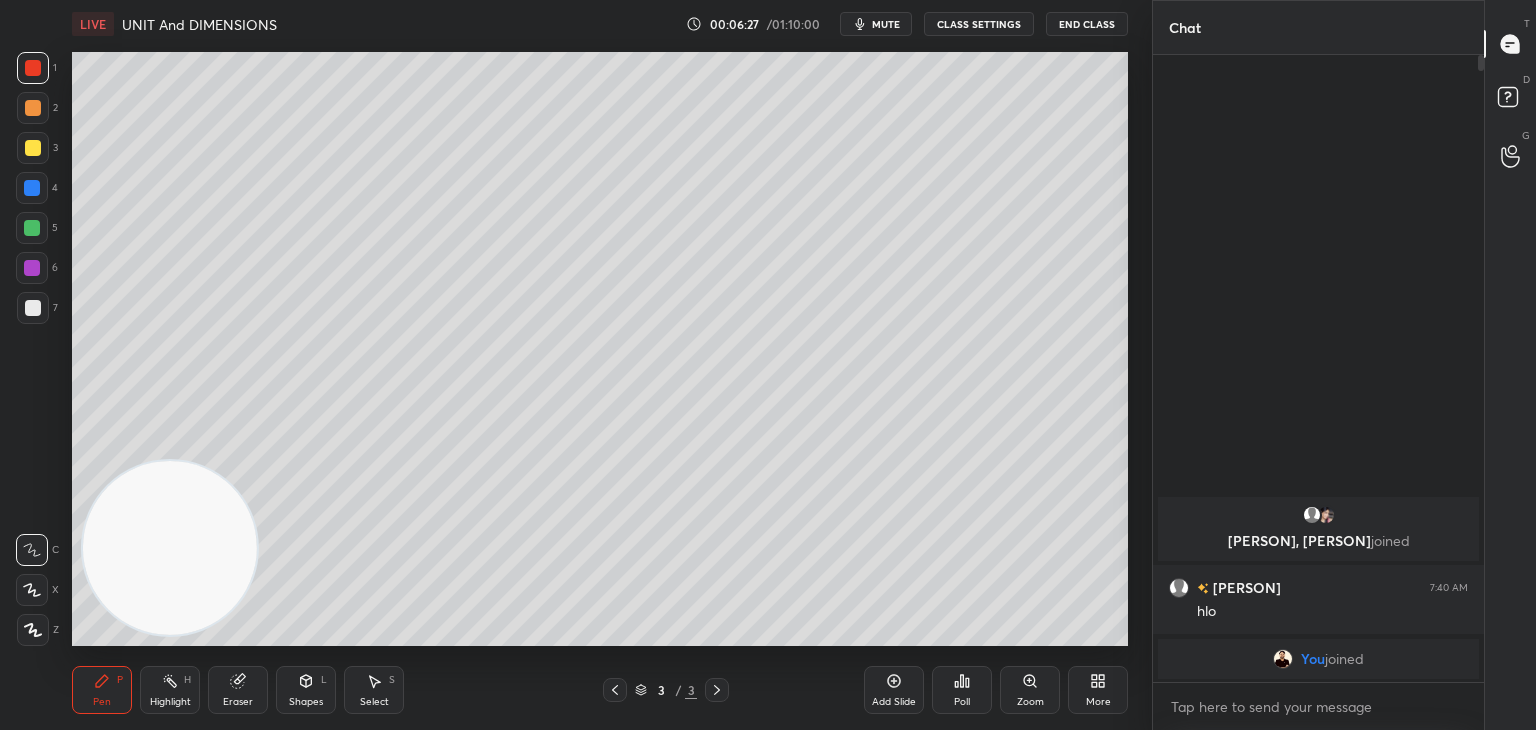 click at bounding box center [33, 630] 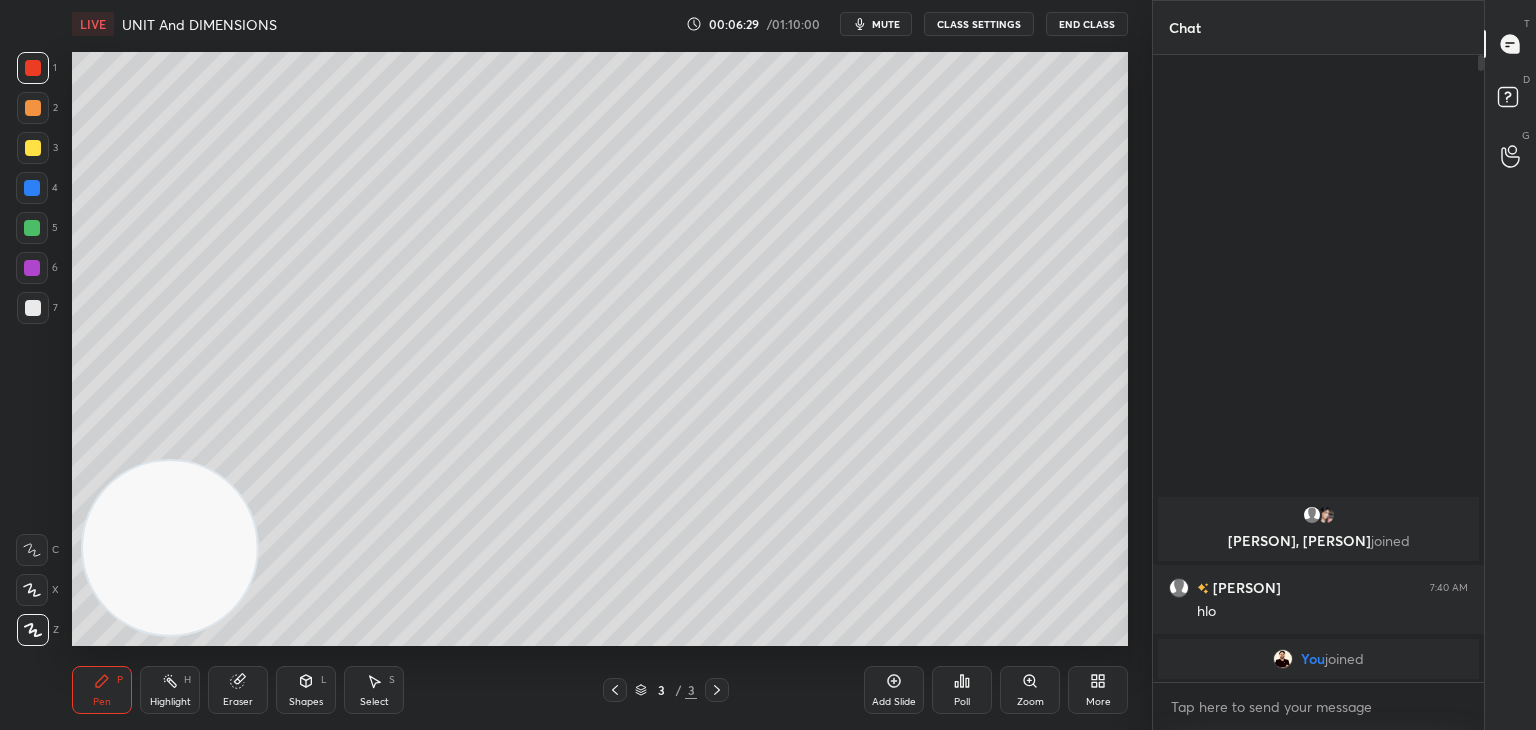 click on "Eraser" at bounding box center [238, 702] 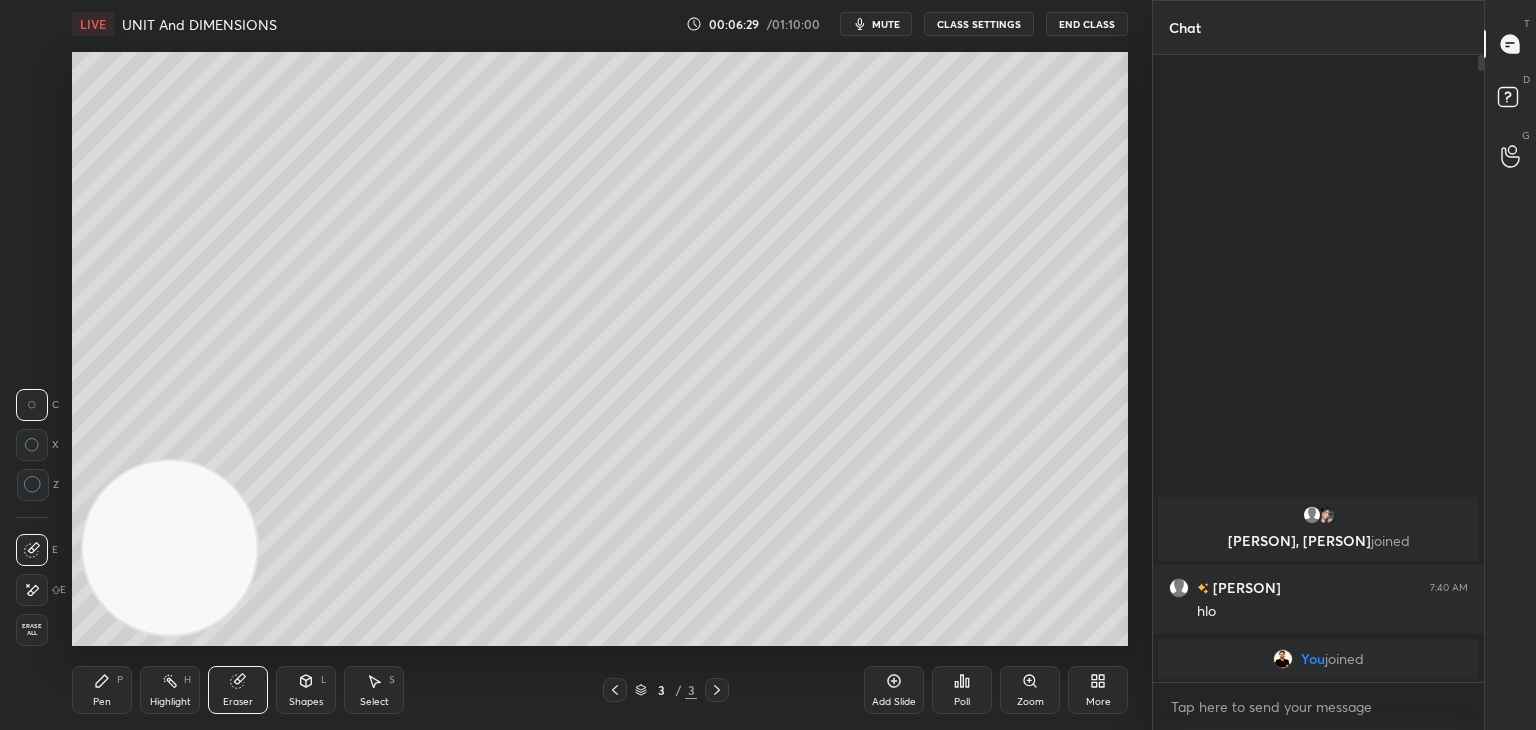 click on "Erase all" at bounding box center (32, 630) 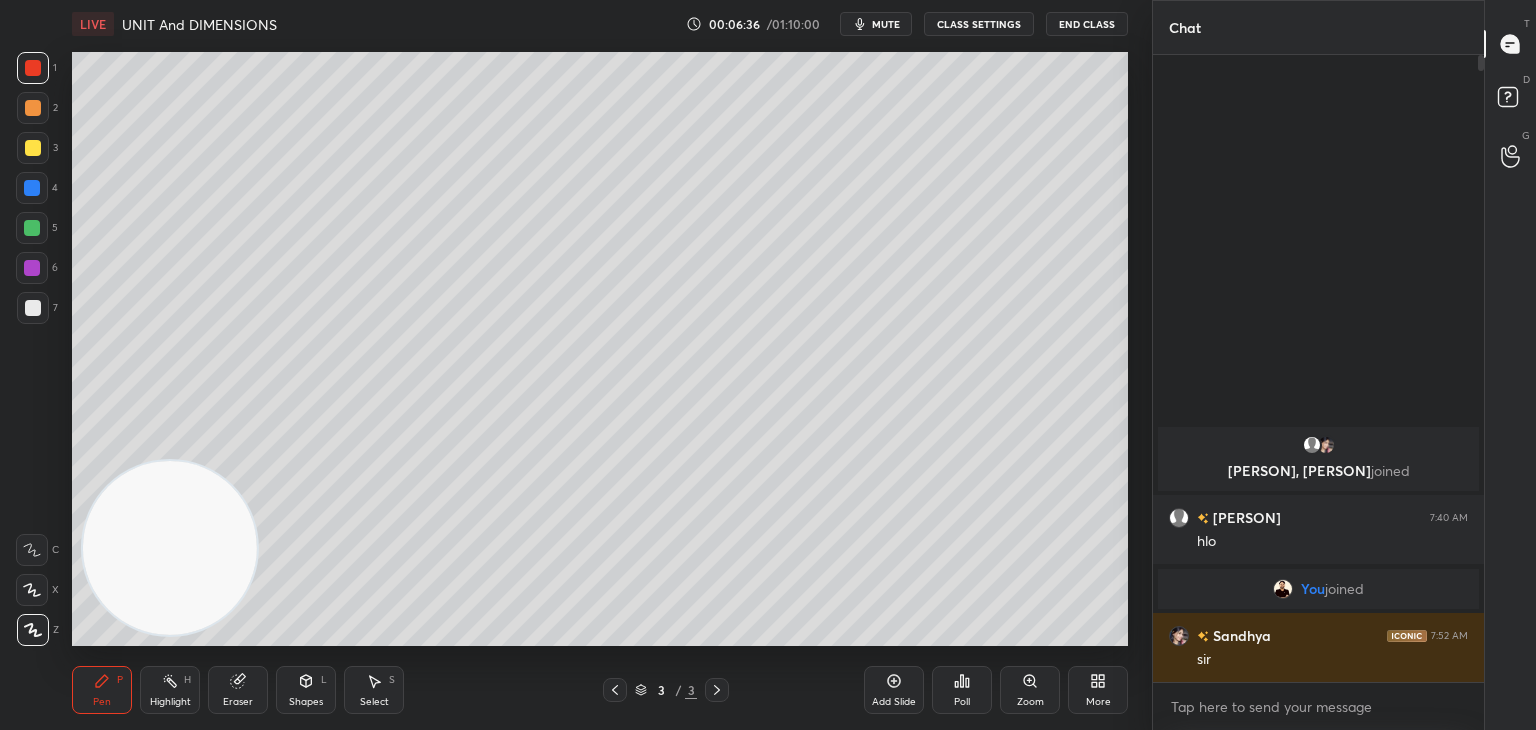 click 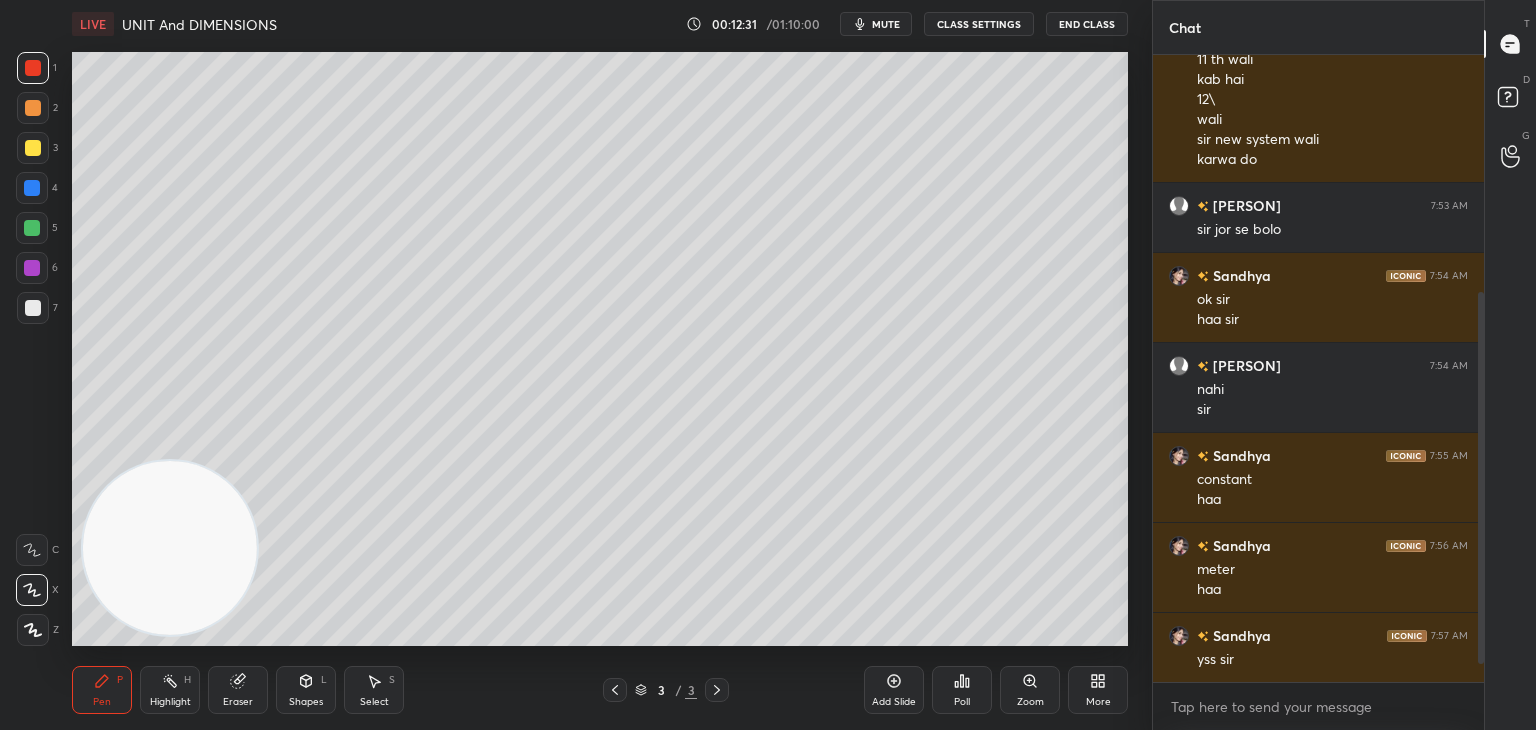 scroll, scrollTop: 452, scrollLeft: 0, axis: vertical 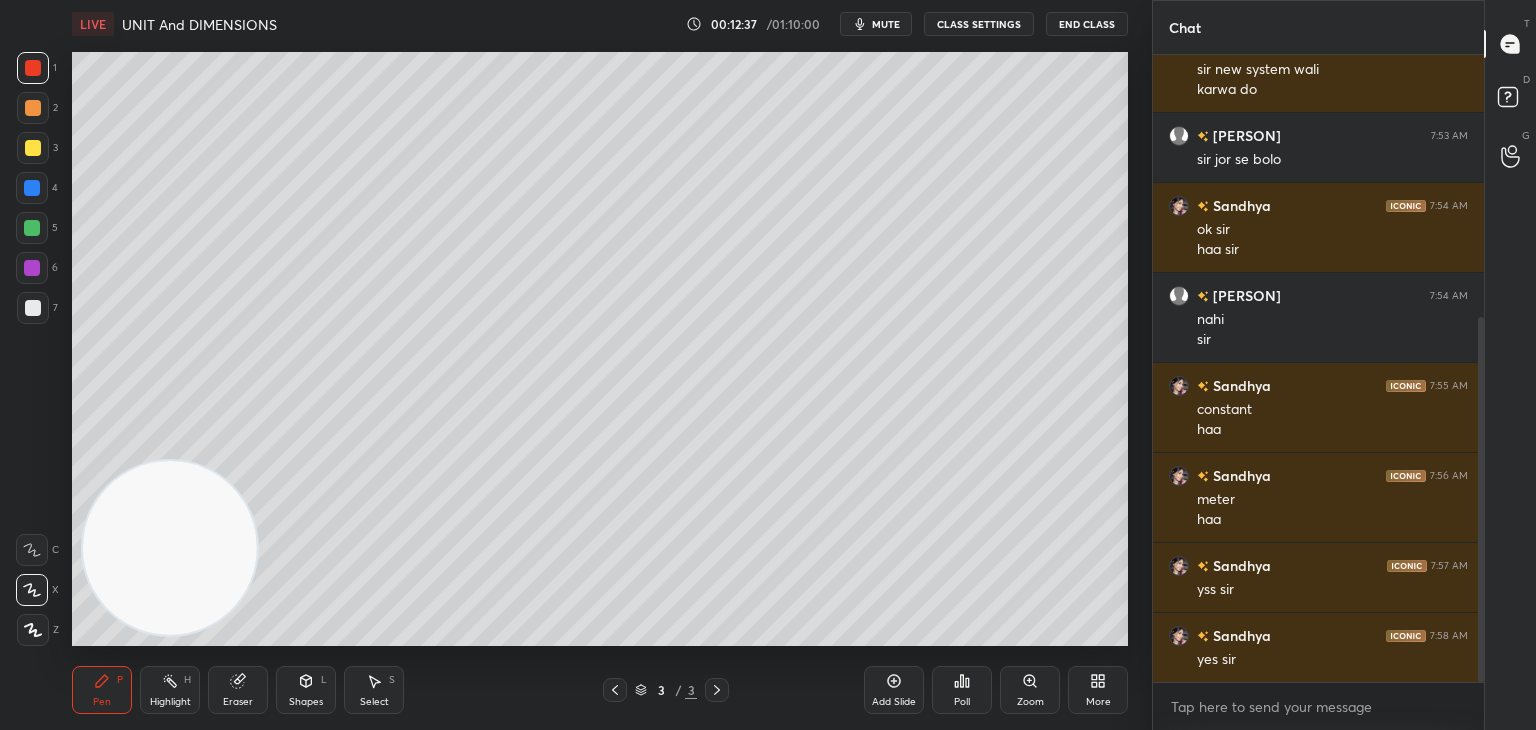 click on "Add Slide" at bounding box center (894, 702) 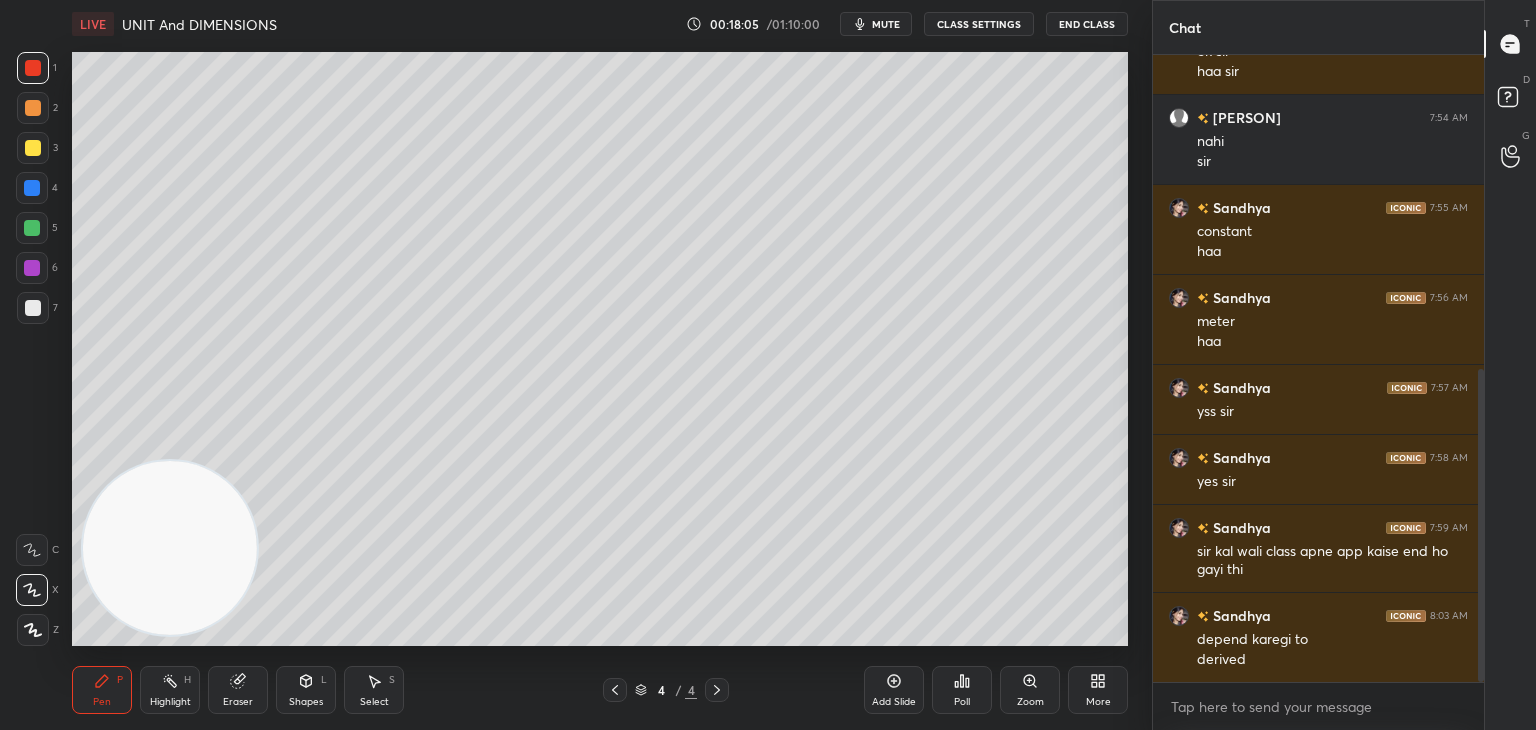 scroll, scrollTop: 650, scrollLeft: 0, axis: vertical 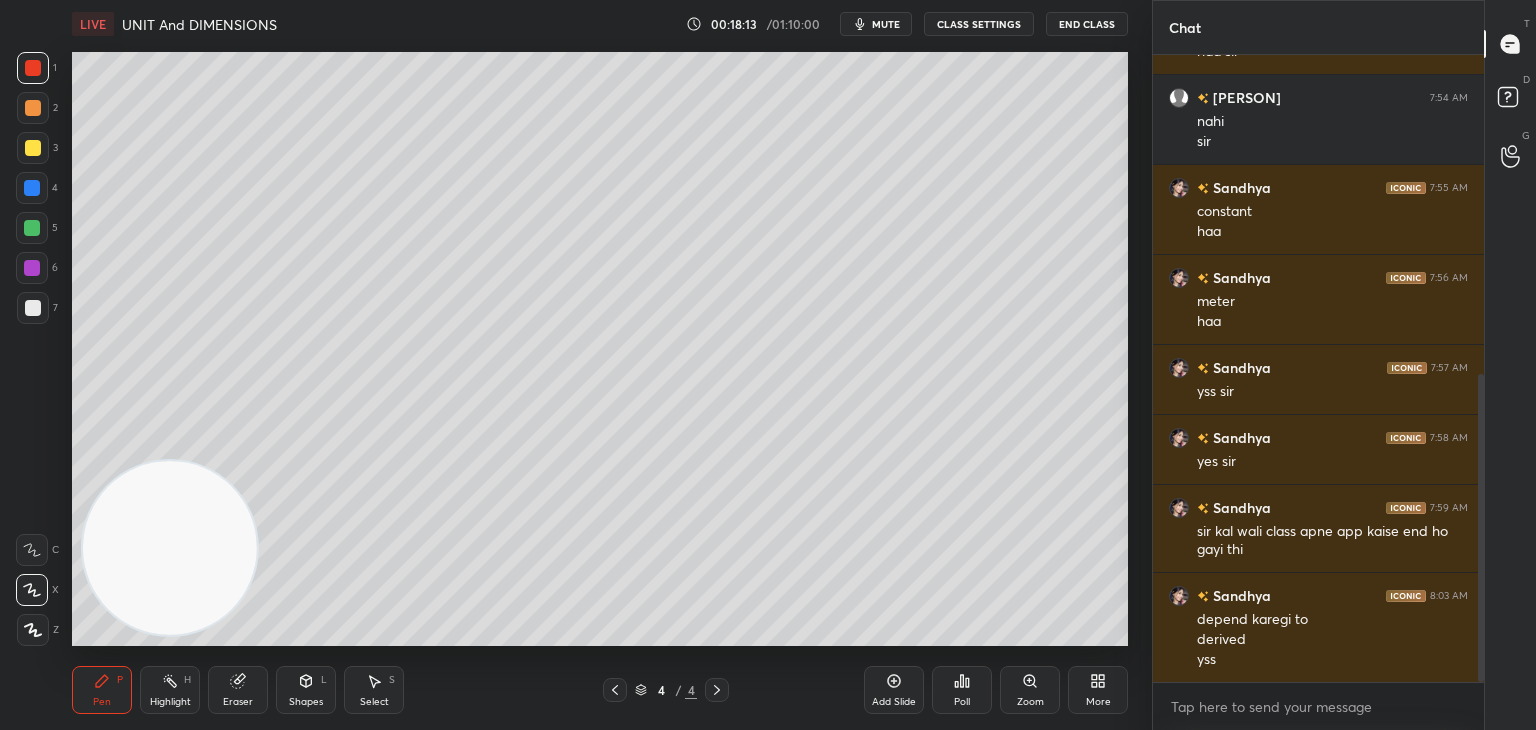 click on "Add Slide" at bounding box center (894, 702) 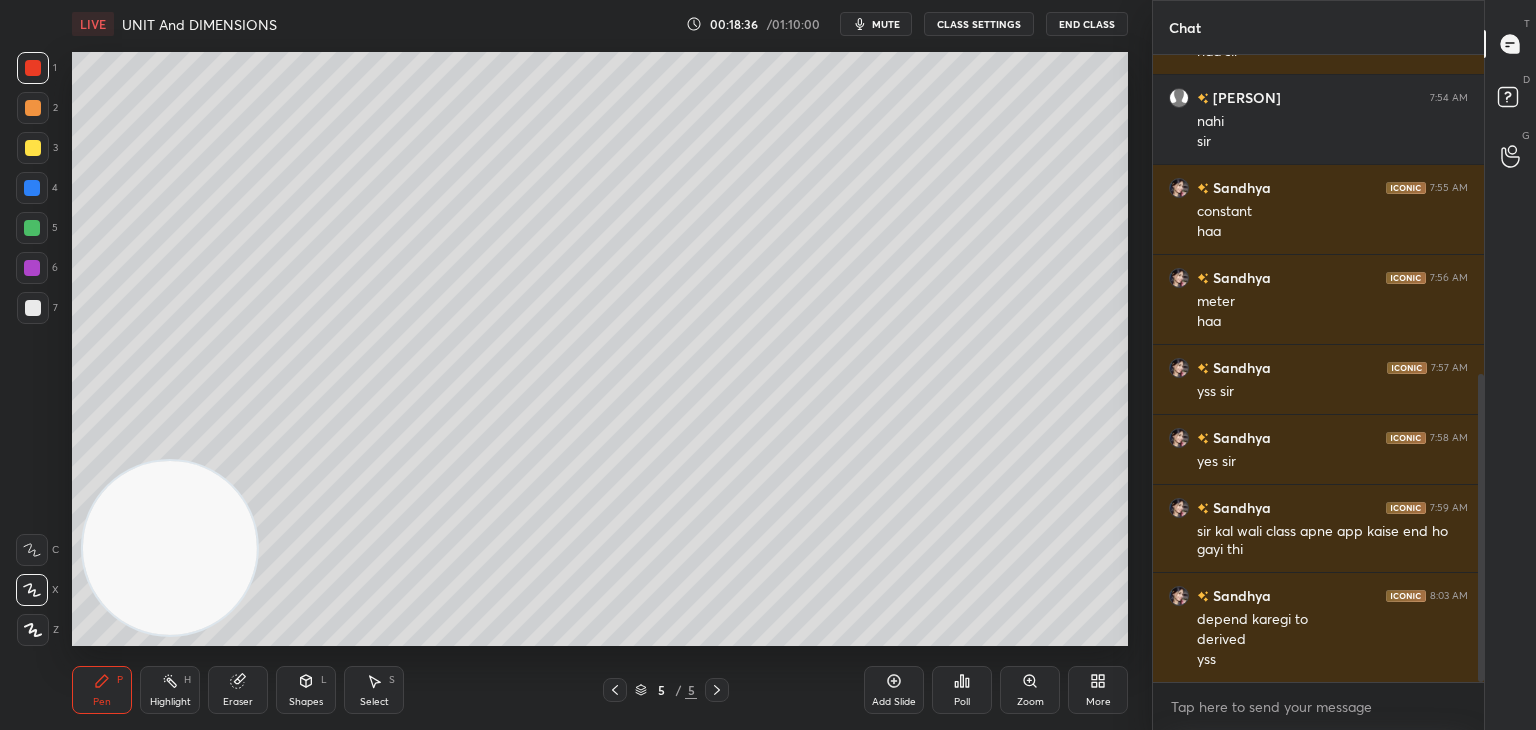click on "Eraser" at bounding box center (238, 690) 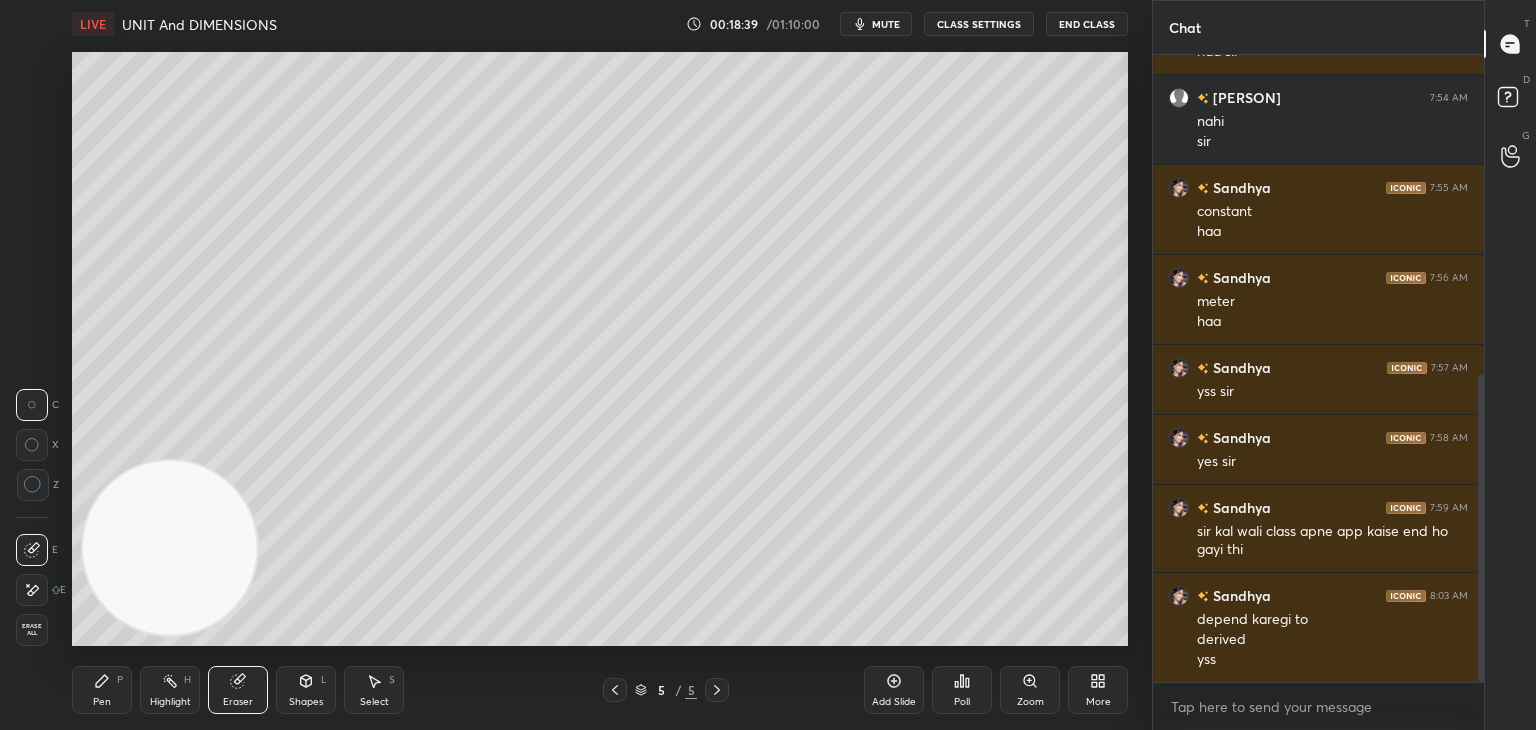 click on "Pen P" at bounding box center [102, 690] 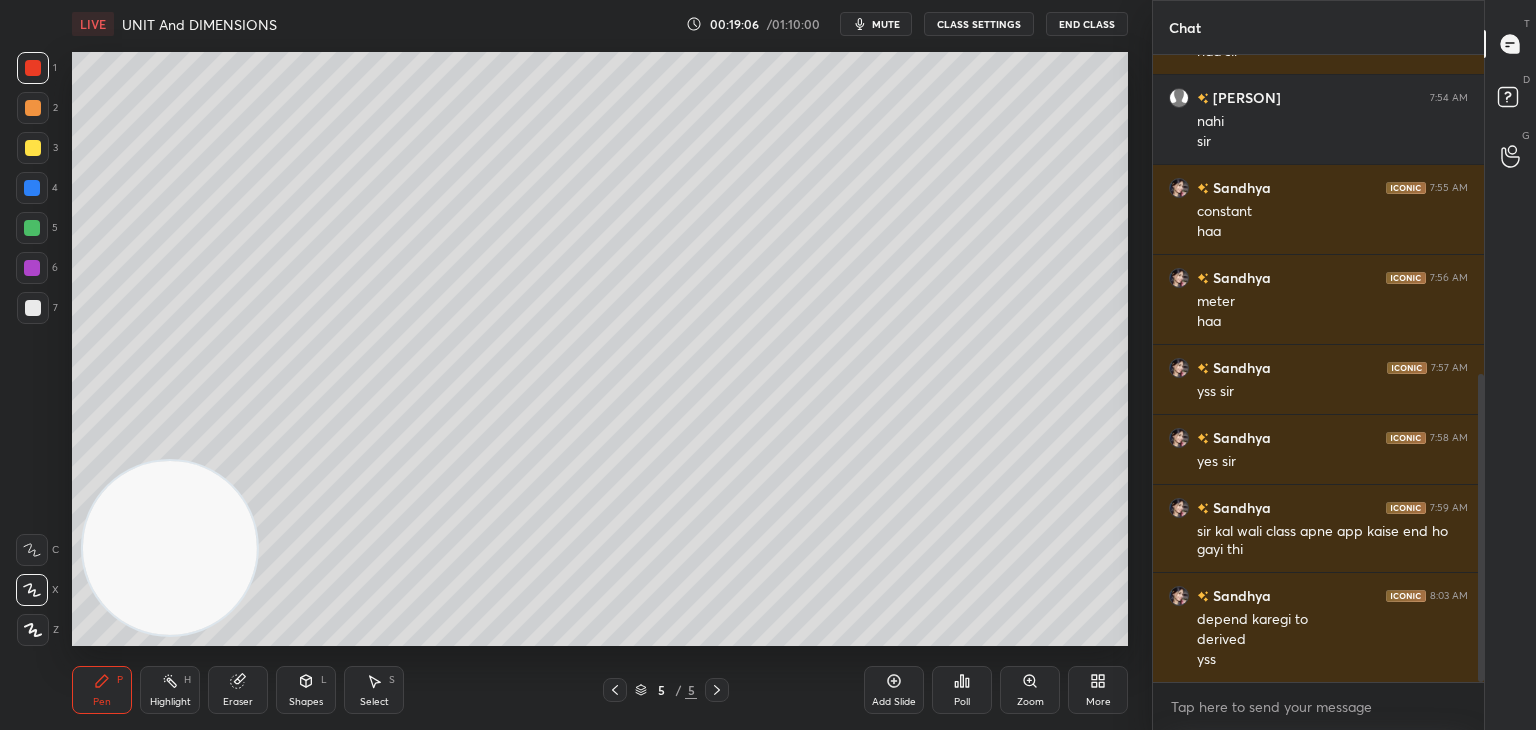 click on "mute" at bounding box center (876, 24) 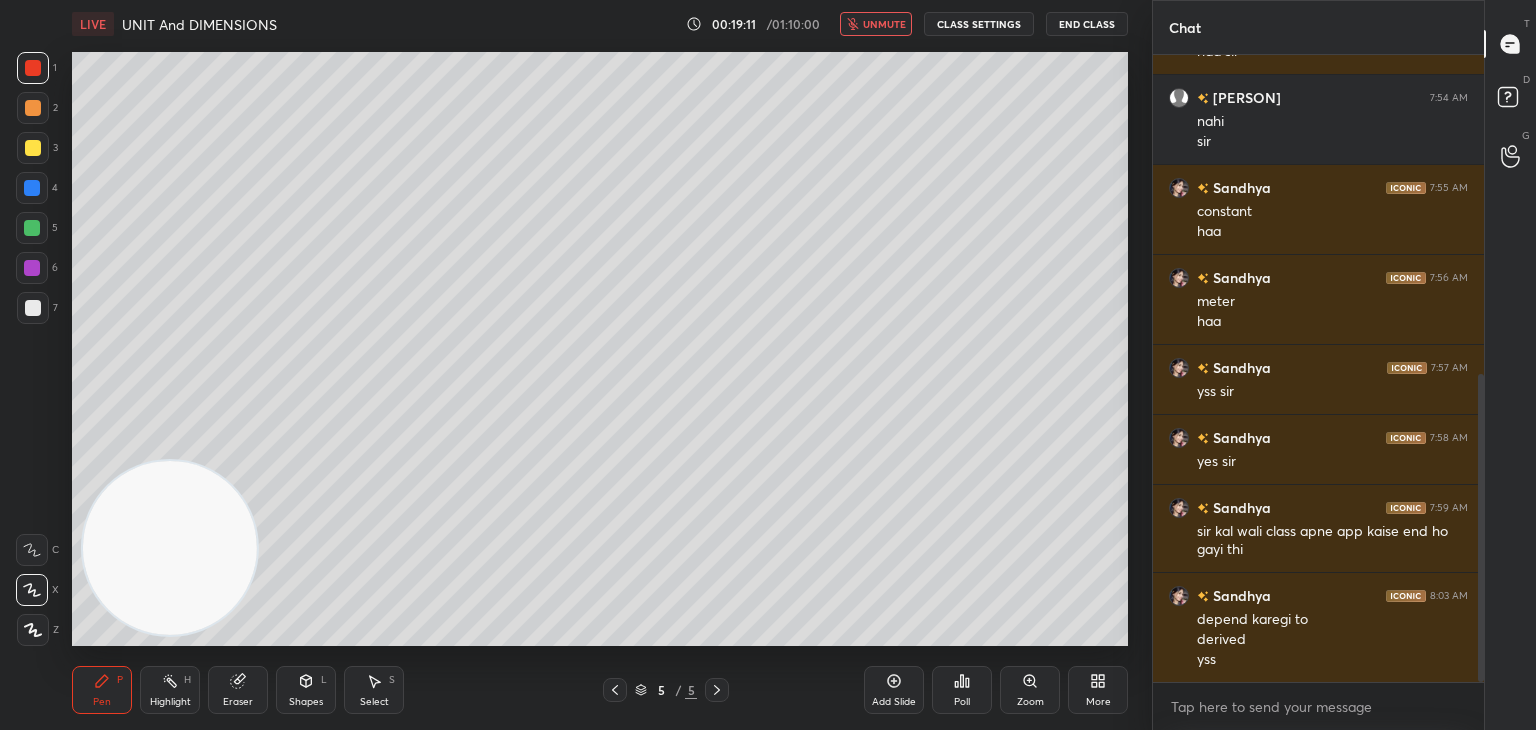 click on "unmute" at bounding box center (876, 24) 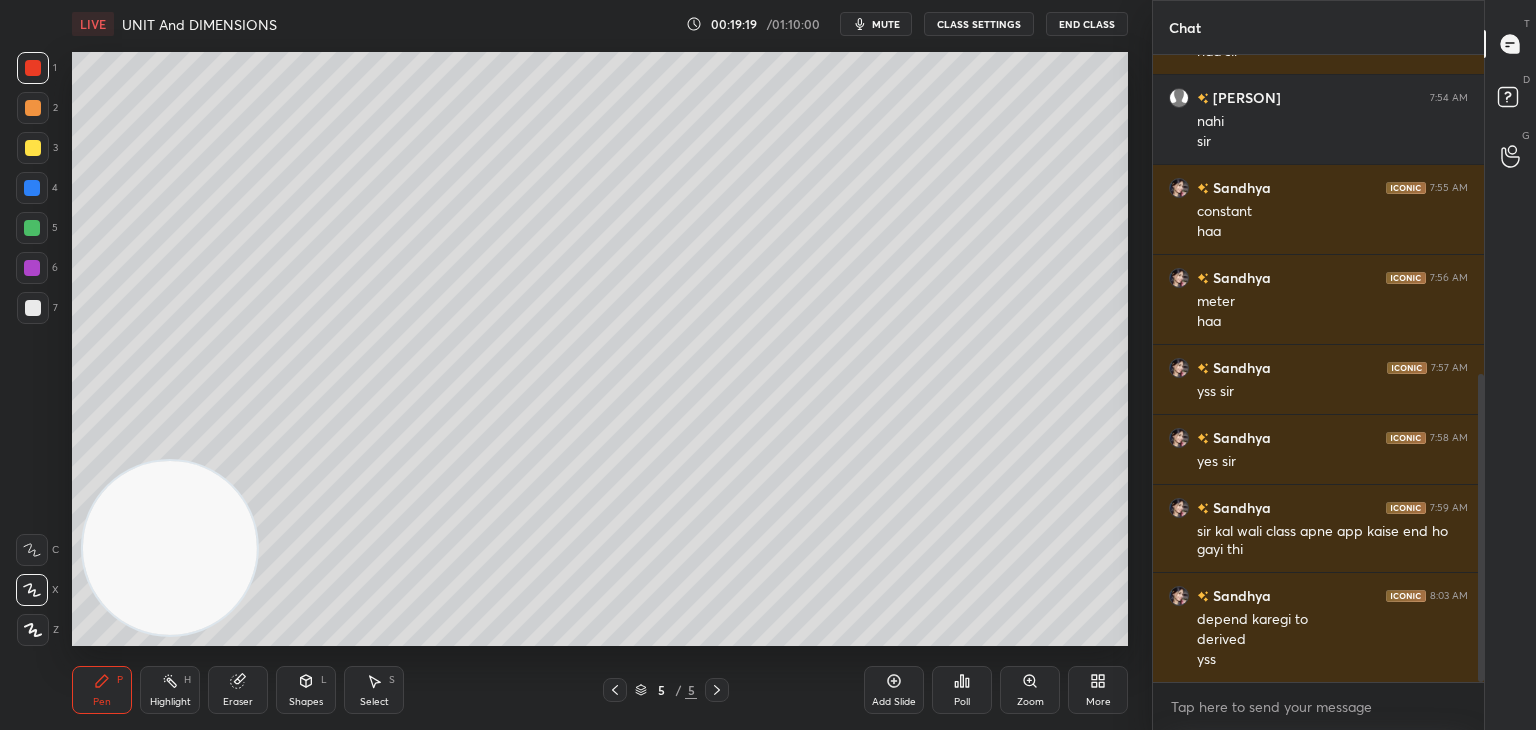 click on "mute" at bounding box center [886, 24] 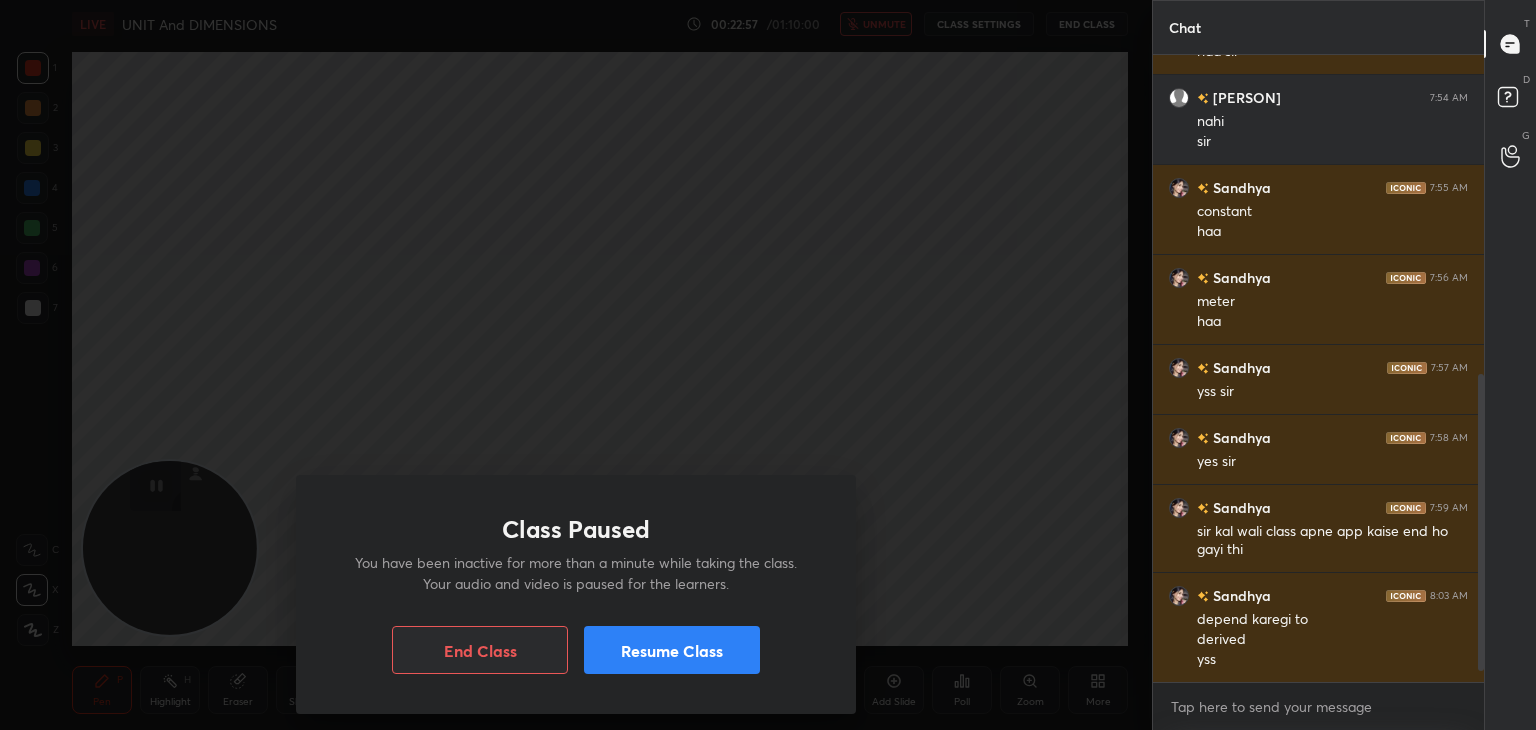 scroll, scrollTop: 720, scrollLeft: 0, axis: vertical 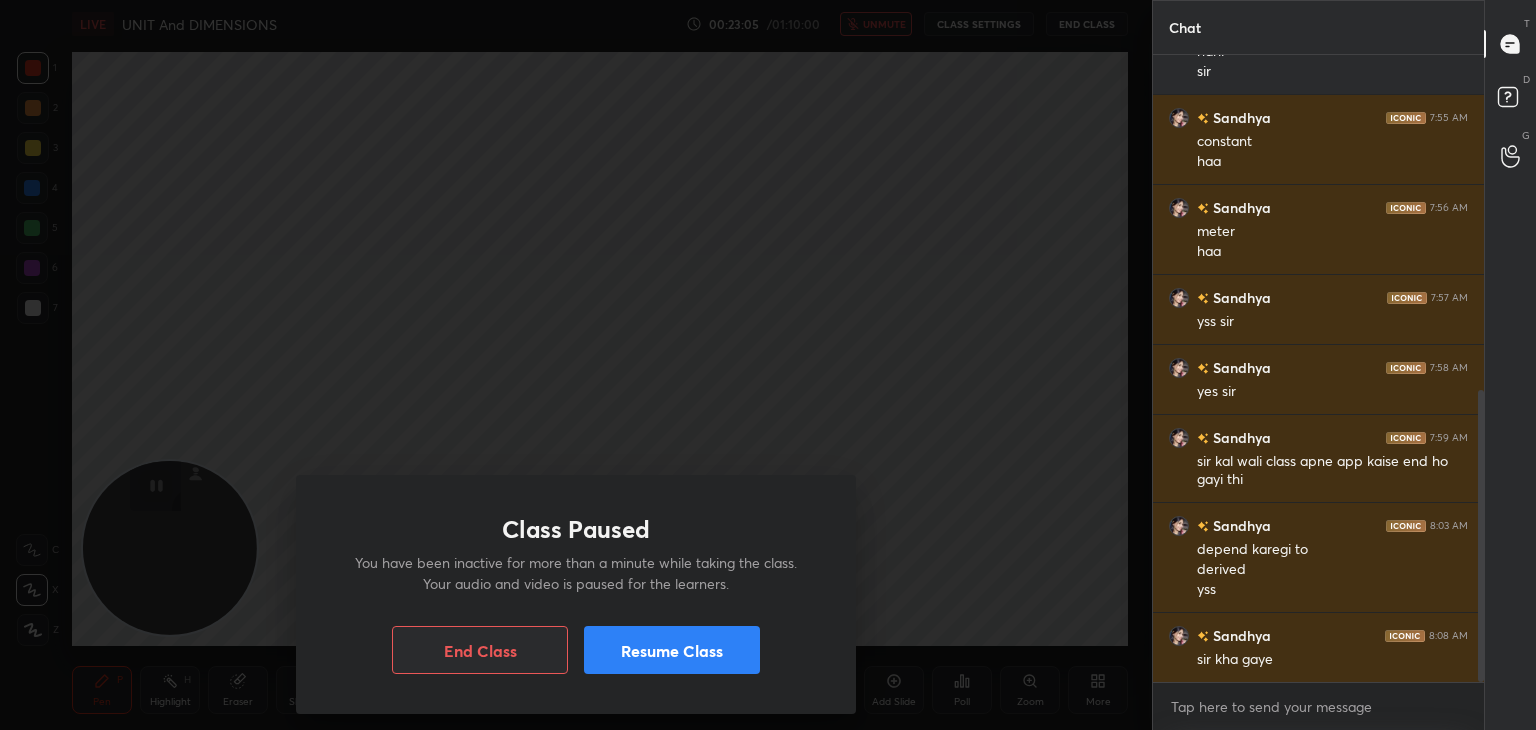 click on "Resume Class" at bounding box center (672, 650) 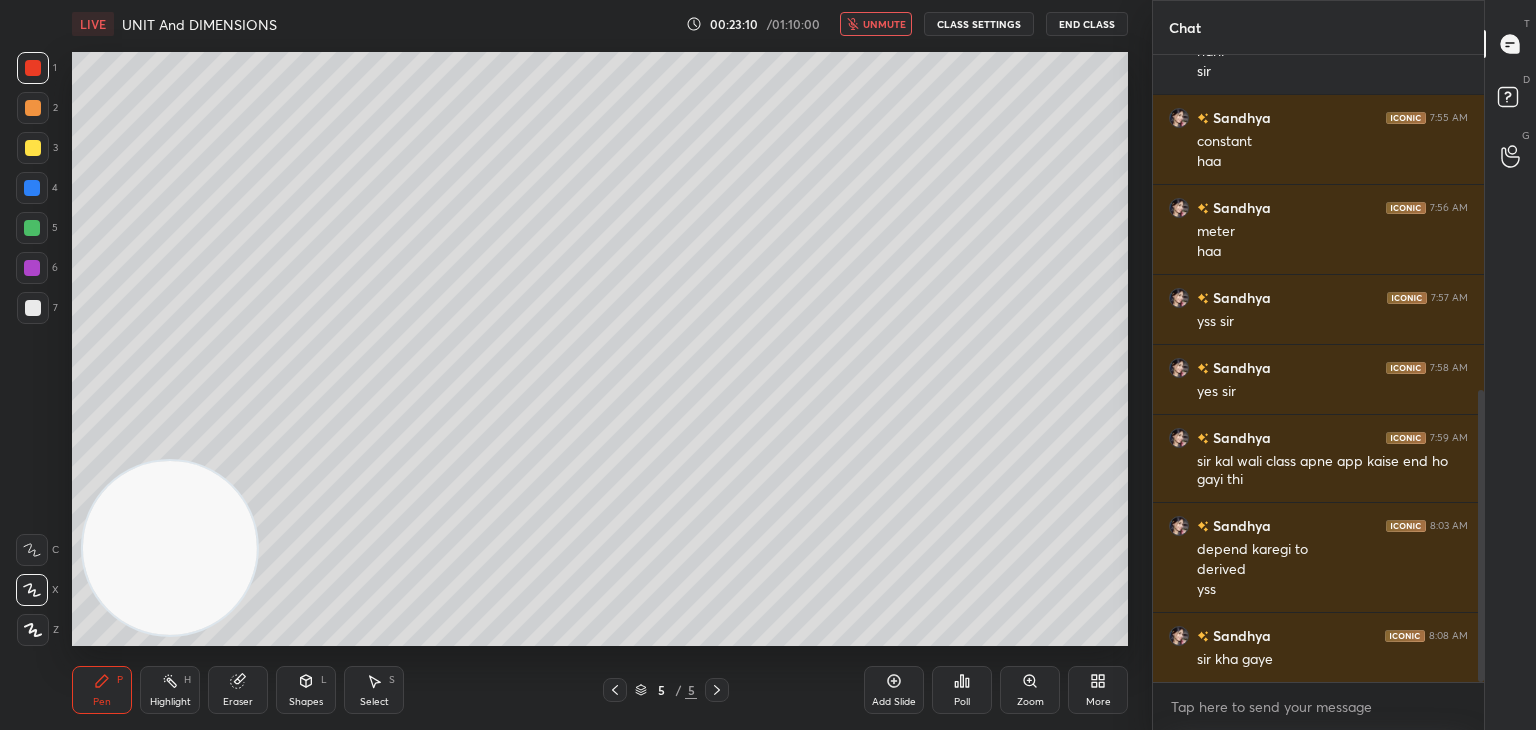 click on "unmute" at bounding box center [884, 24] 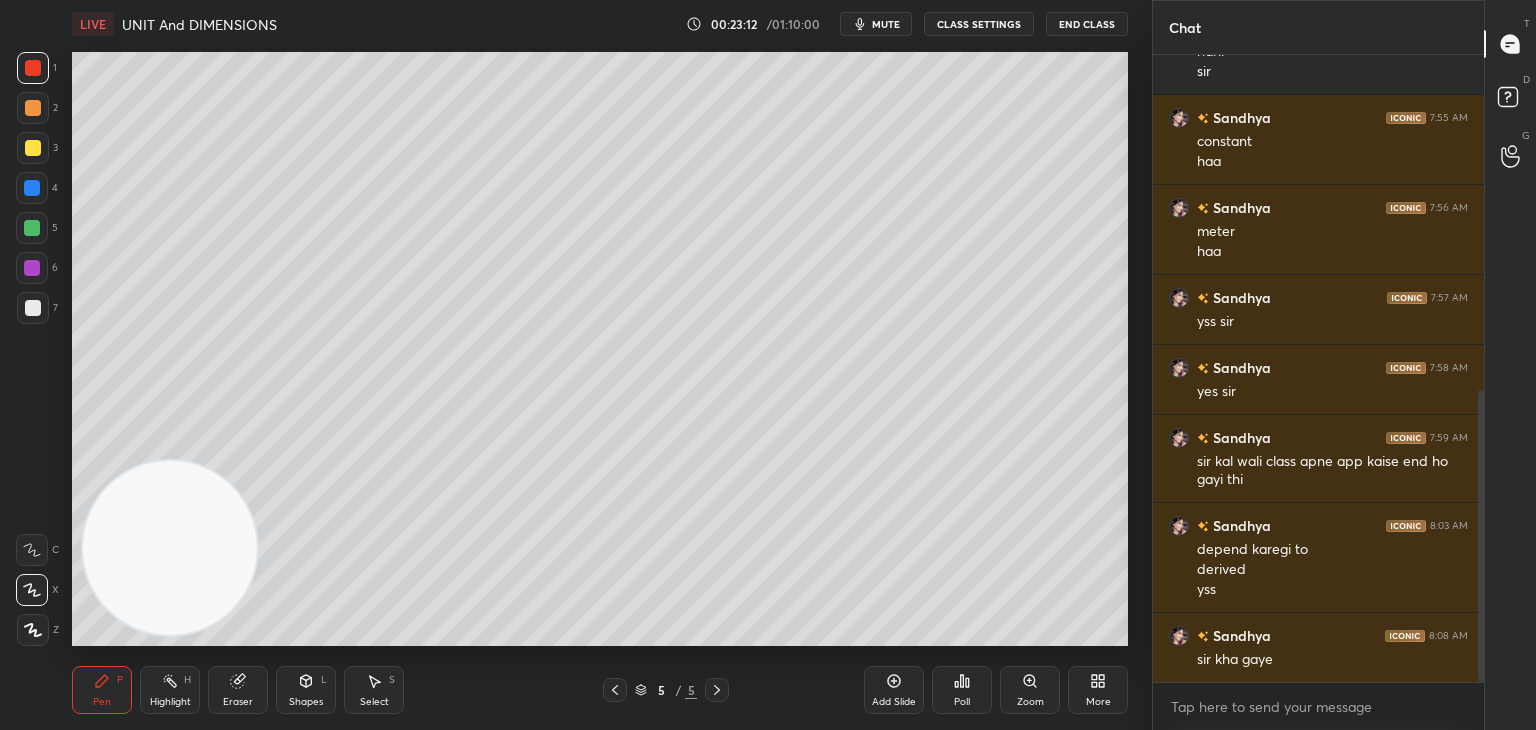 click on "Pen P Highlight H Eraser Shapes L Select S 5 / 5 Add Slide Poll Zoom More" at bounding box center (600, 690) 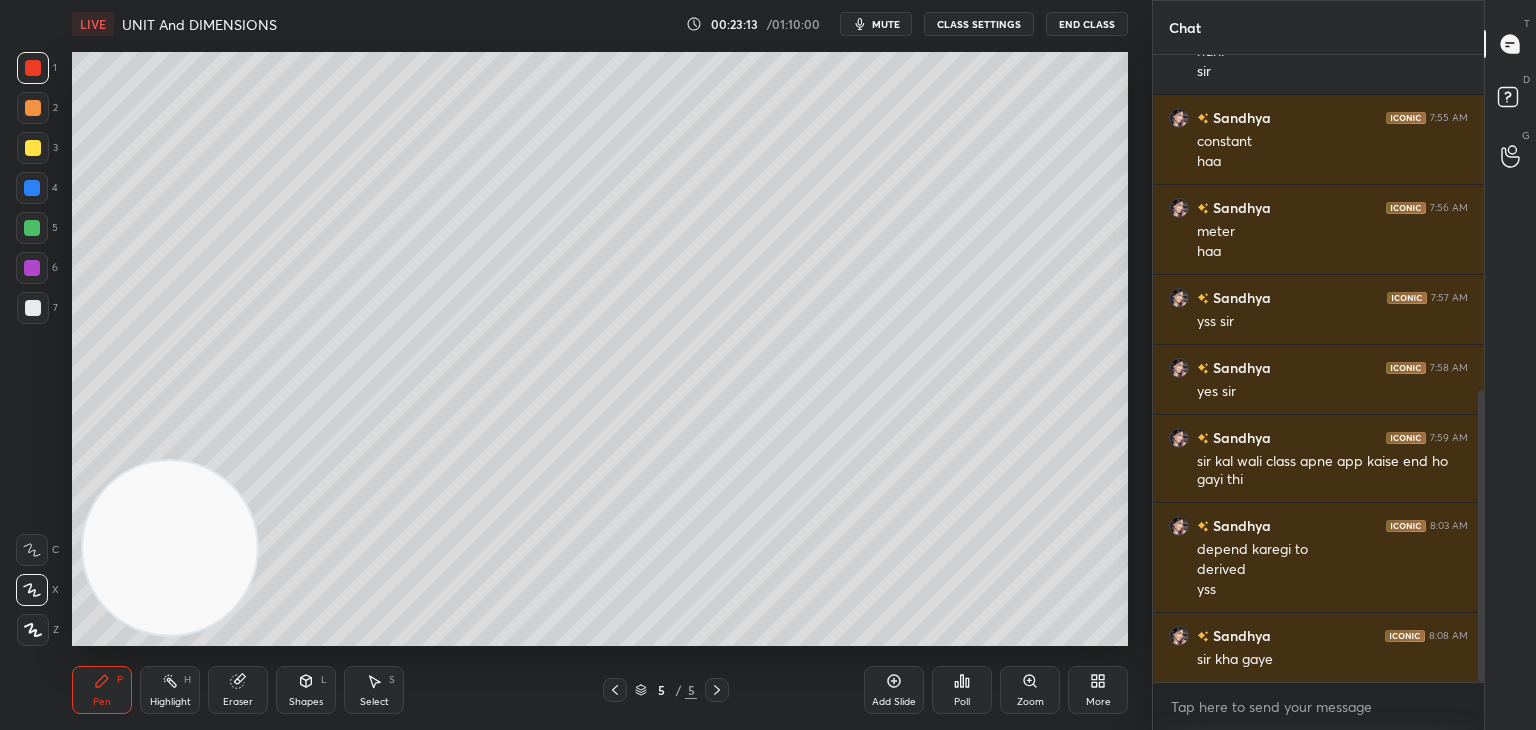 click on "Eraser" at bounding box center (238, 690) 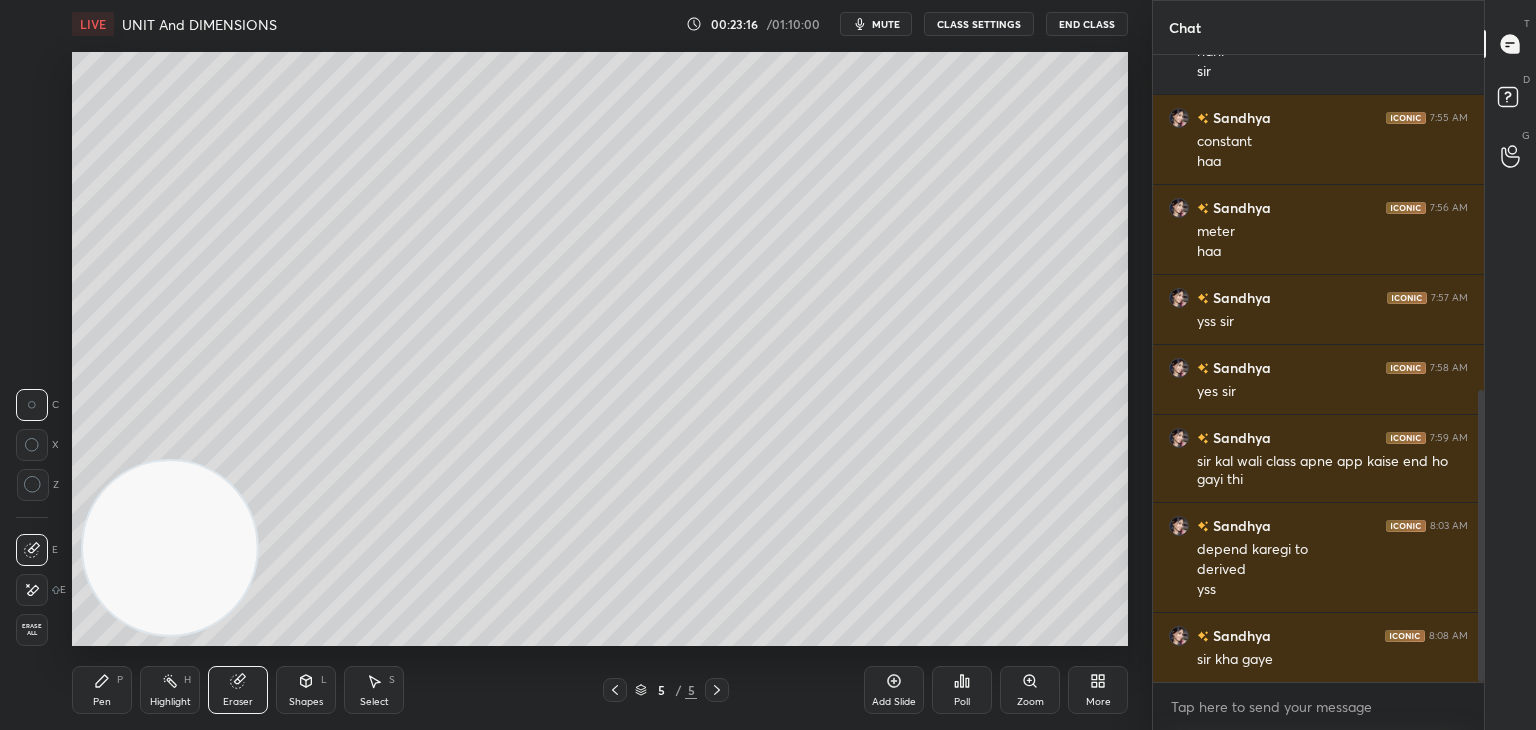 click on "Pen P" at bounding box center [102, 690] 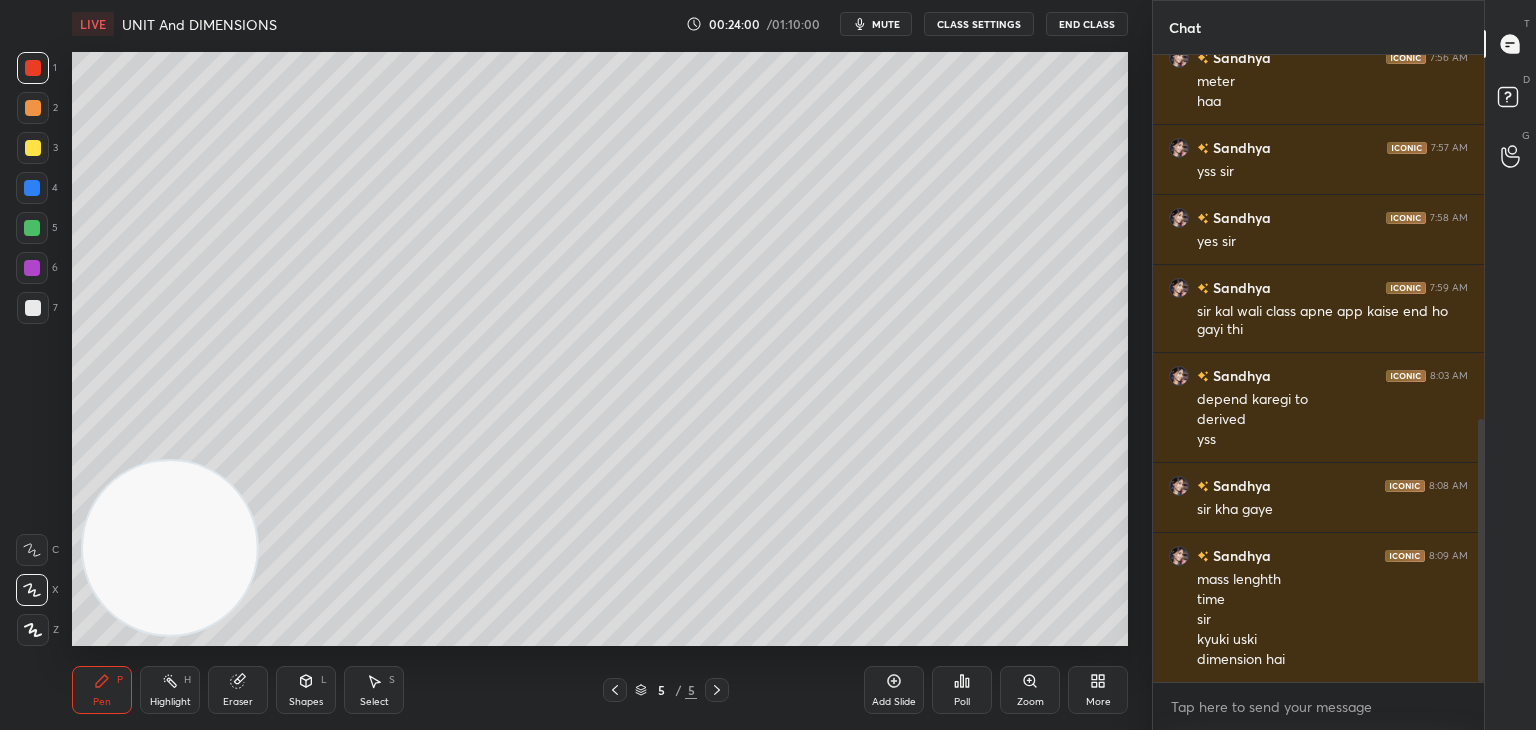 scroll, scrollTop: 890, scrollLeft: 0, axis: vertical 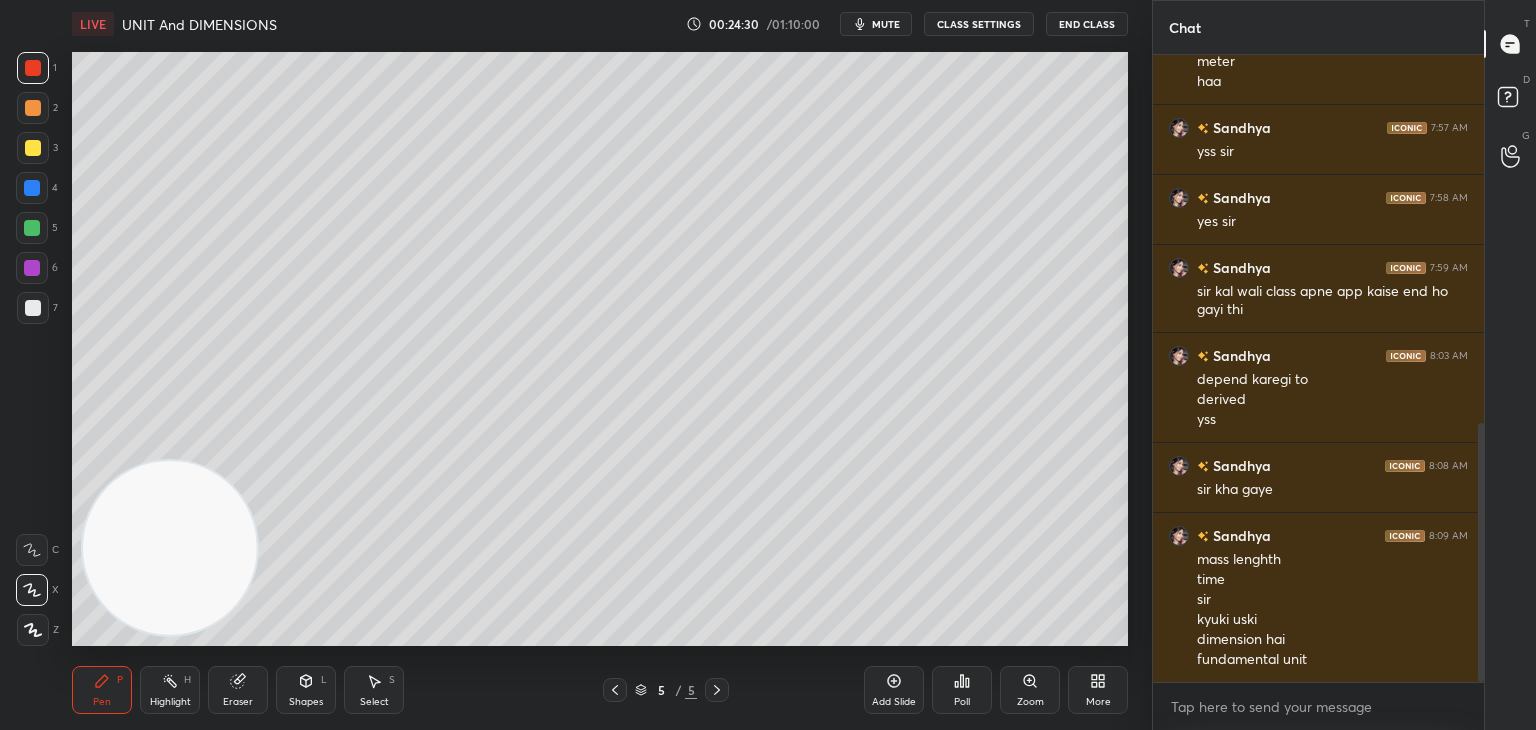 click on "Add Slide" at bounding box center [894, 690] 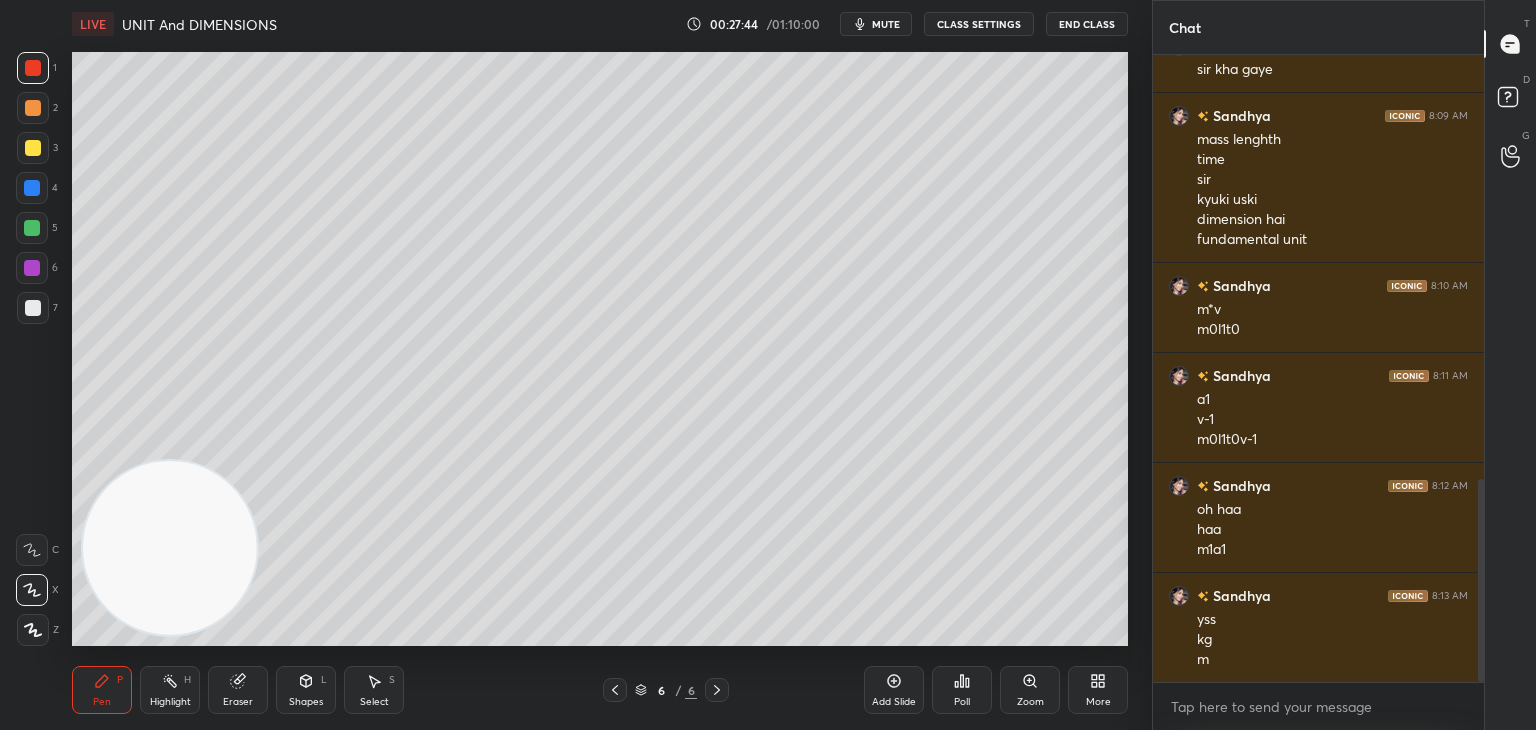 scroll, scrollTop: 1330, scrollLeft: 0, axis: vertical 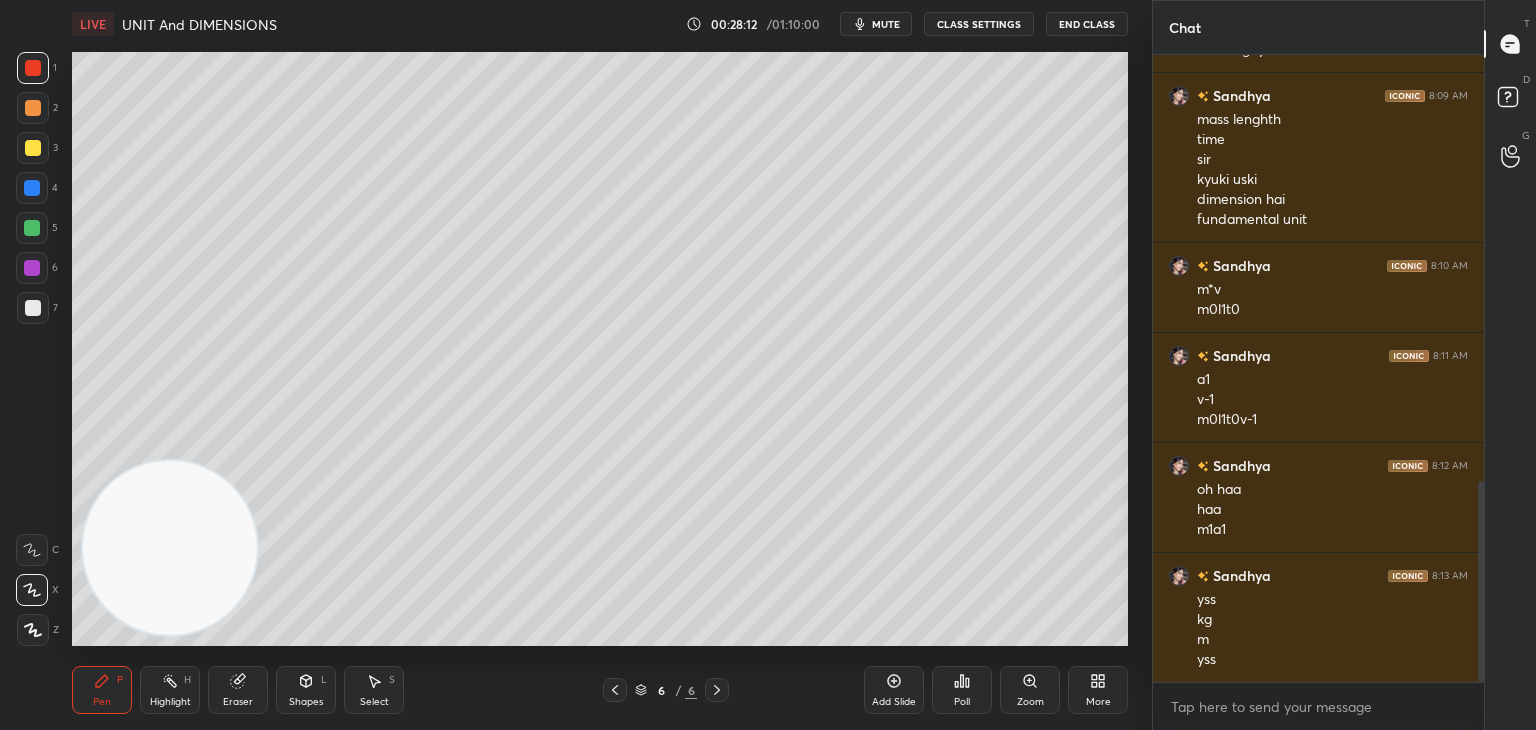 click 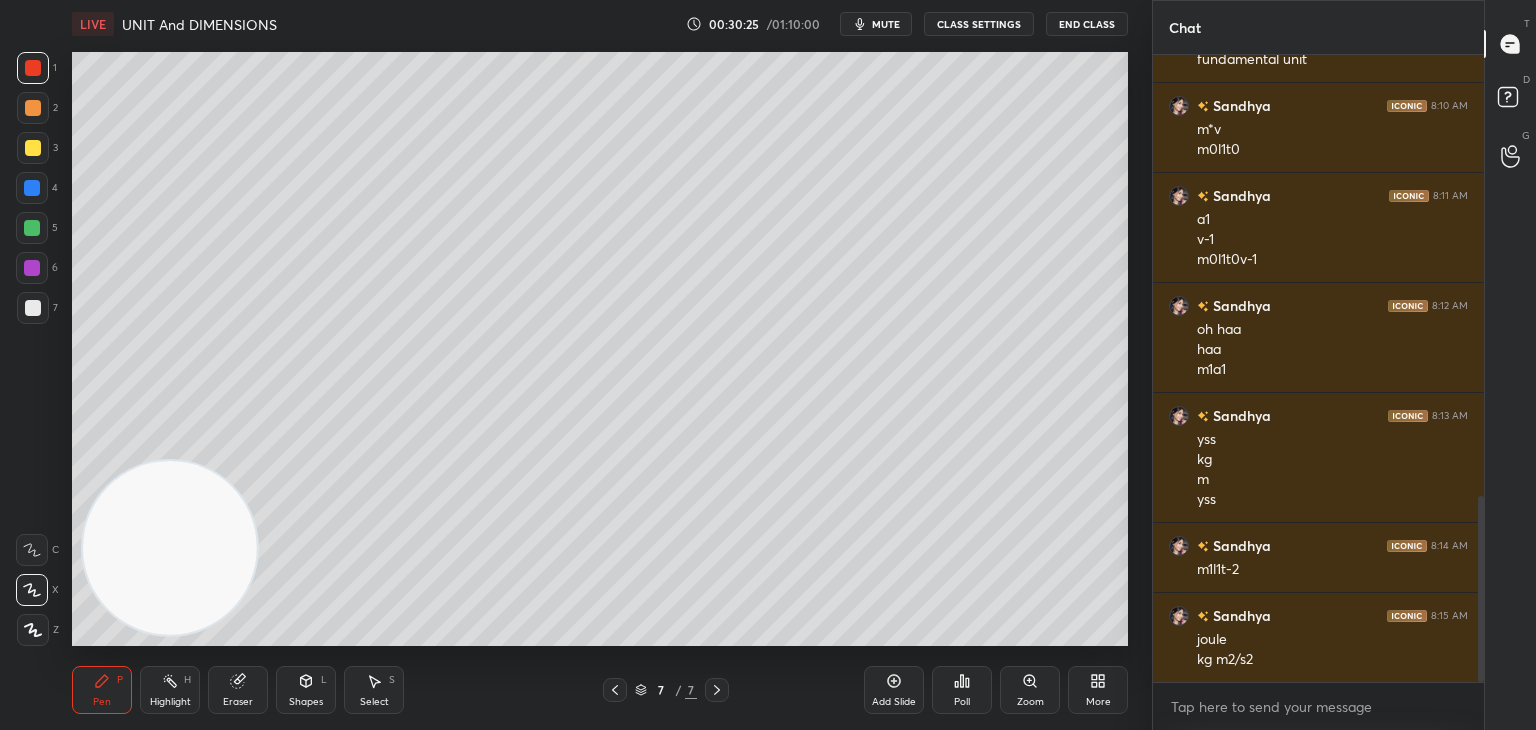 scroll, scrollTop: 1560, scrollLeft: 0, axis: vertical 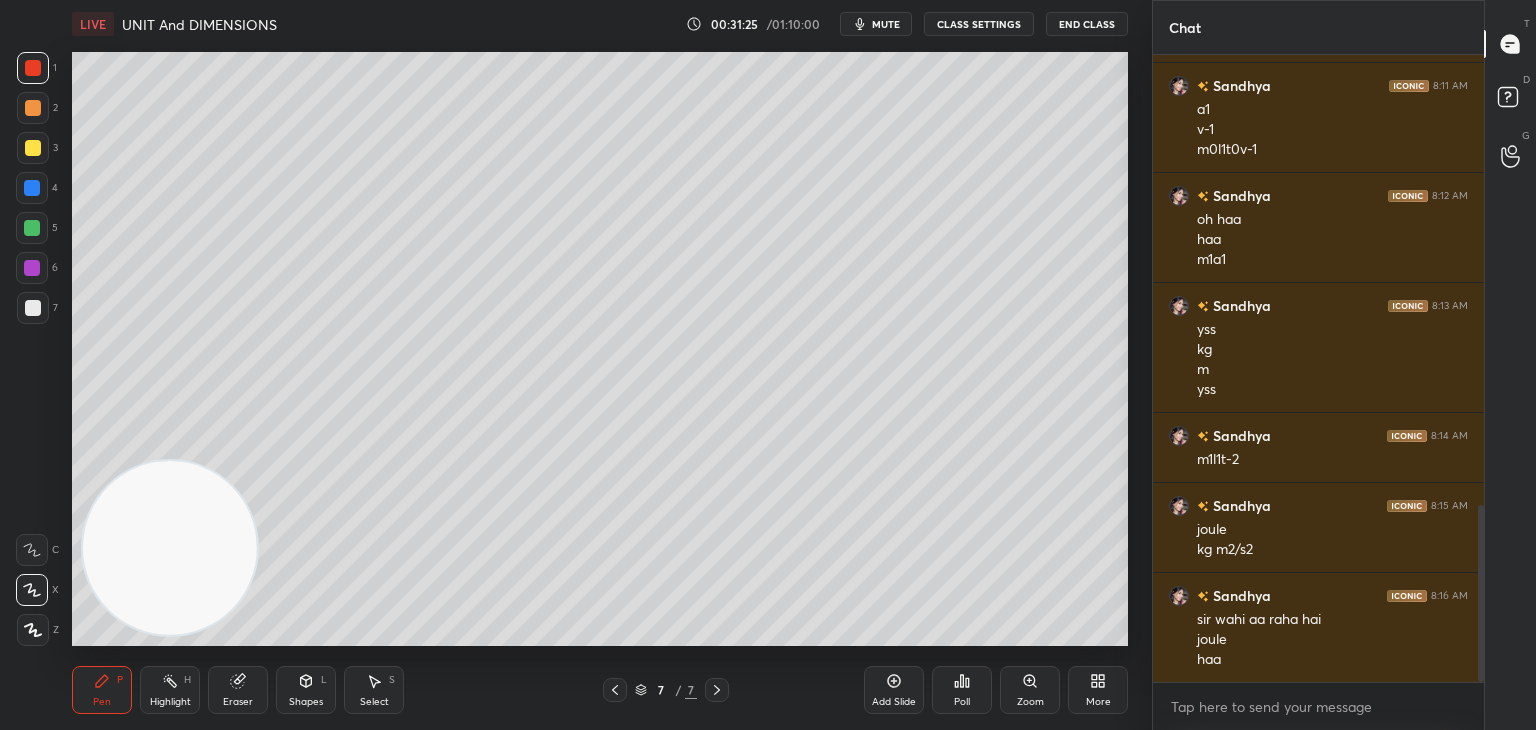 click on "mute" at bounding box center (886, 24) 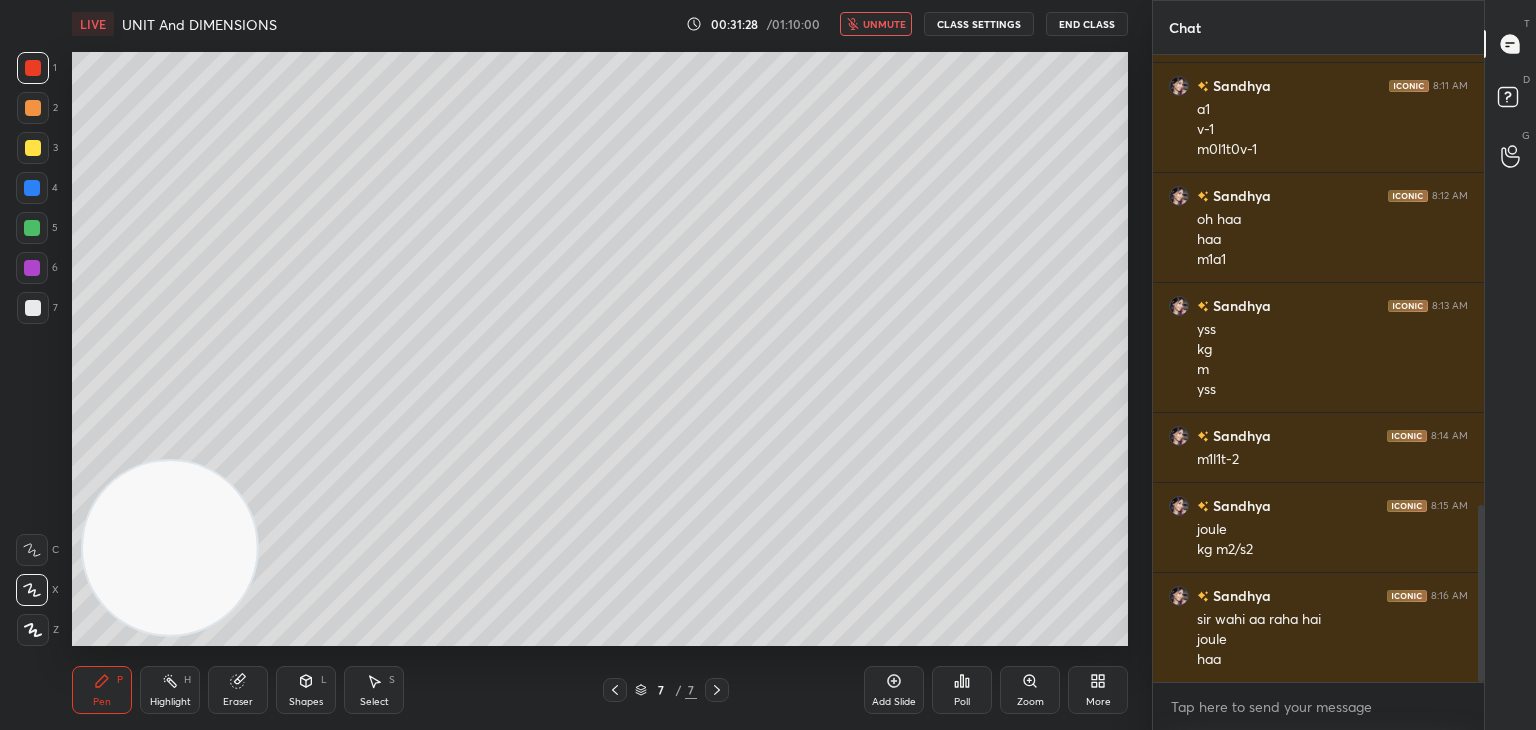 click on "unmute" at bounding box center [876, 24] 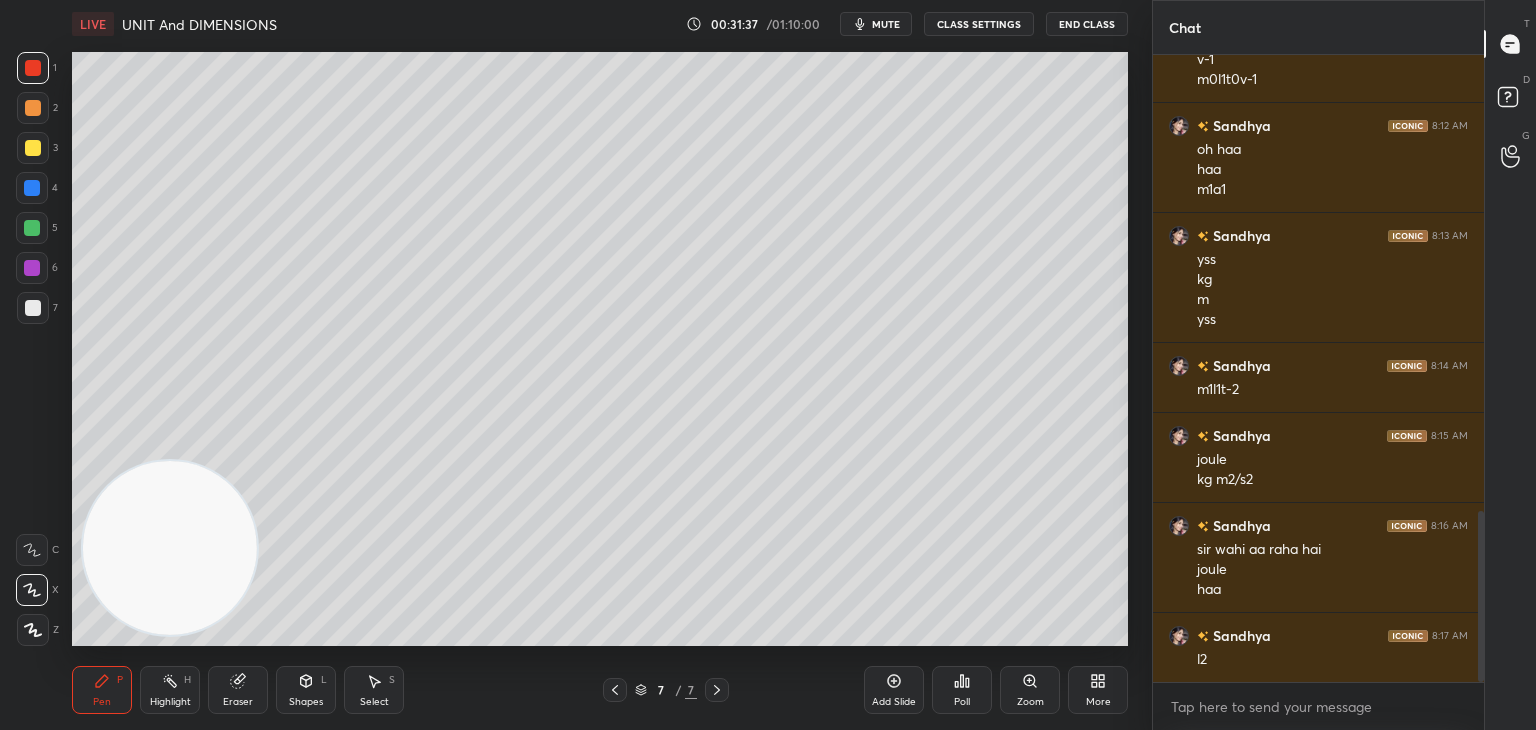 scroll, scrollTop: 1690, scrollLeft: 0, axis: vertical 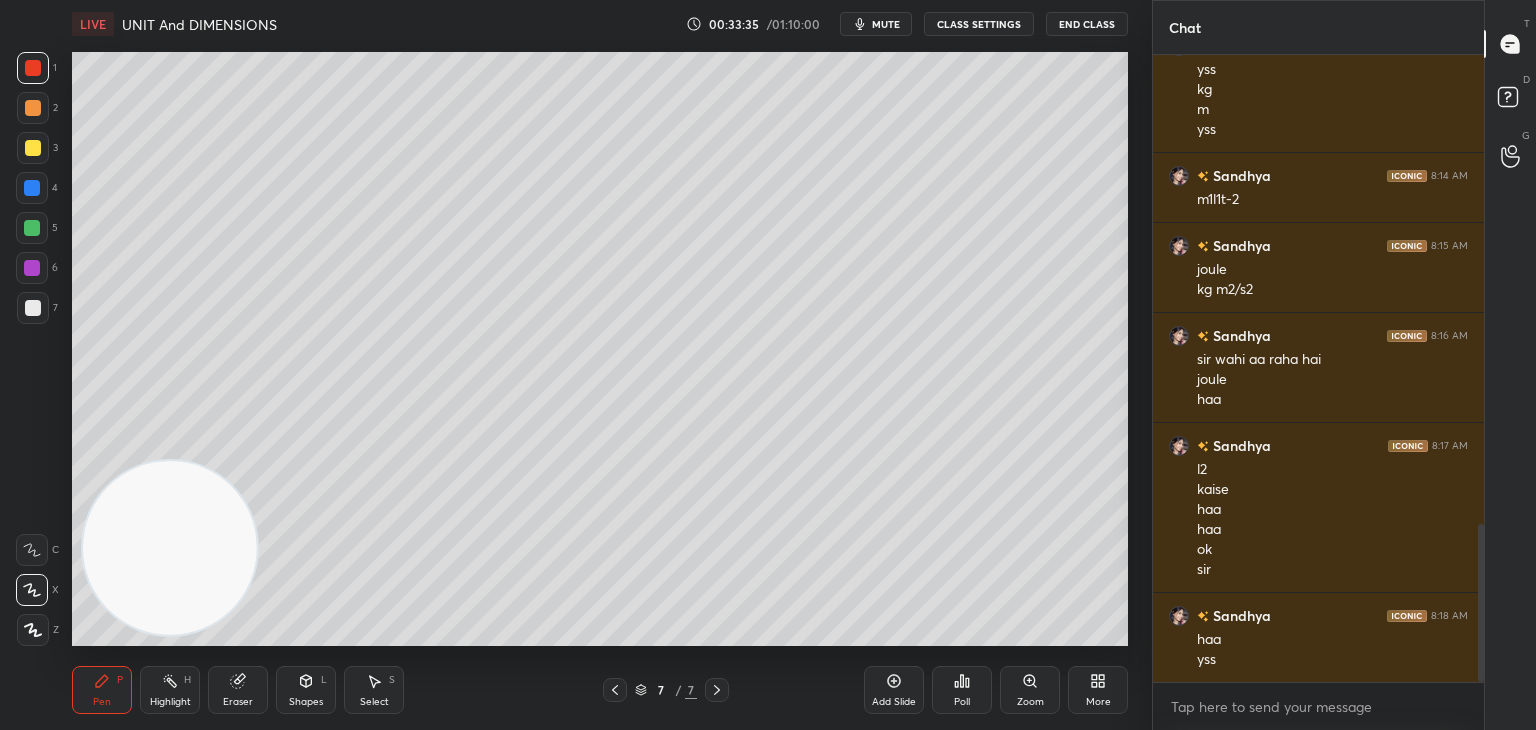 click on "Add Slide" at bounding box center (894, 690) 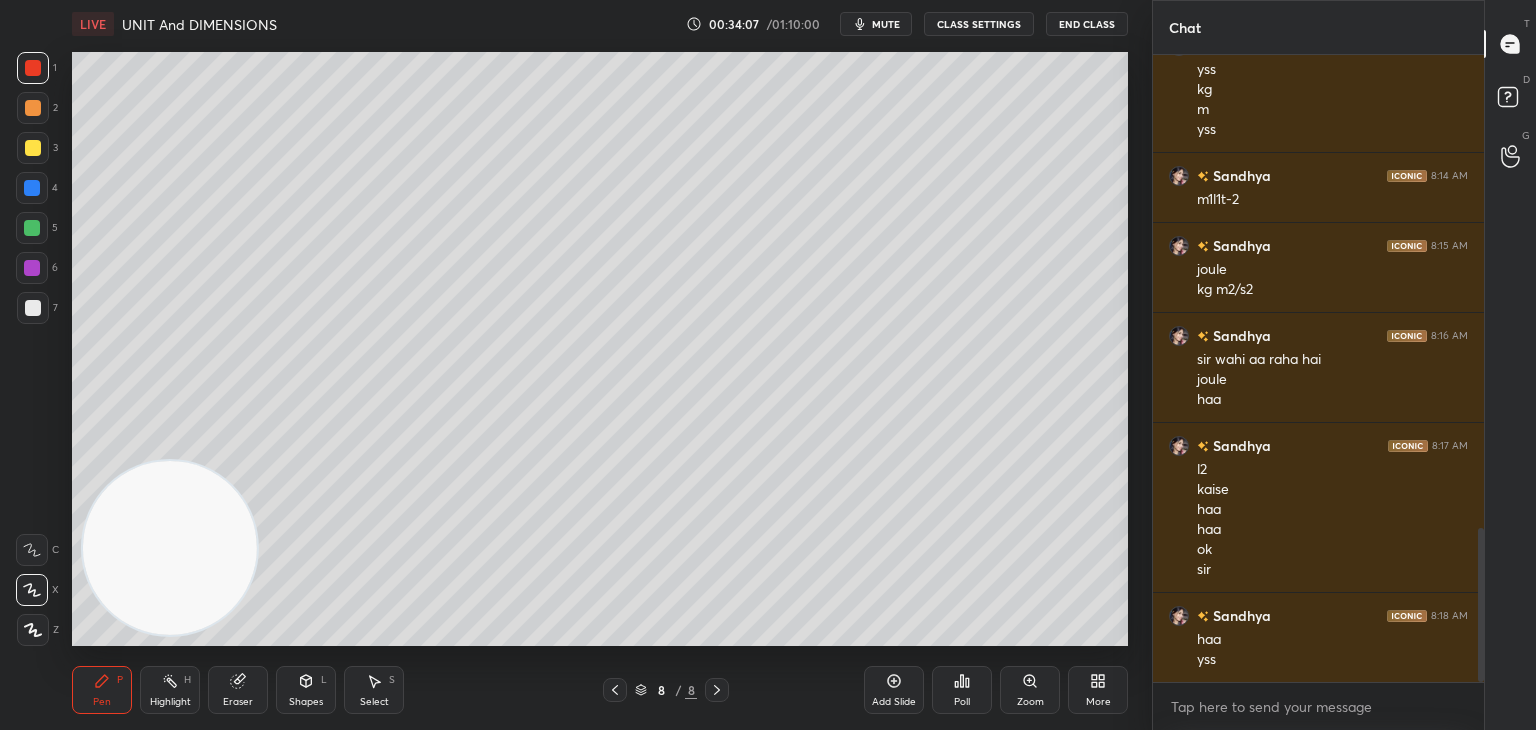 scroll, scrollTop: 1930, scrollLeft: 0, axis: vertical 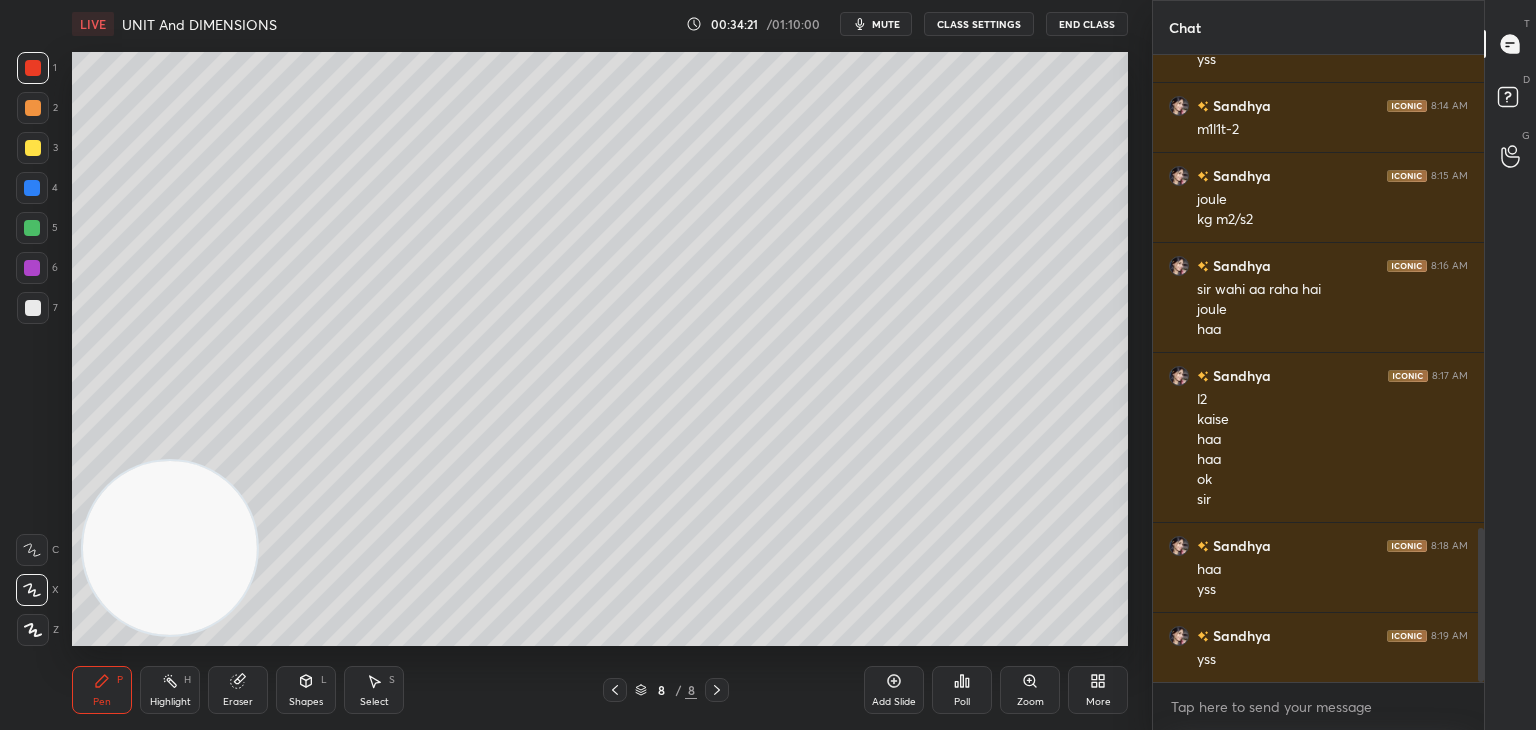 click on "mute" at bounding box center [886, 24] 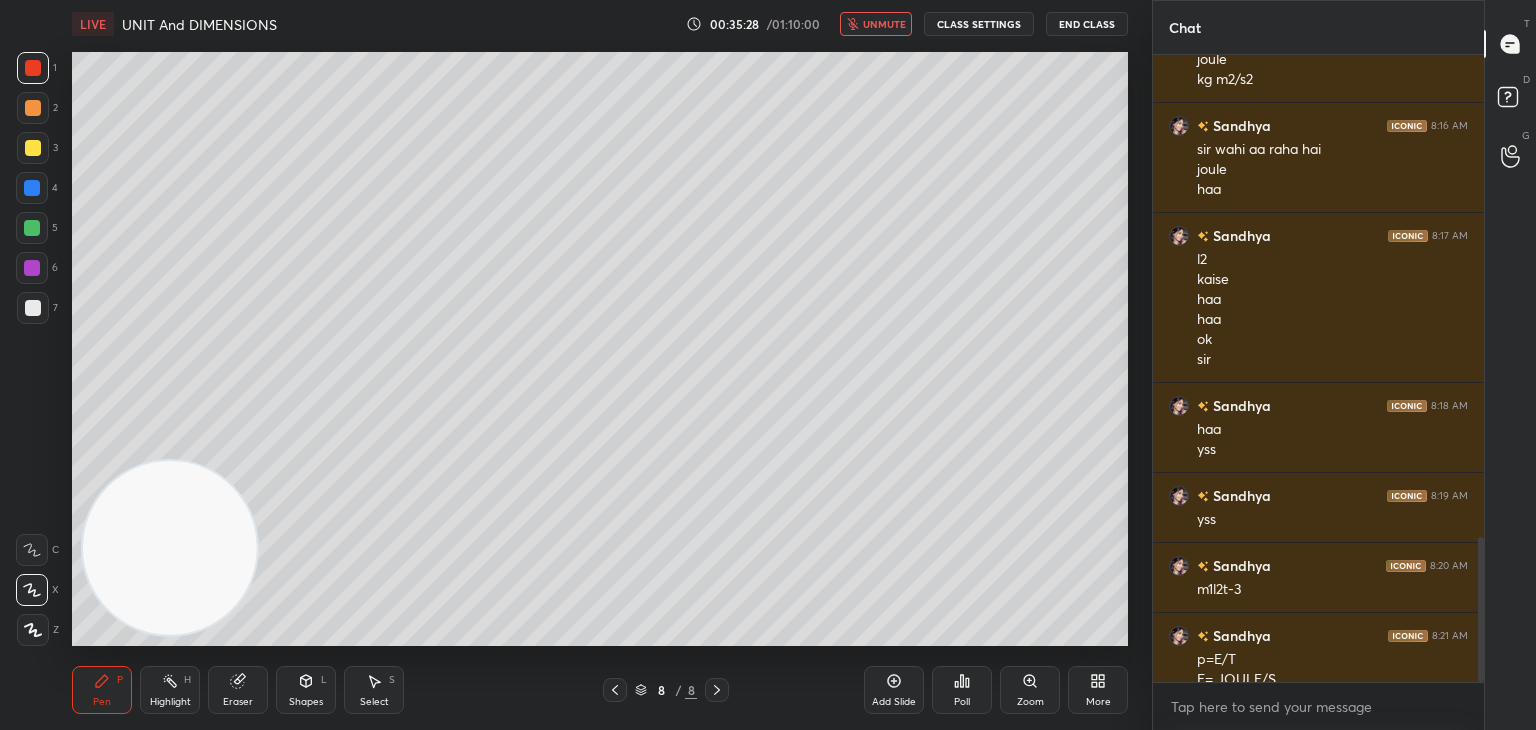 scroll, scrollTop: 2090, scrollLeft: 0, axis: vertical 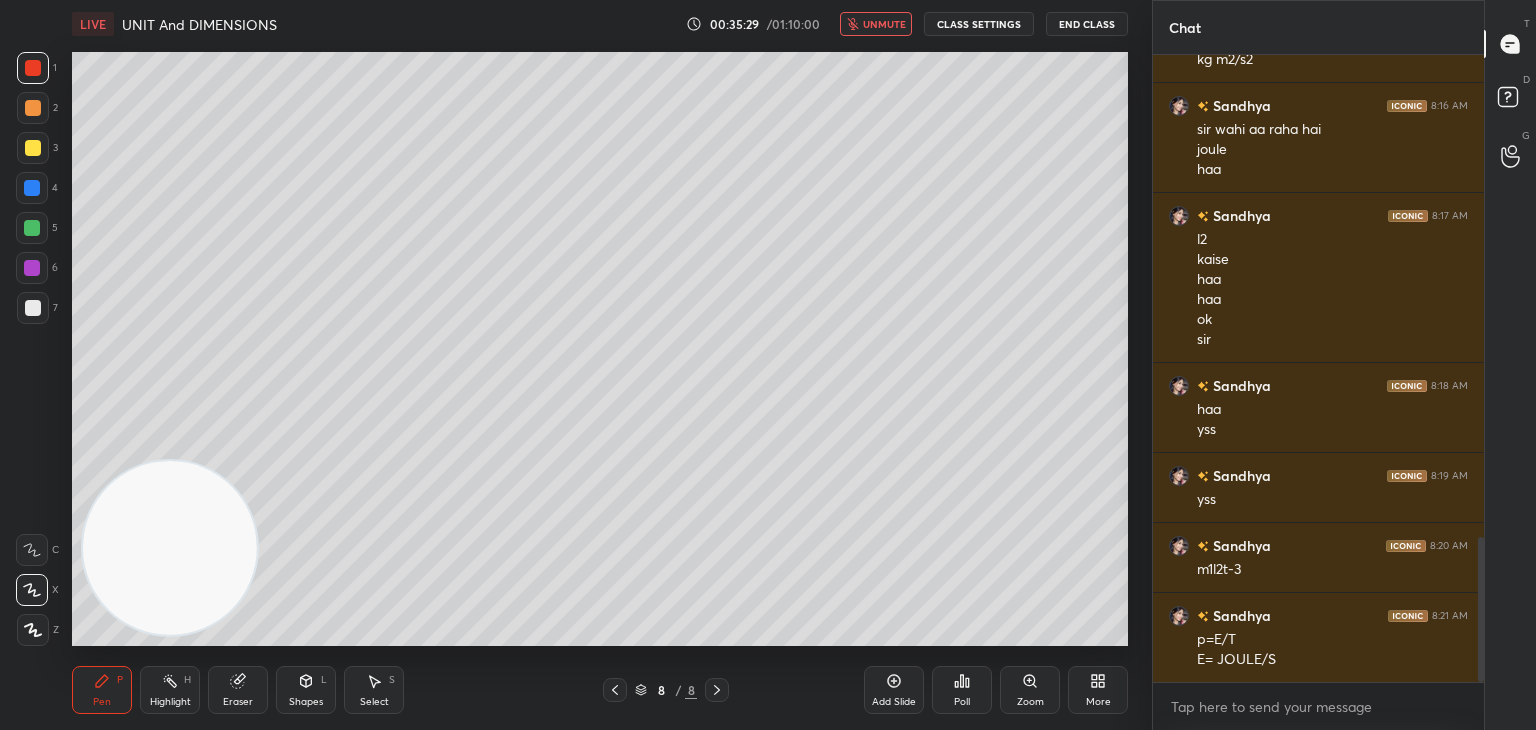 click on "unmute" at bounding box center (884, 24) 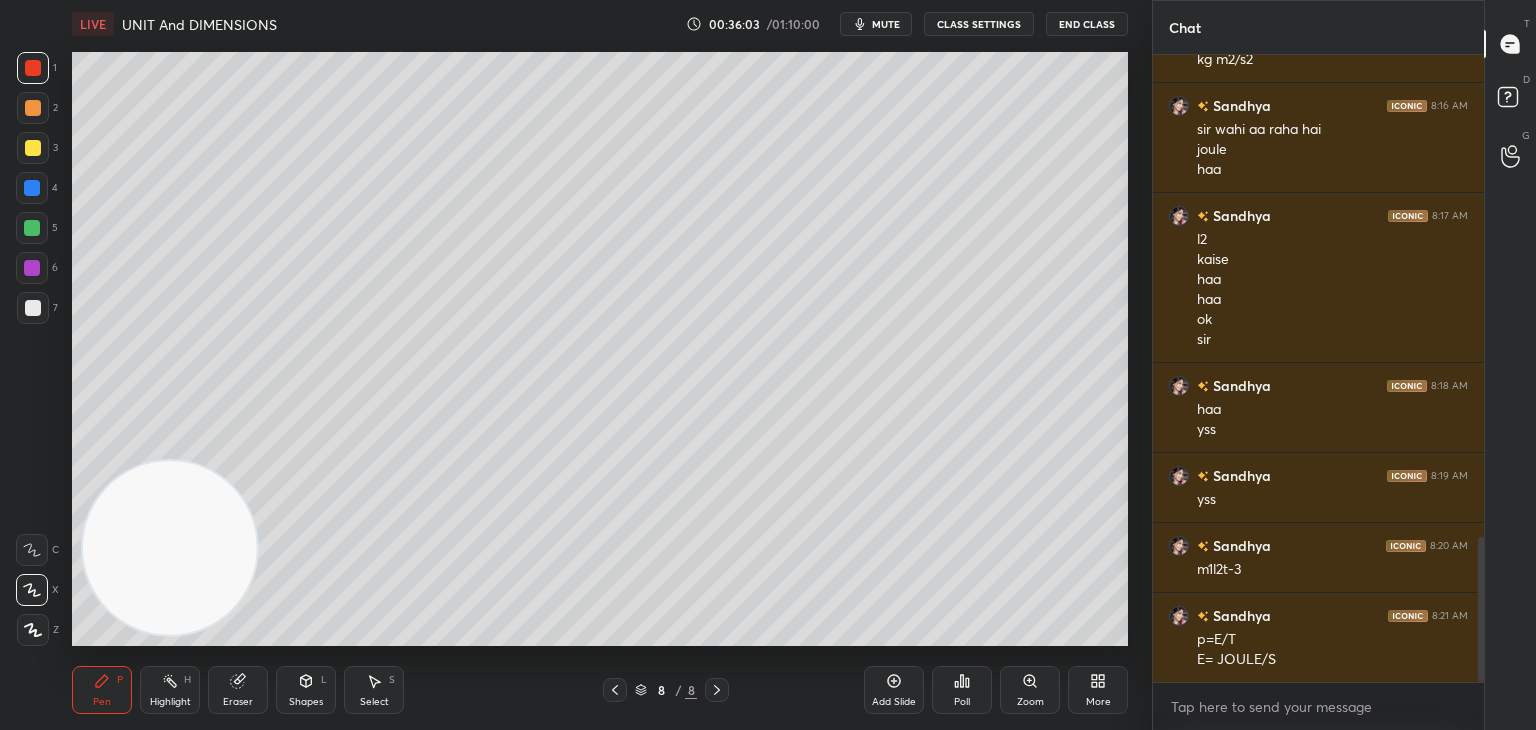 click on "Add Slide" at bounding box center (894, 690) 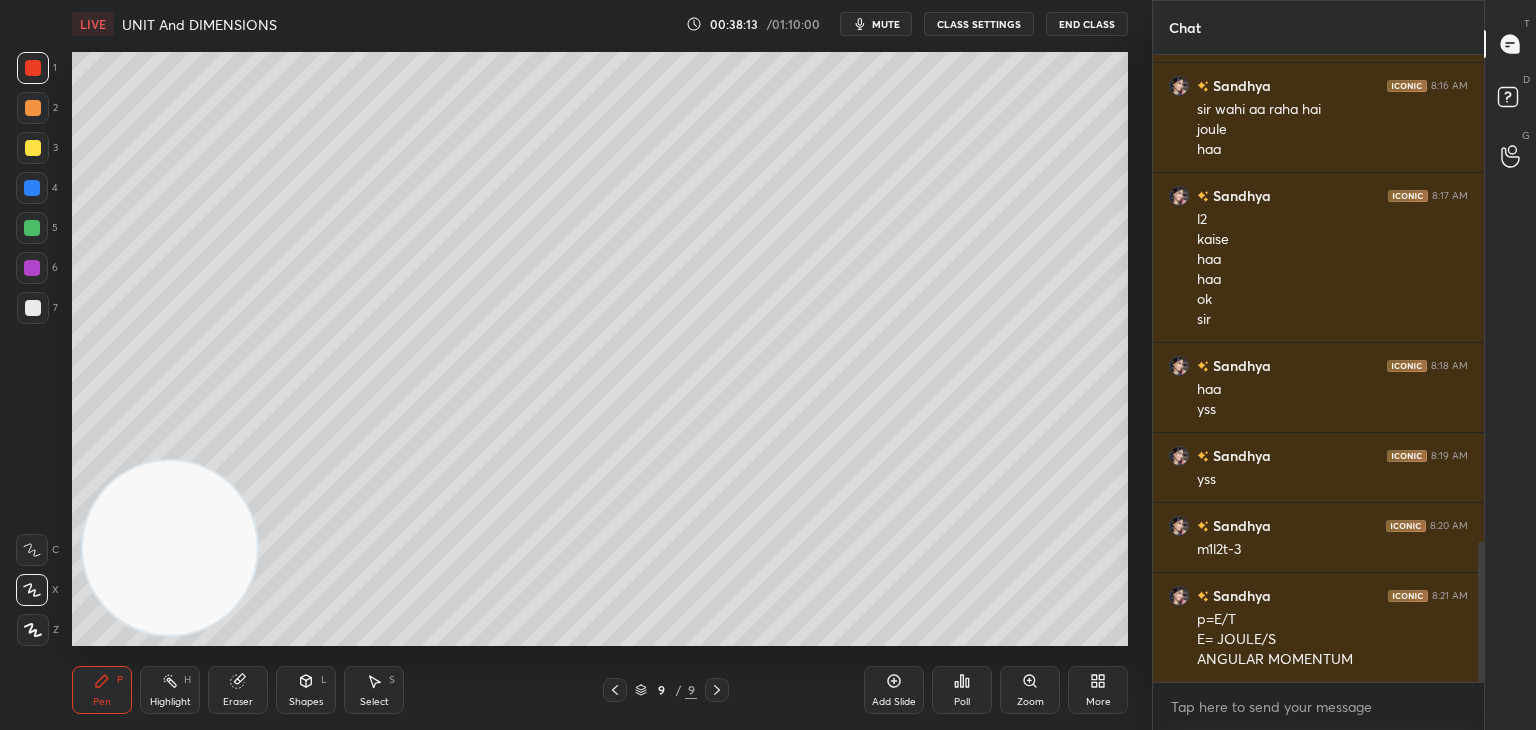 scroll, scrollTop: 2180, scrollLeft: 0, axis: vertical 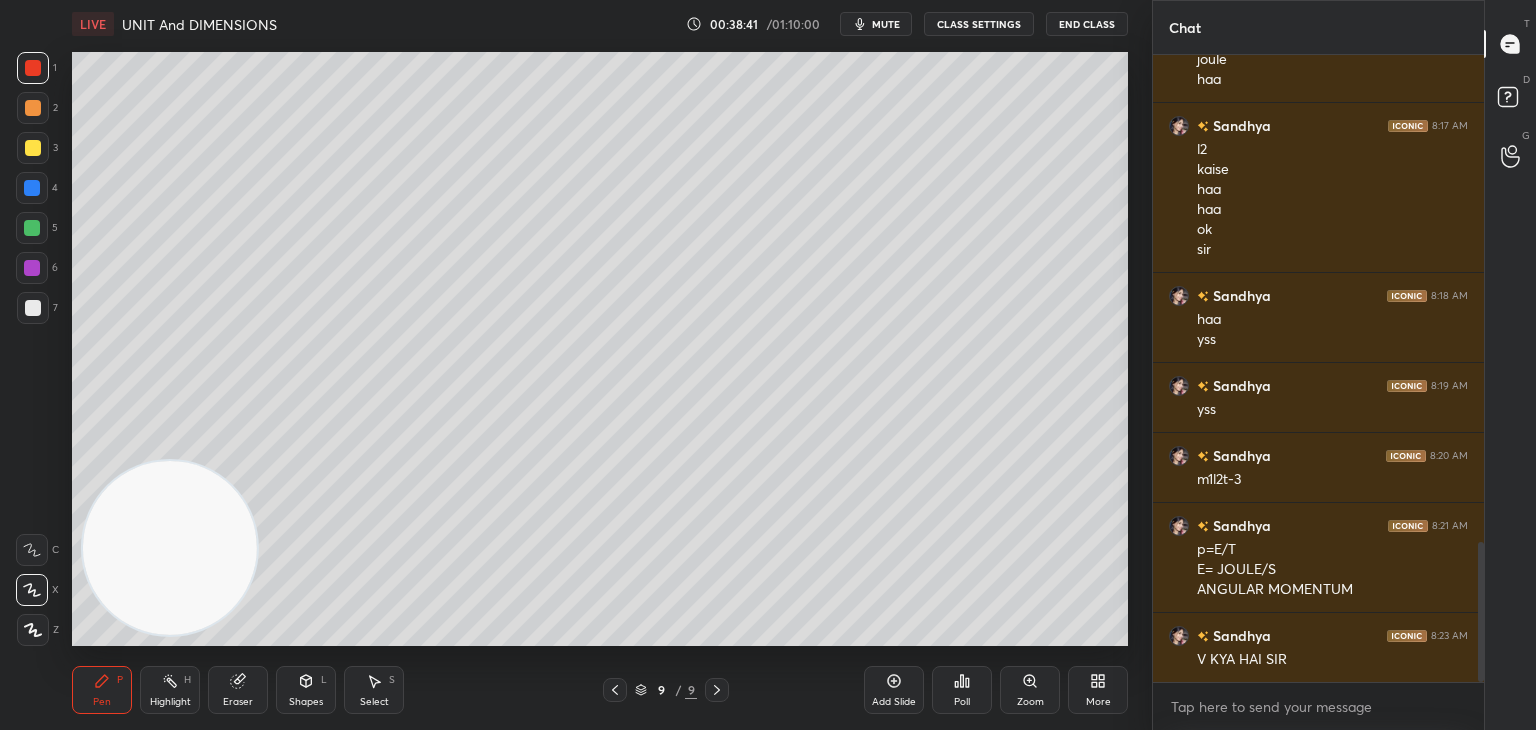 click on "mute" at bounding box center [886, 24] 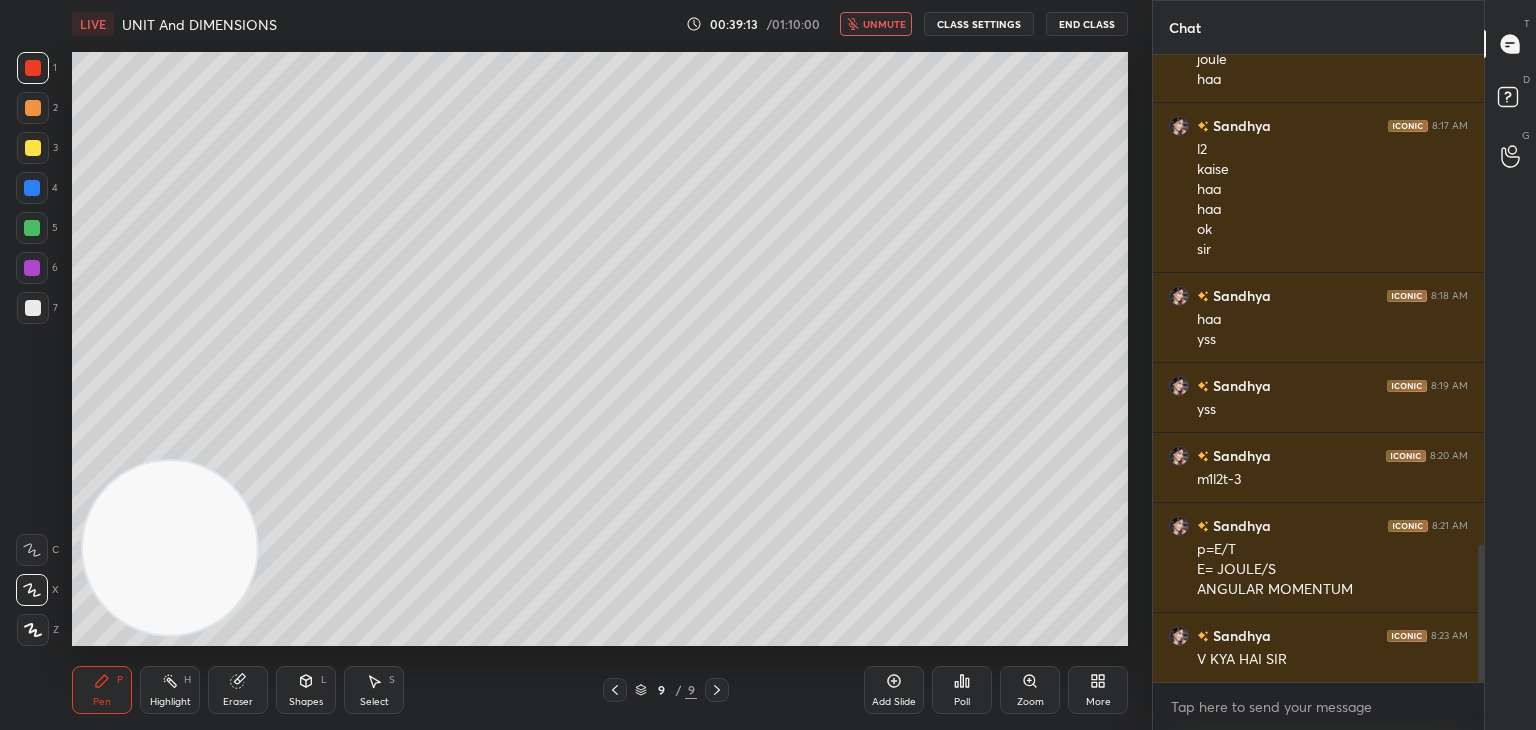 scroll, scrollTop: 2250, scrollLeft: 0, axis: vertical 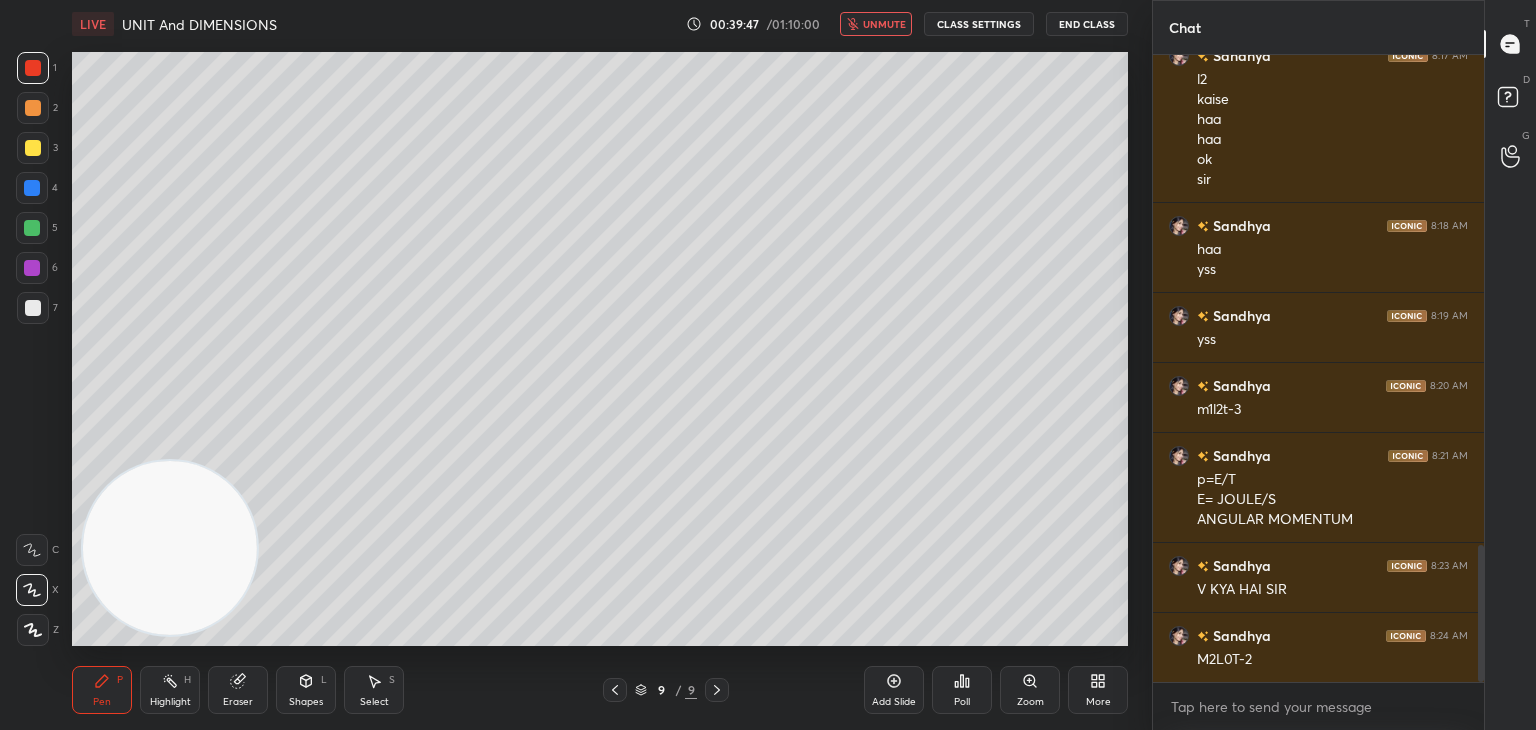 click on "unmute" at bounding box center (876, 24) 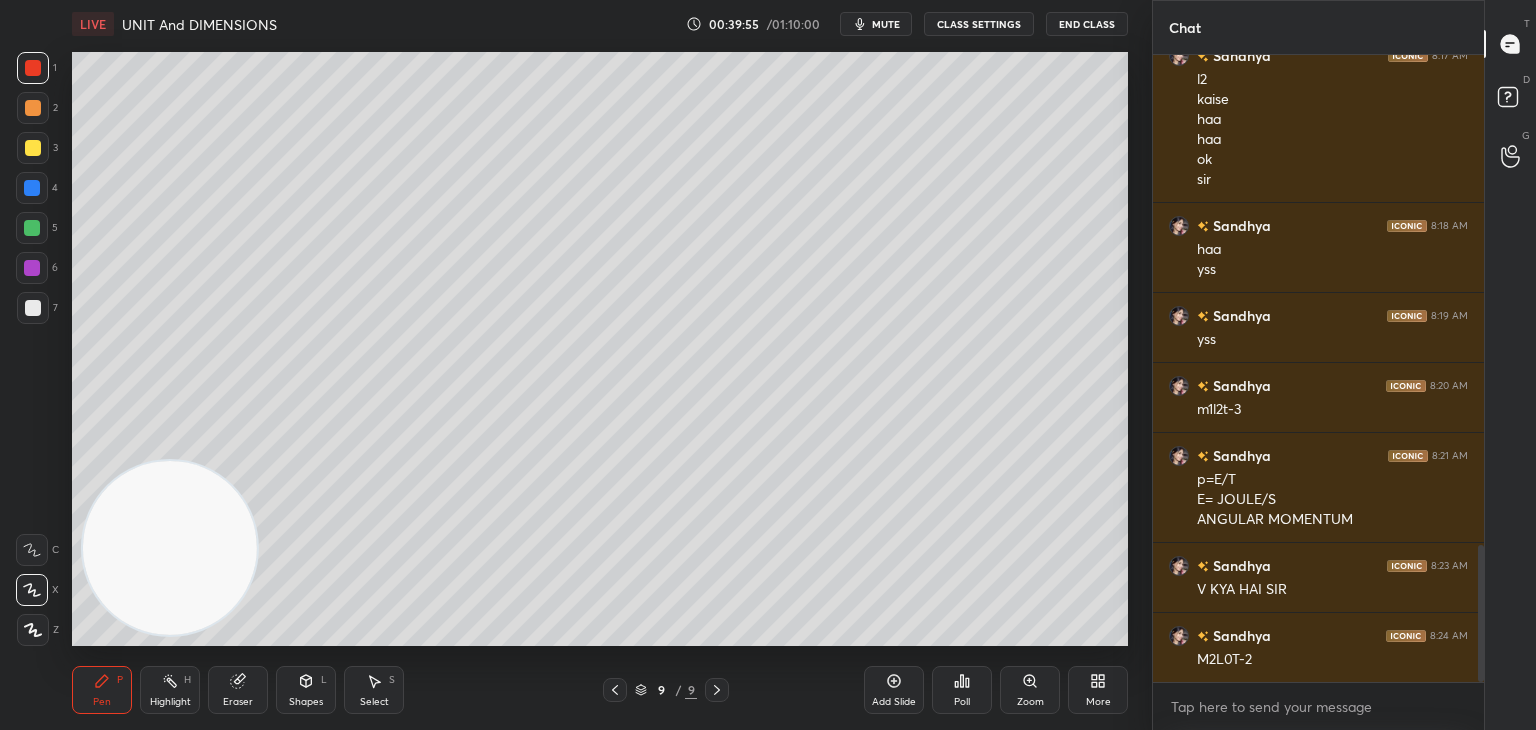 click at bounding box center [33, 308] 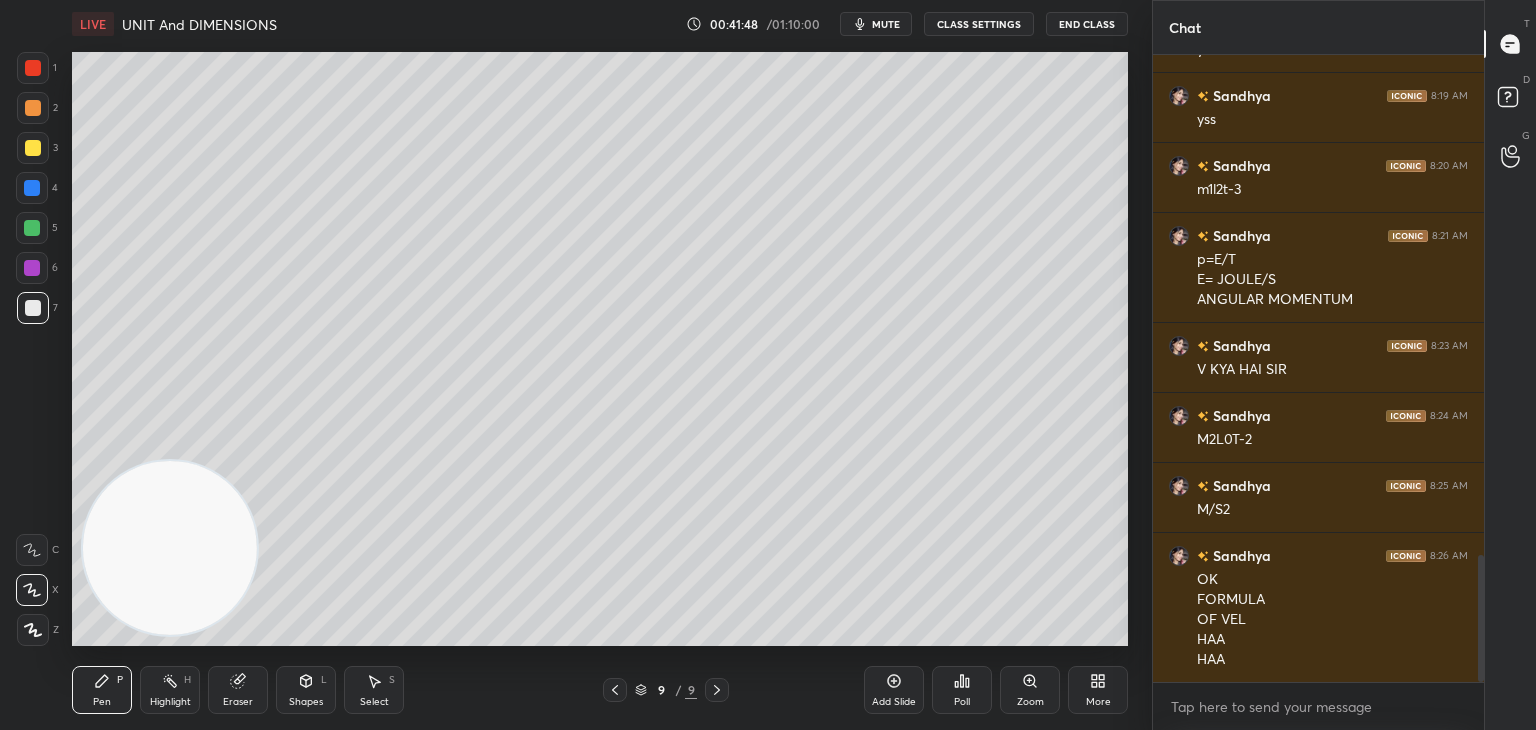 scroll, scrollTop: 2540, scrollLeft: 0, axis: vertical 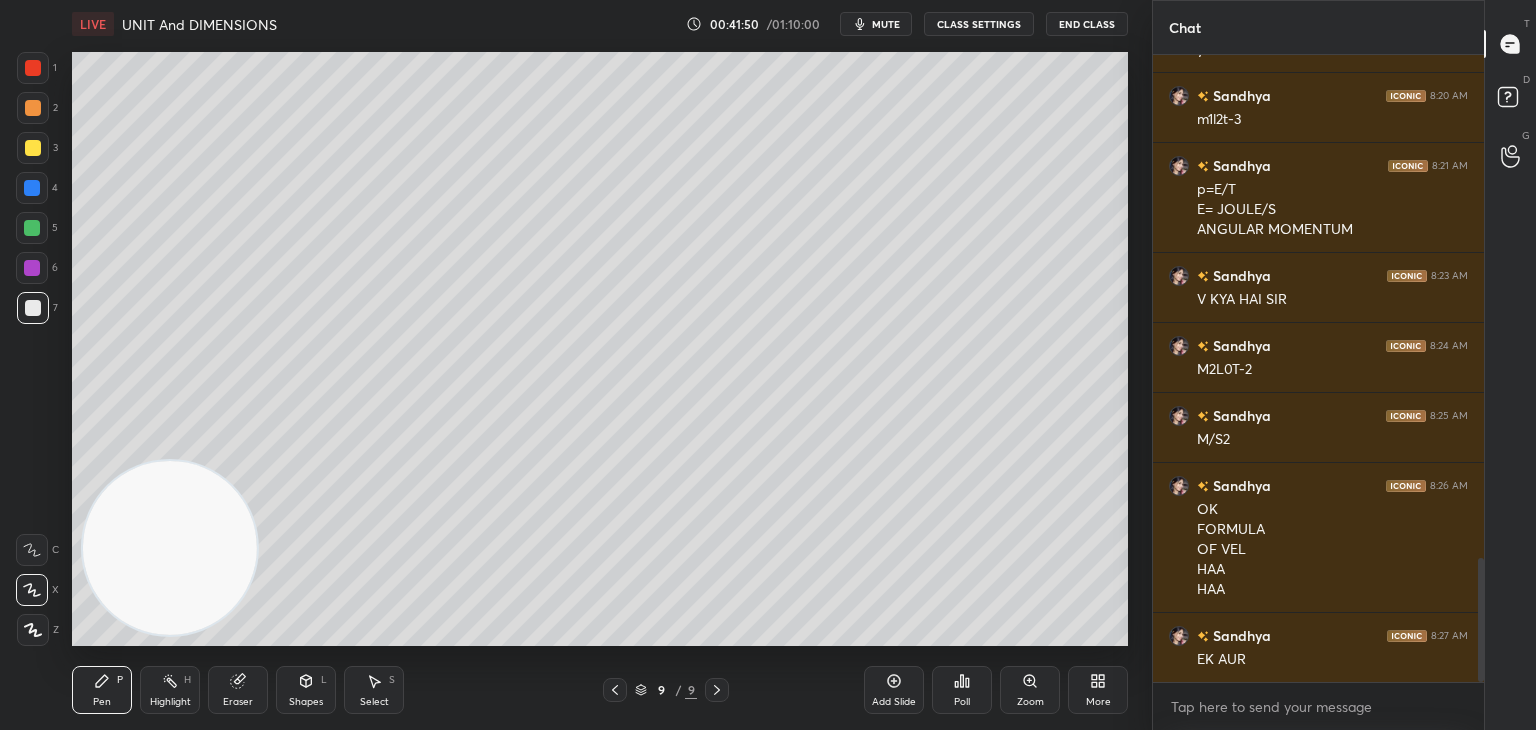 click 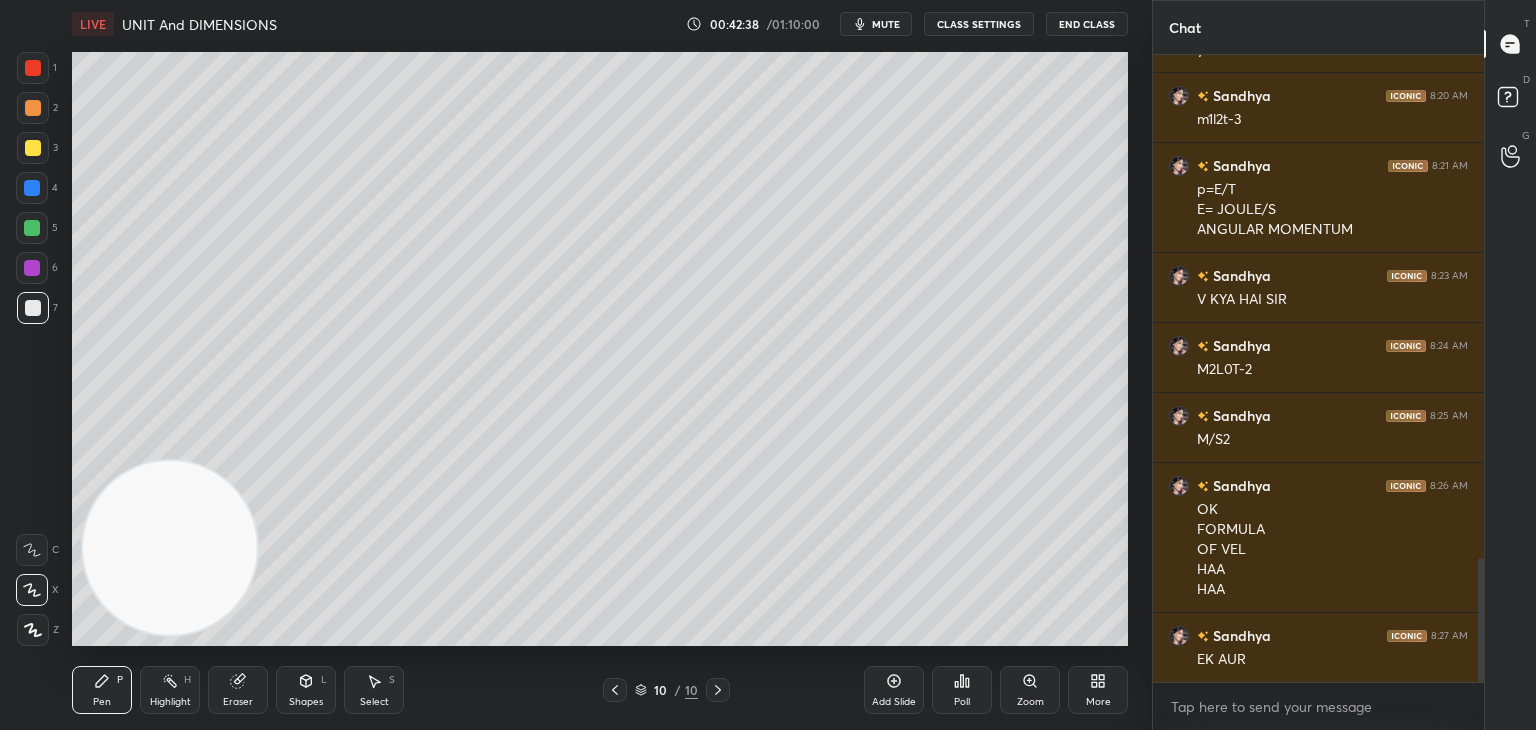 click on "mute" at bounding box center [876, 24] 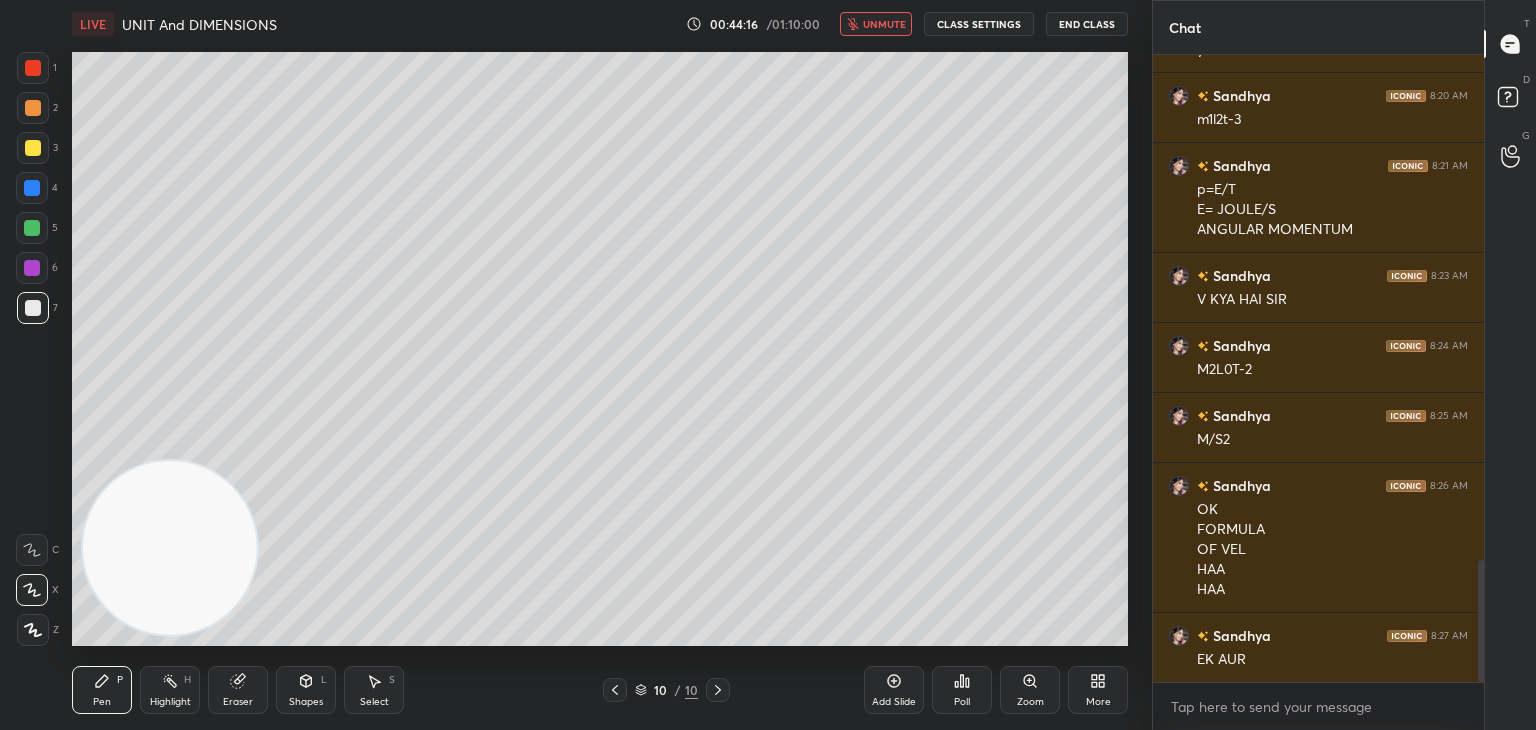 scroll, scrollTop: 2610, scrollLeft: 0, axis: vertical 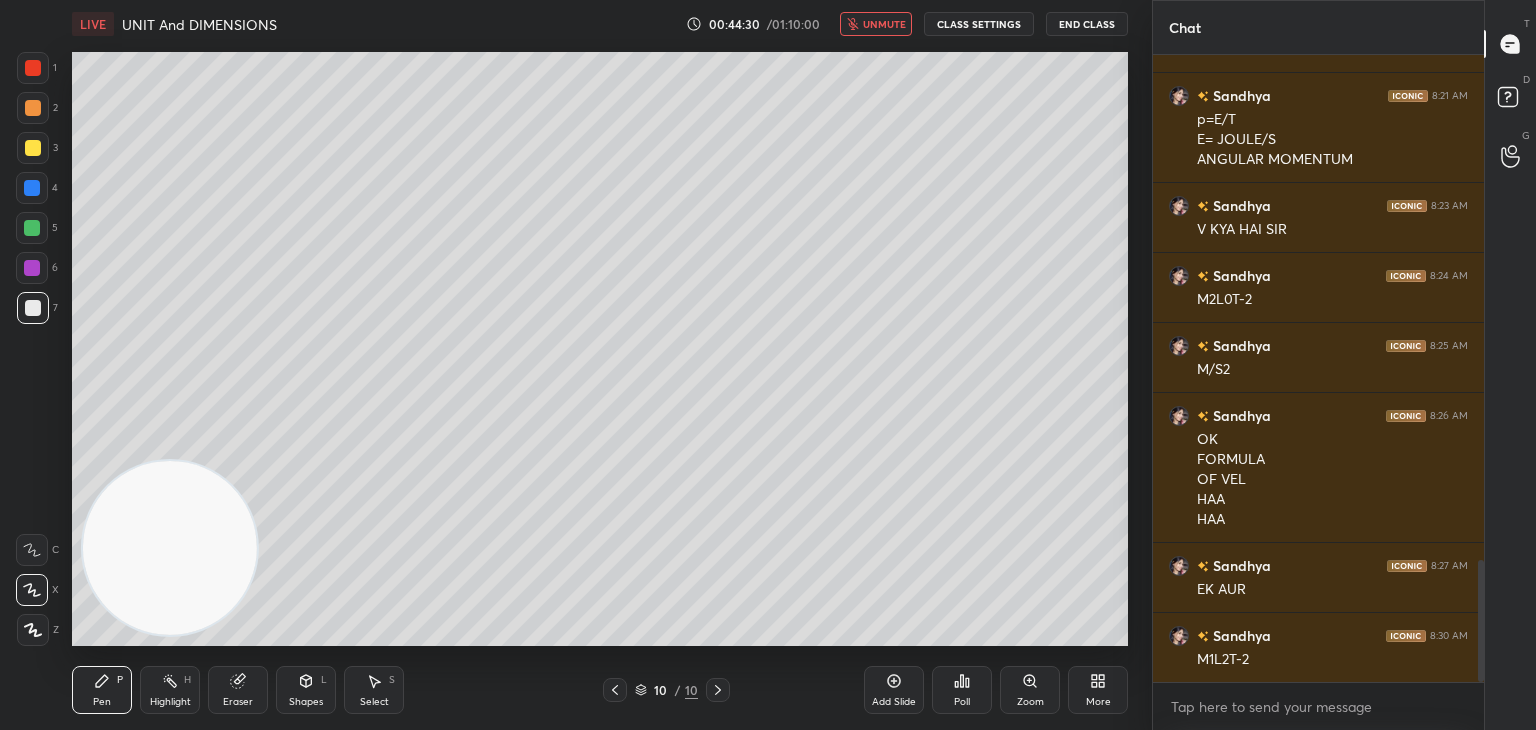 click on "unmute" at bounding box center [884, 24] 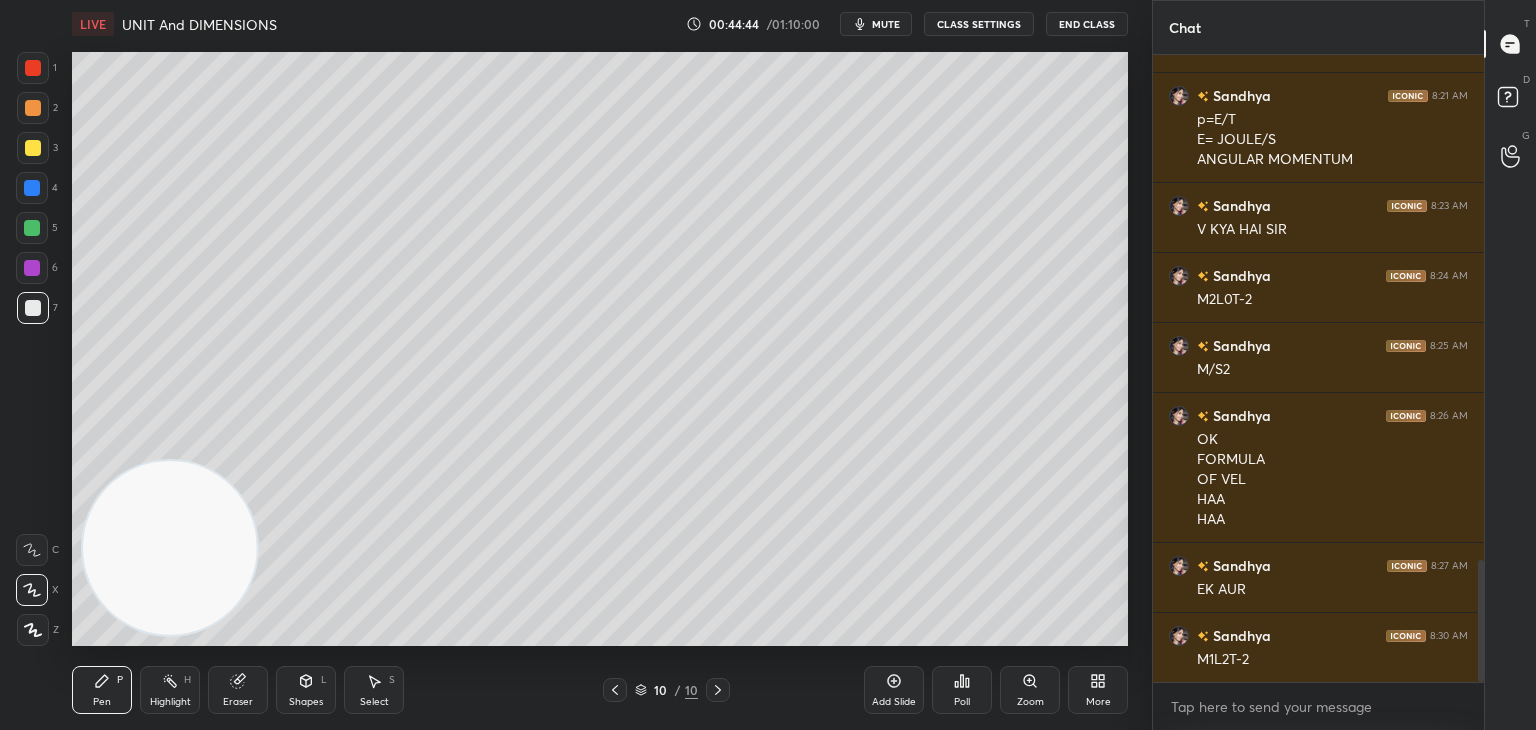 click at bounding box center [33, 148] 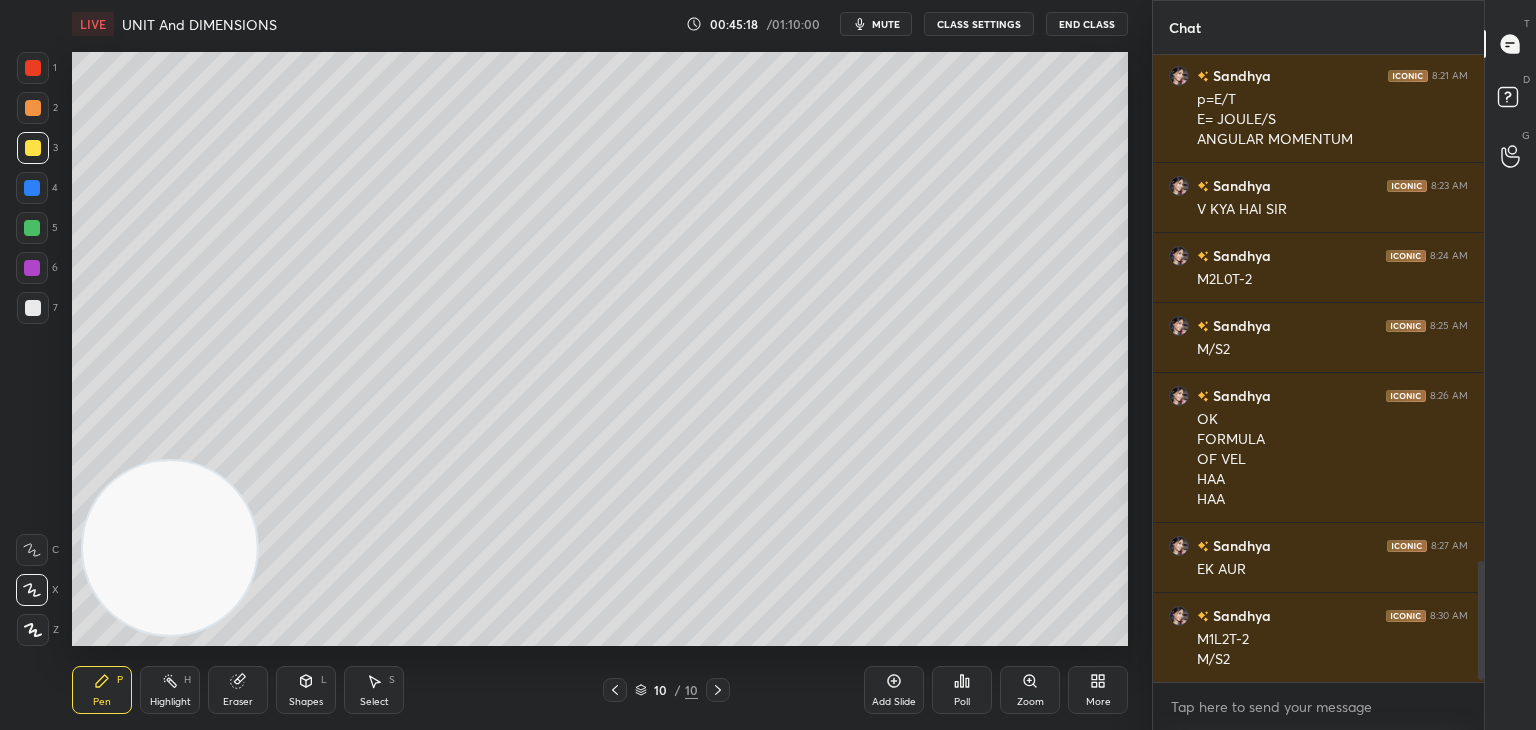 scroll, scrollTop: 2700, scrollLeft: 0, axis: vertical 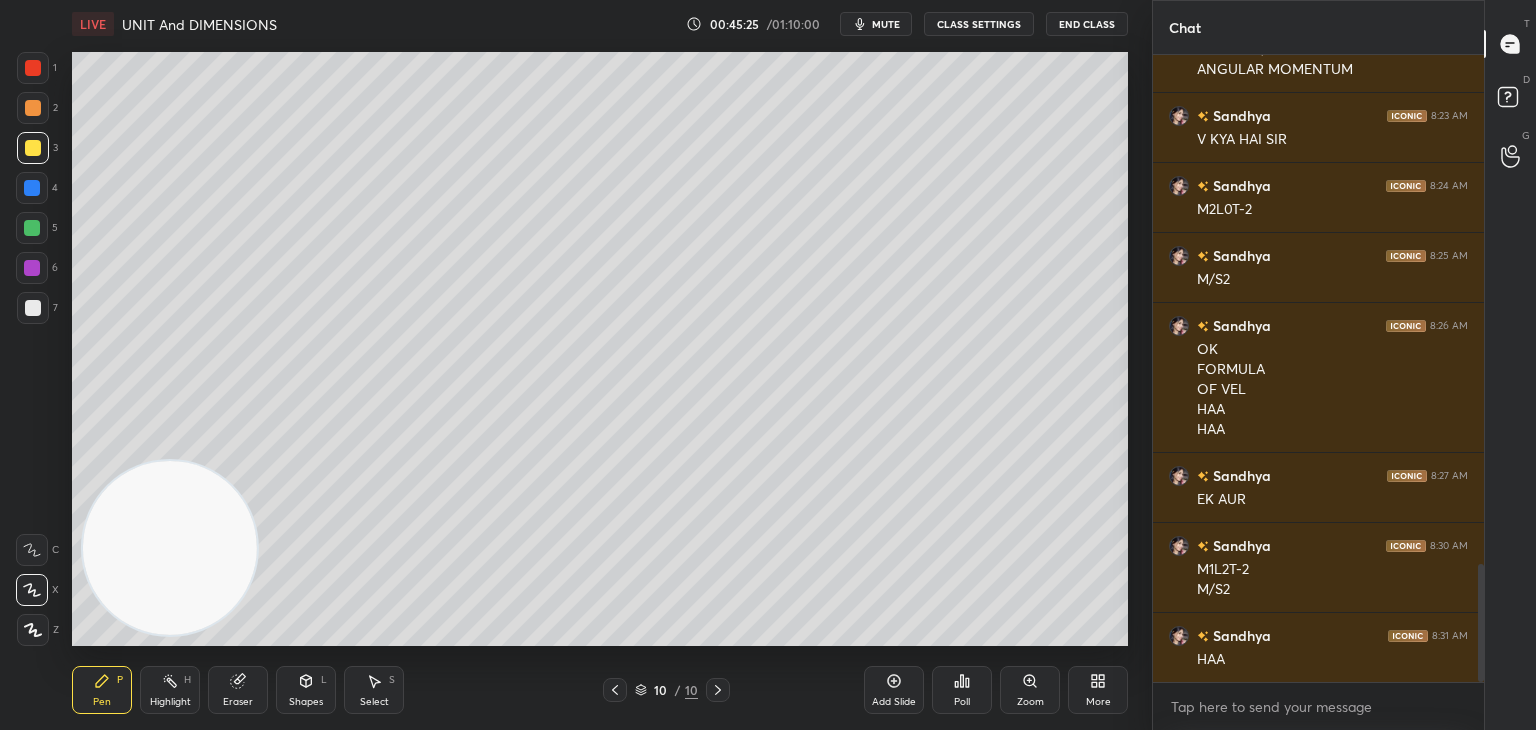 click on "Eraser" at bounding box center (238, 690) 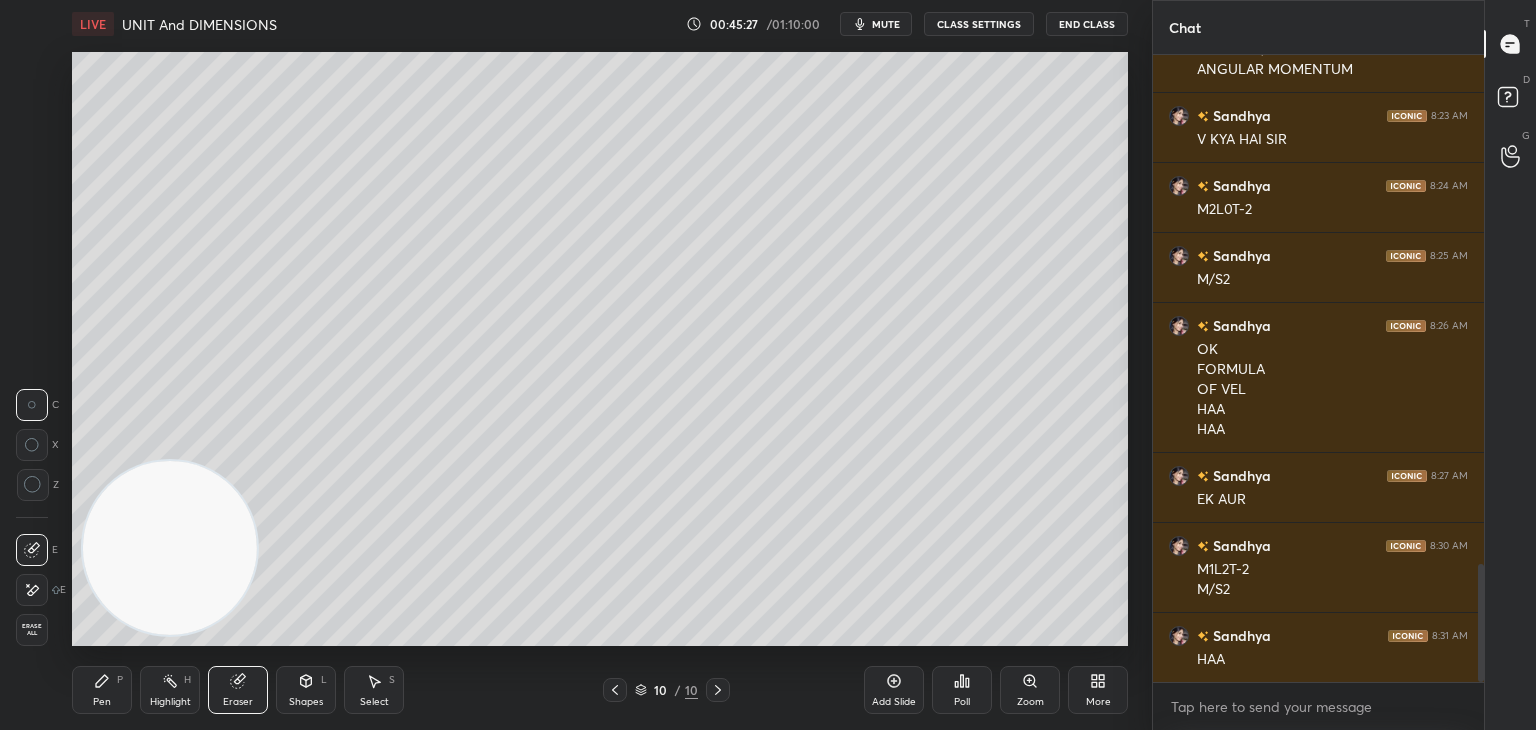 click 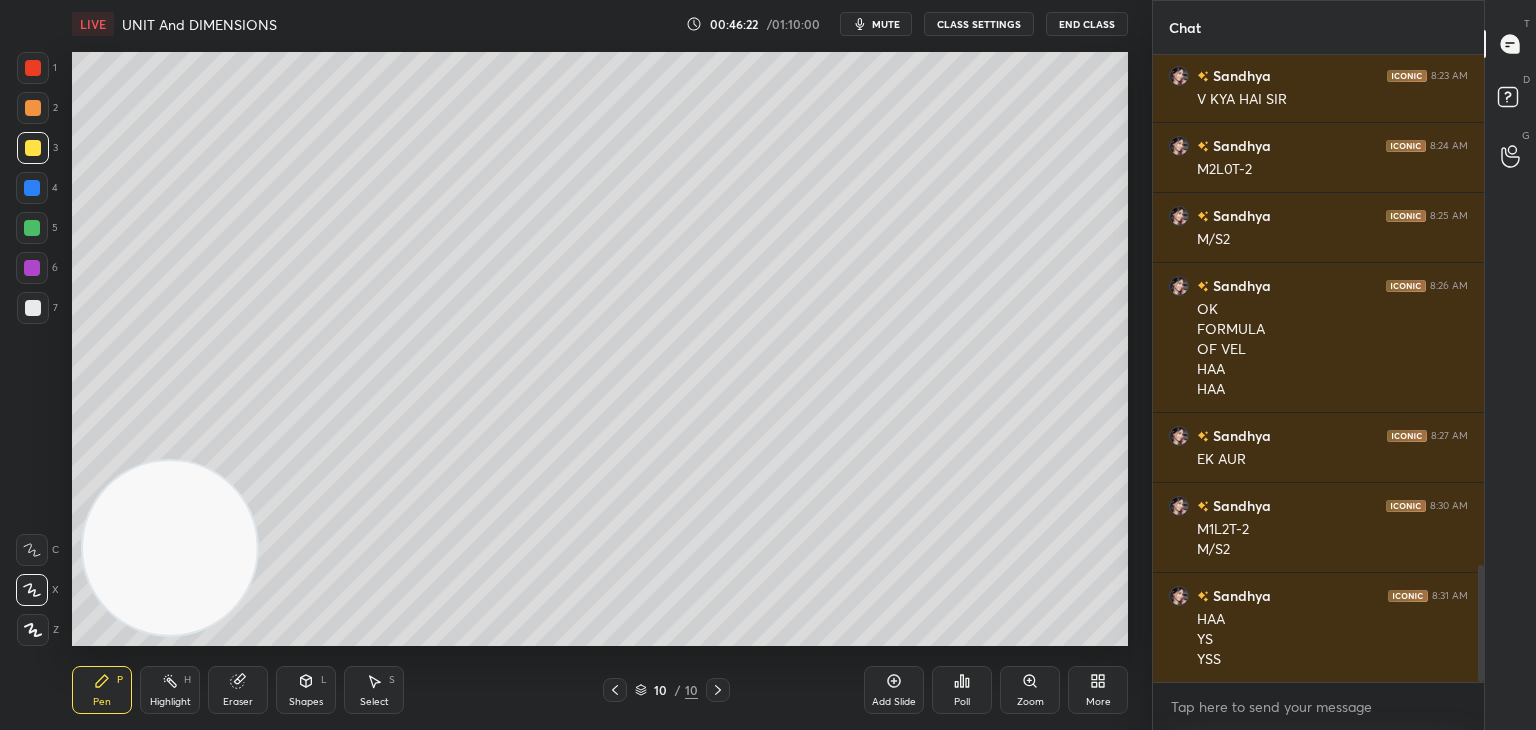scroll, scrollTop: 2810, scrollLeft: 0, axis: vertical 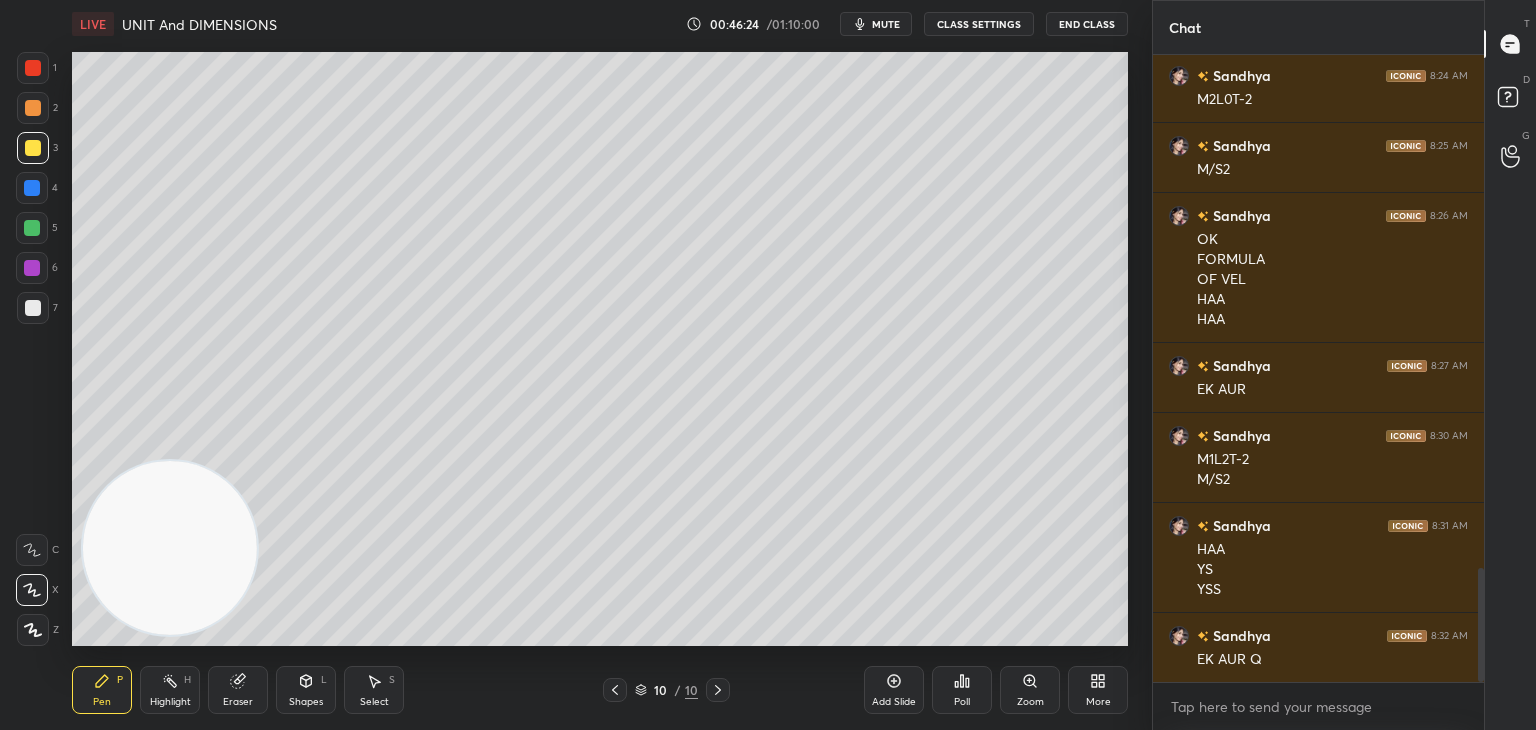 click 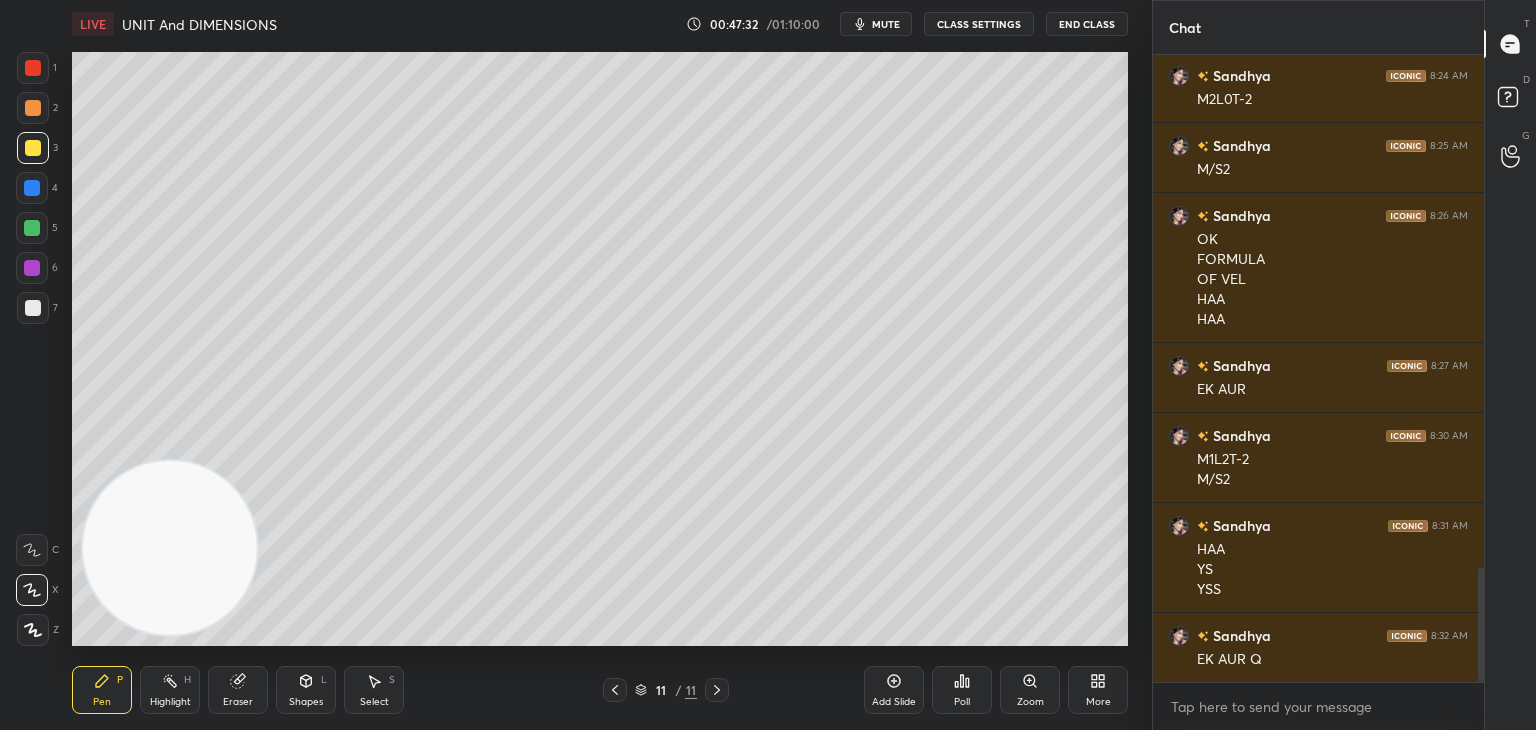 click on "mute" at bounding box center [886, 24] 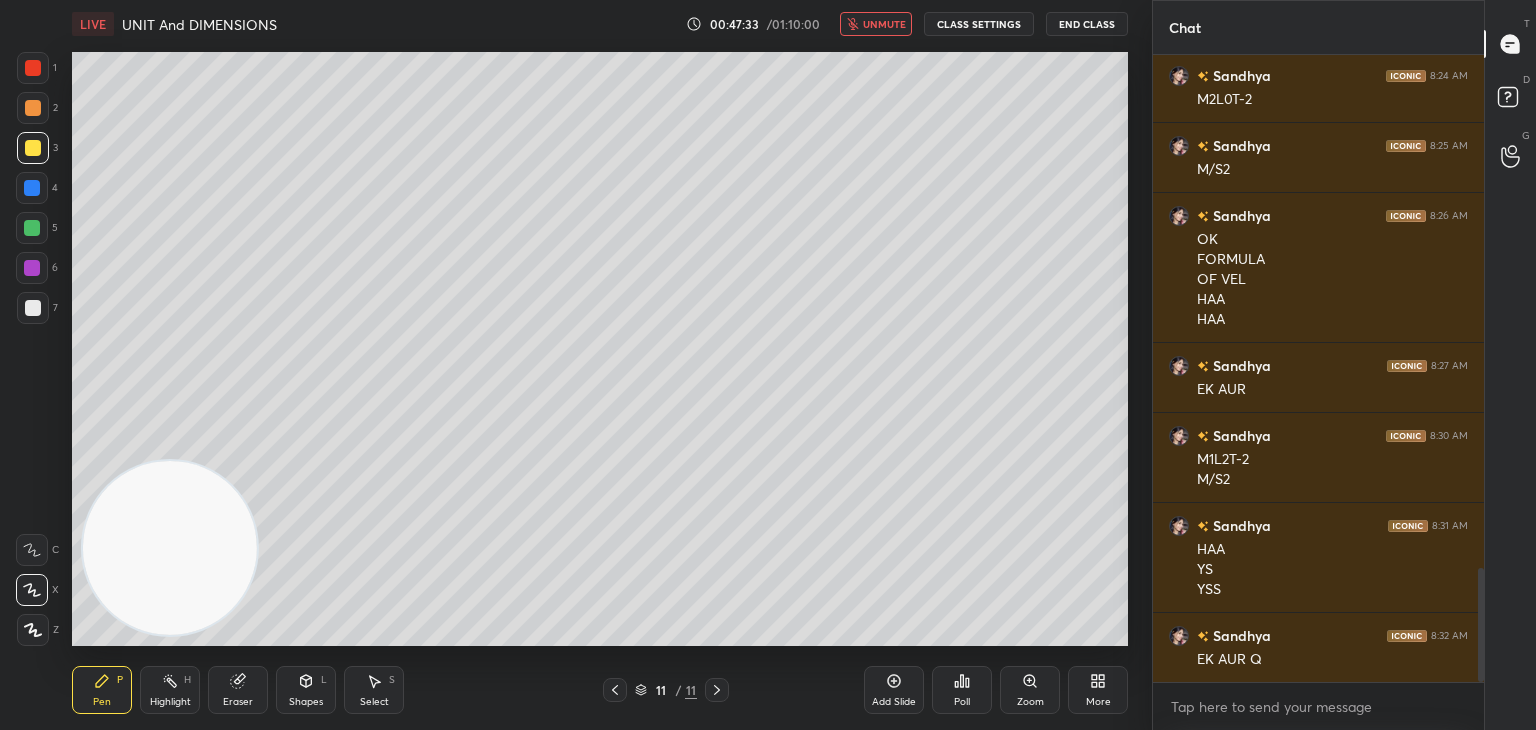 scroll, scrollTop: 2880, scrollLeft: 0, axis: vertical 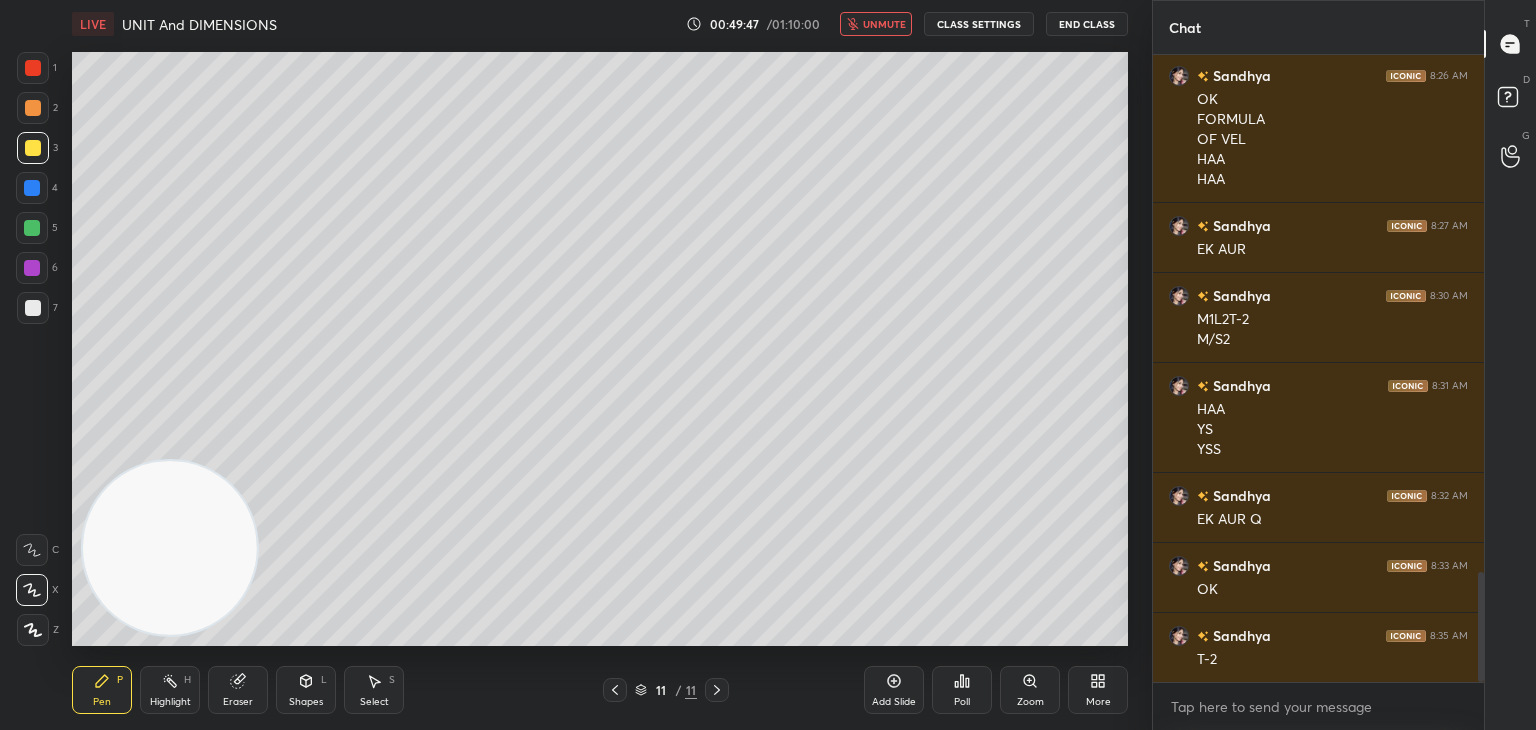 click on "LIVE UNIT And DIMENSIONS 00:49:47 /  01:10:00 unmute CLASS SETTINGS End Class" at bounding box center [600, 24] 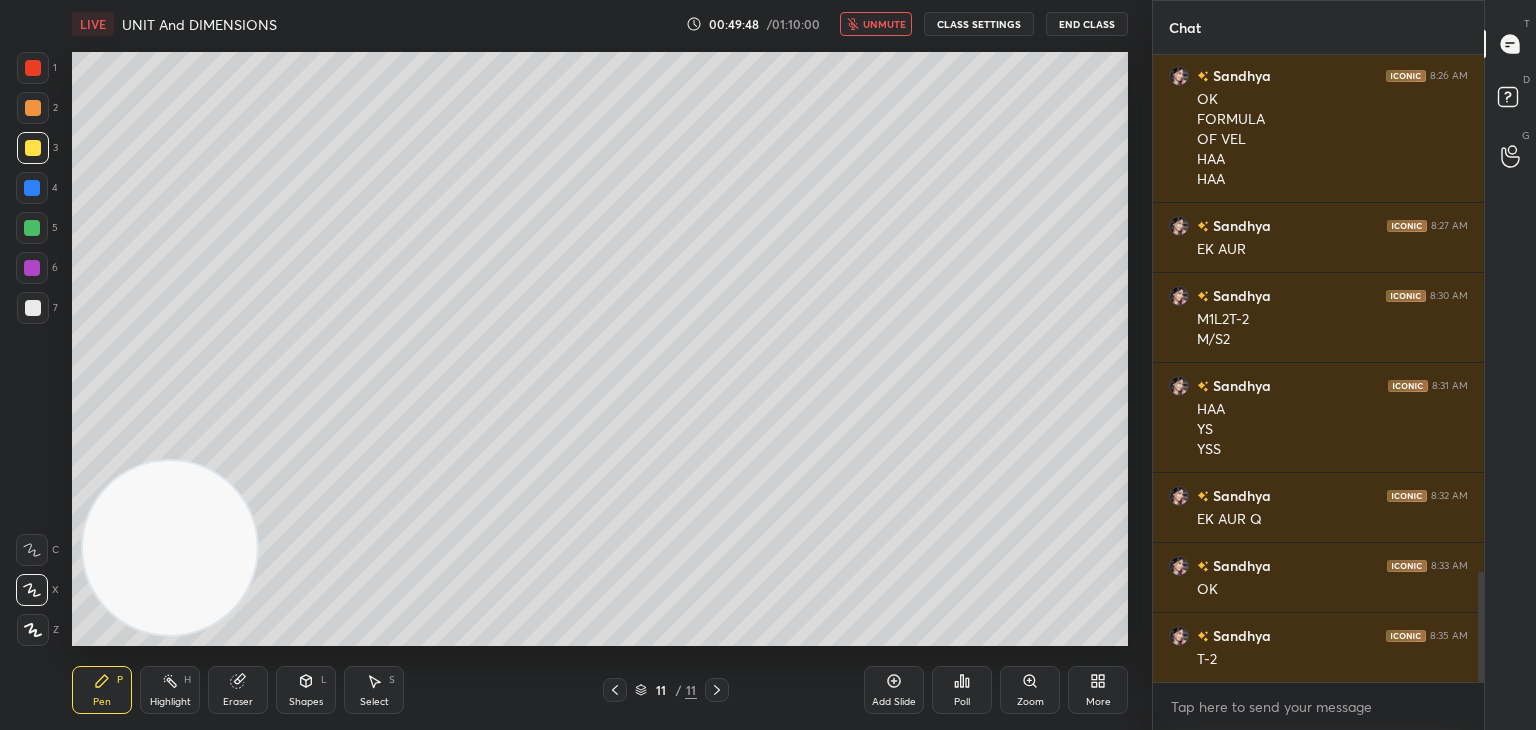 click on "unmute" at bounding box center (884, 24) 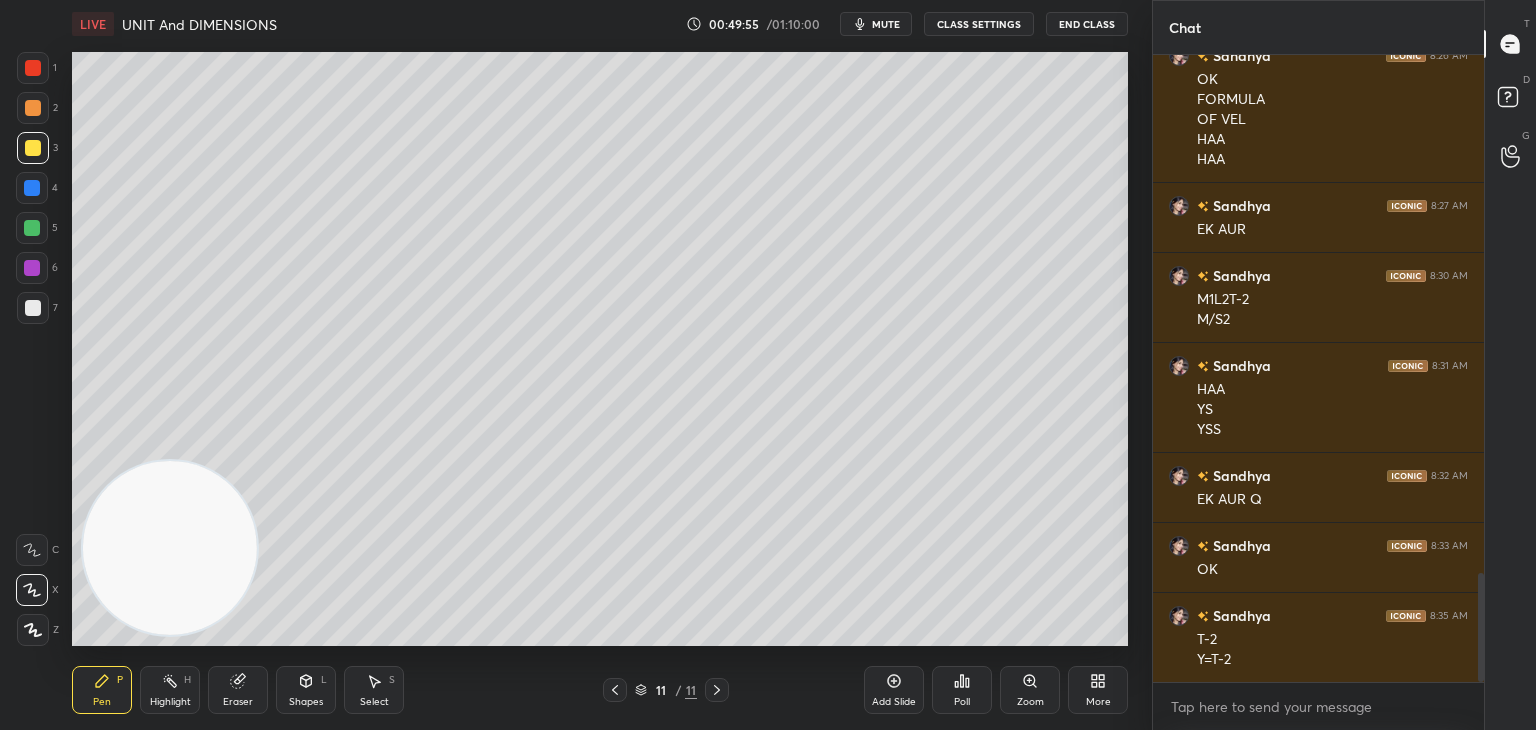 scroll, scrollTop: 2990, scrollLeft: 0, axis: vertical 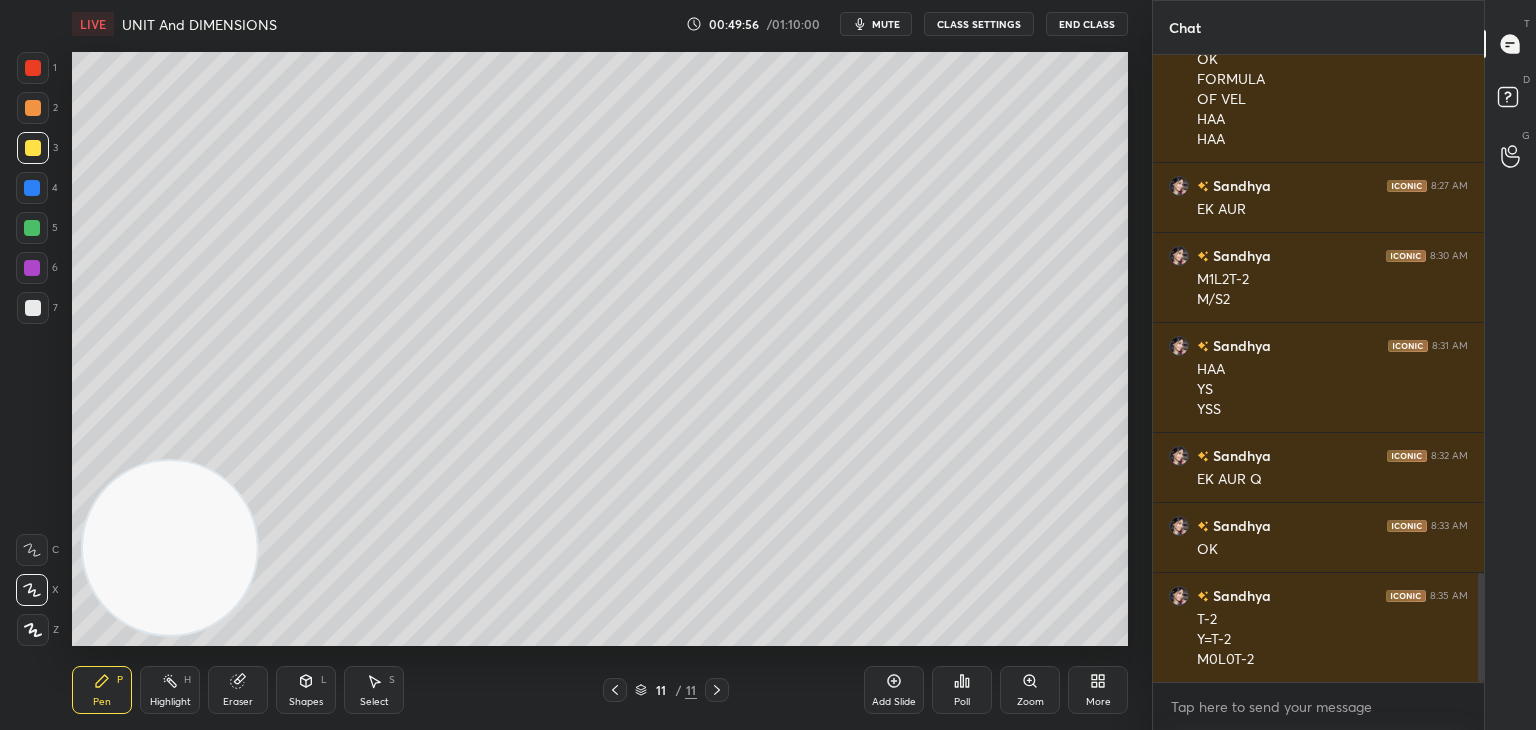 click on "1 2 3 4 5 6 7 C X Z C X Z E E Erase all   H H" at bounding box center [32, 349] 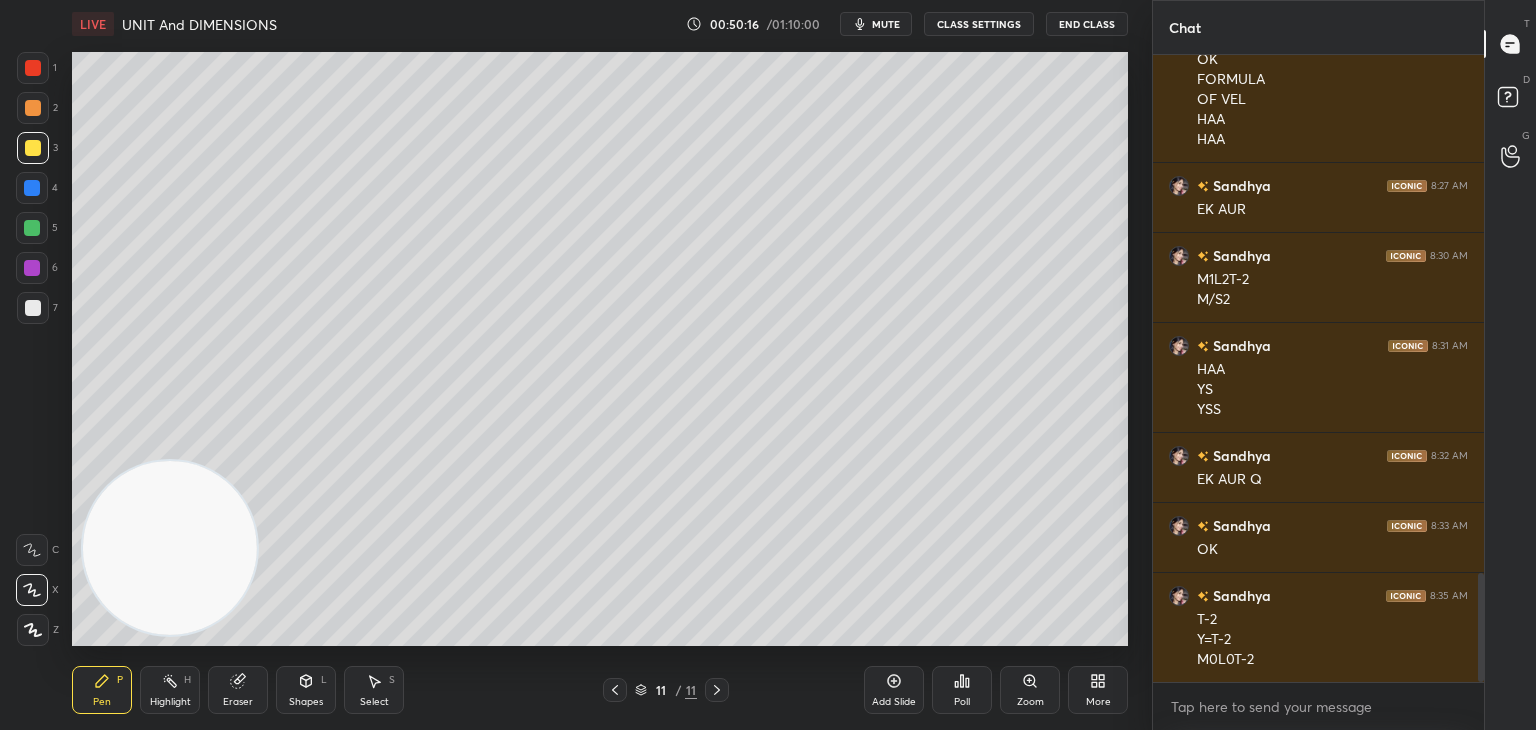 click on "Highlight" at bounding box center (170, 702) 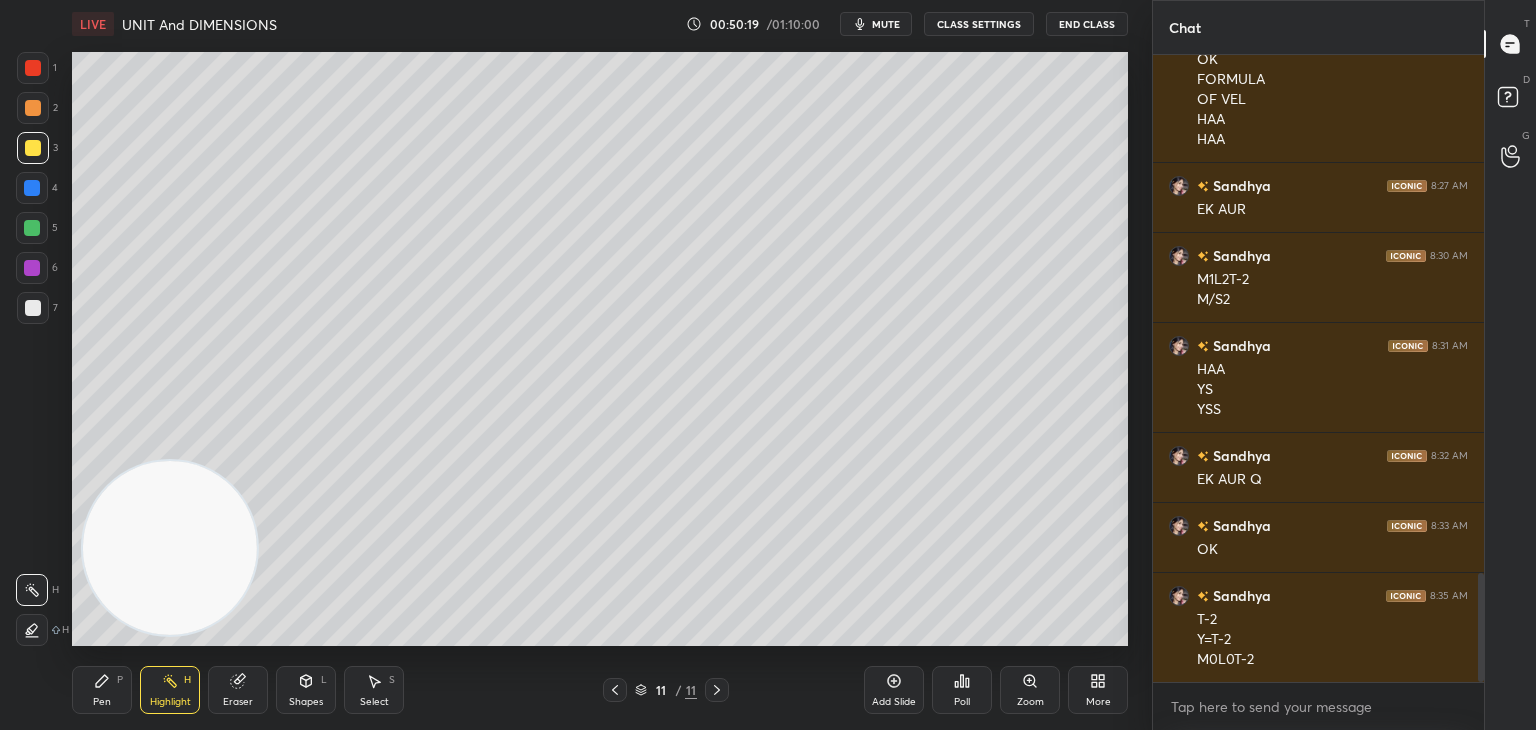 click at bounding box center (33, 308) 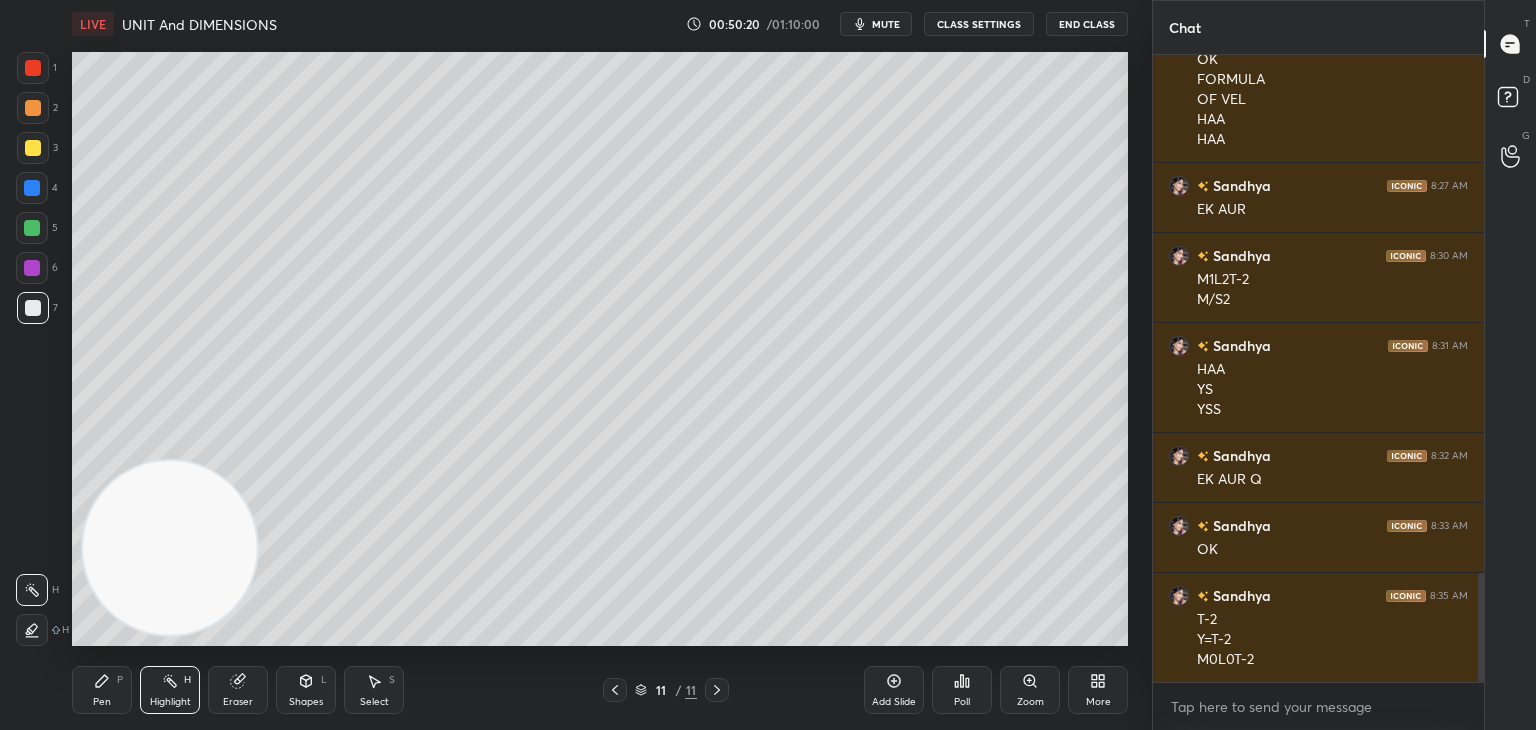 click on "Eraser" at bounding box center [238, 690] 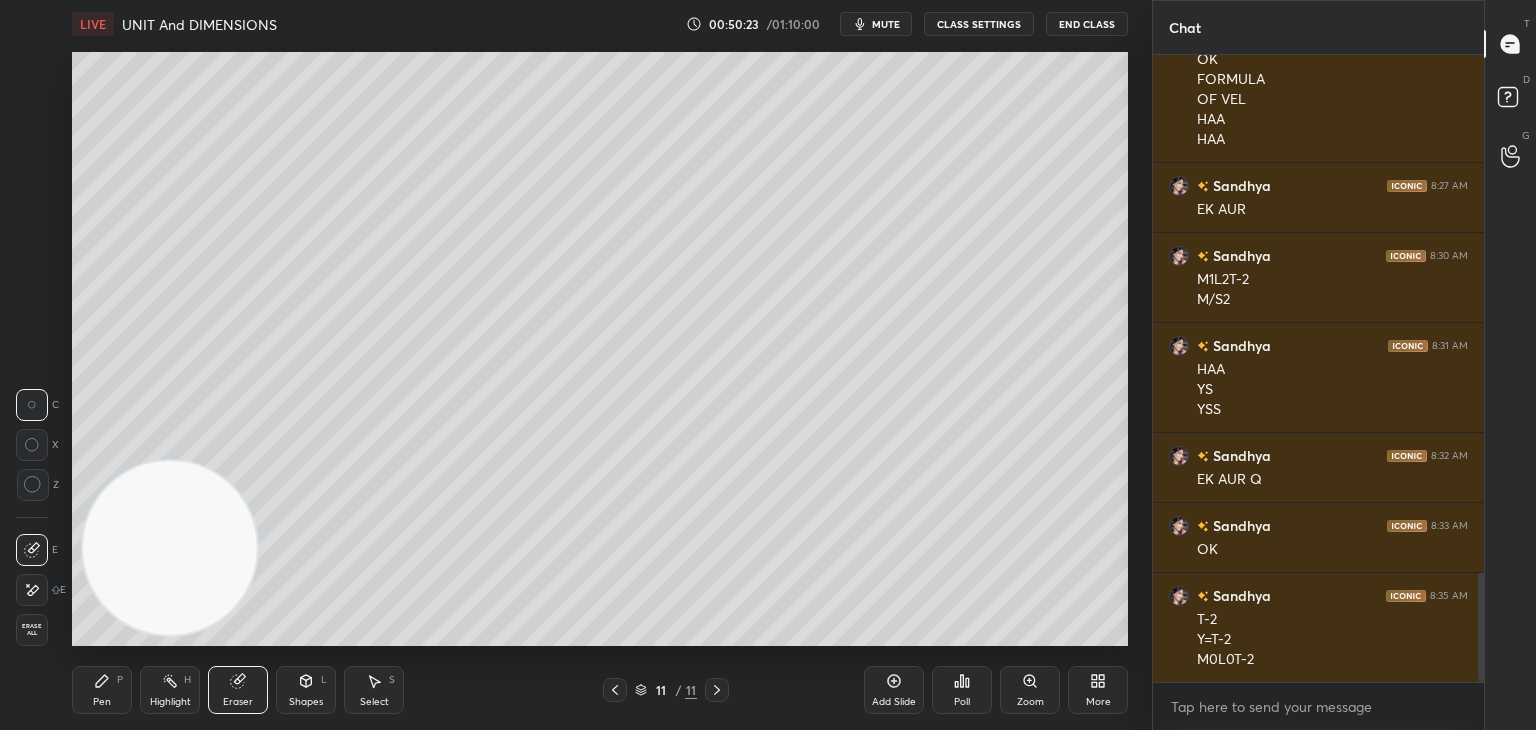 click on "Pen P" at bounding box center (102, 690) 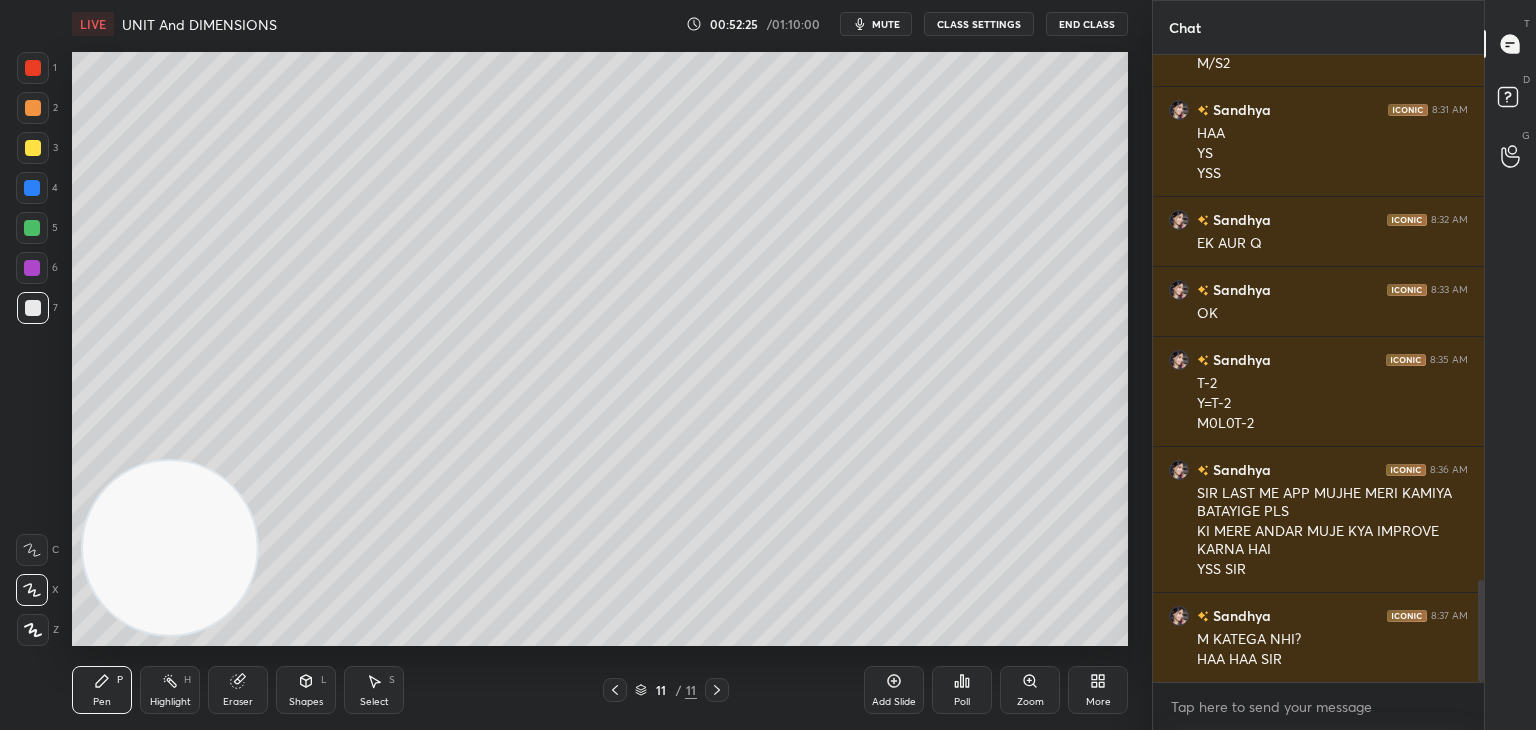 scroll, scrollTop: 3296, scrollLeft: 0, axis: vertical 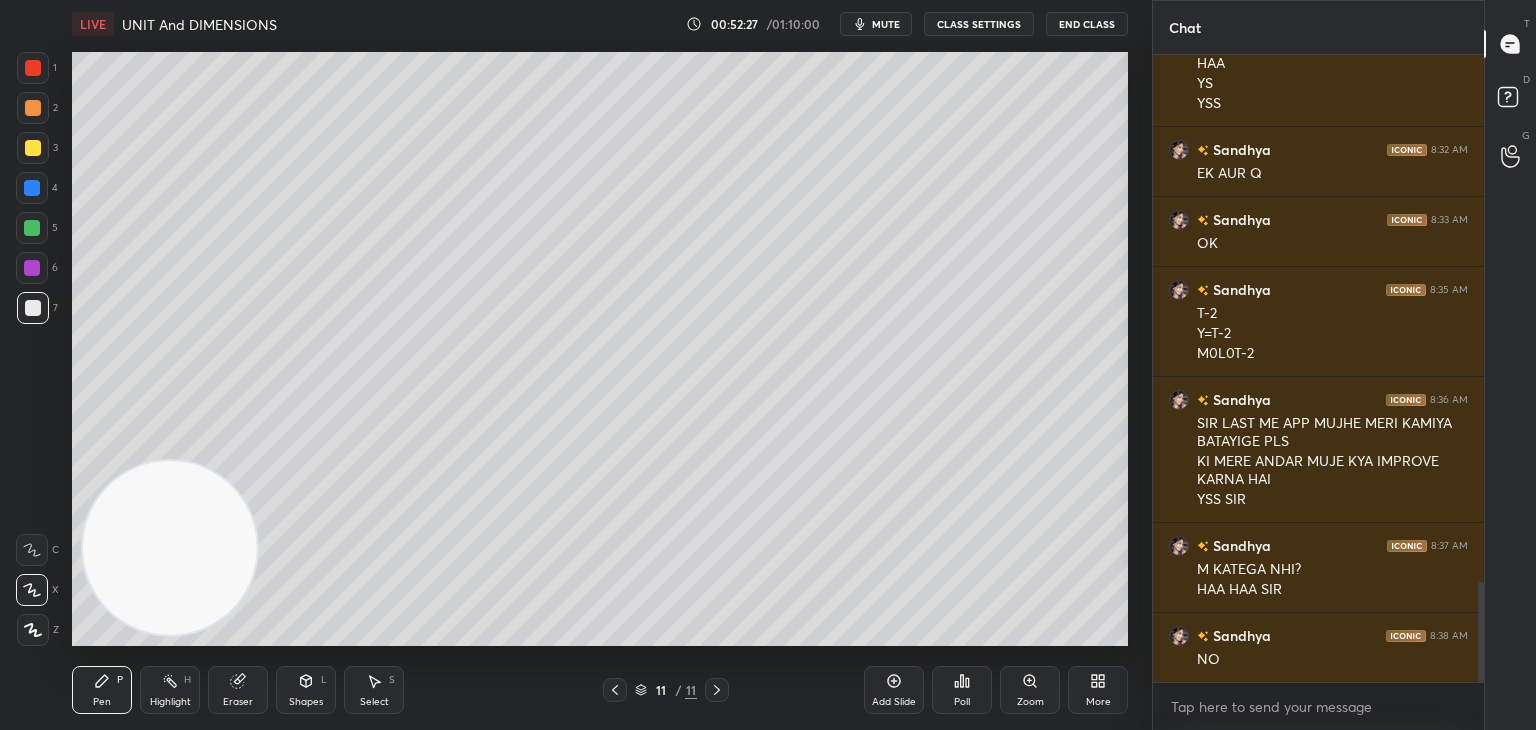 click 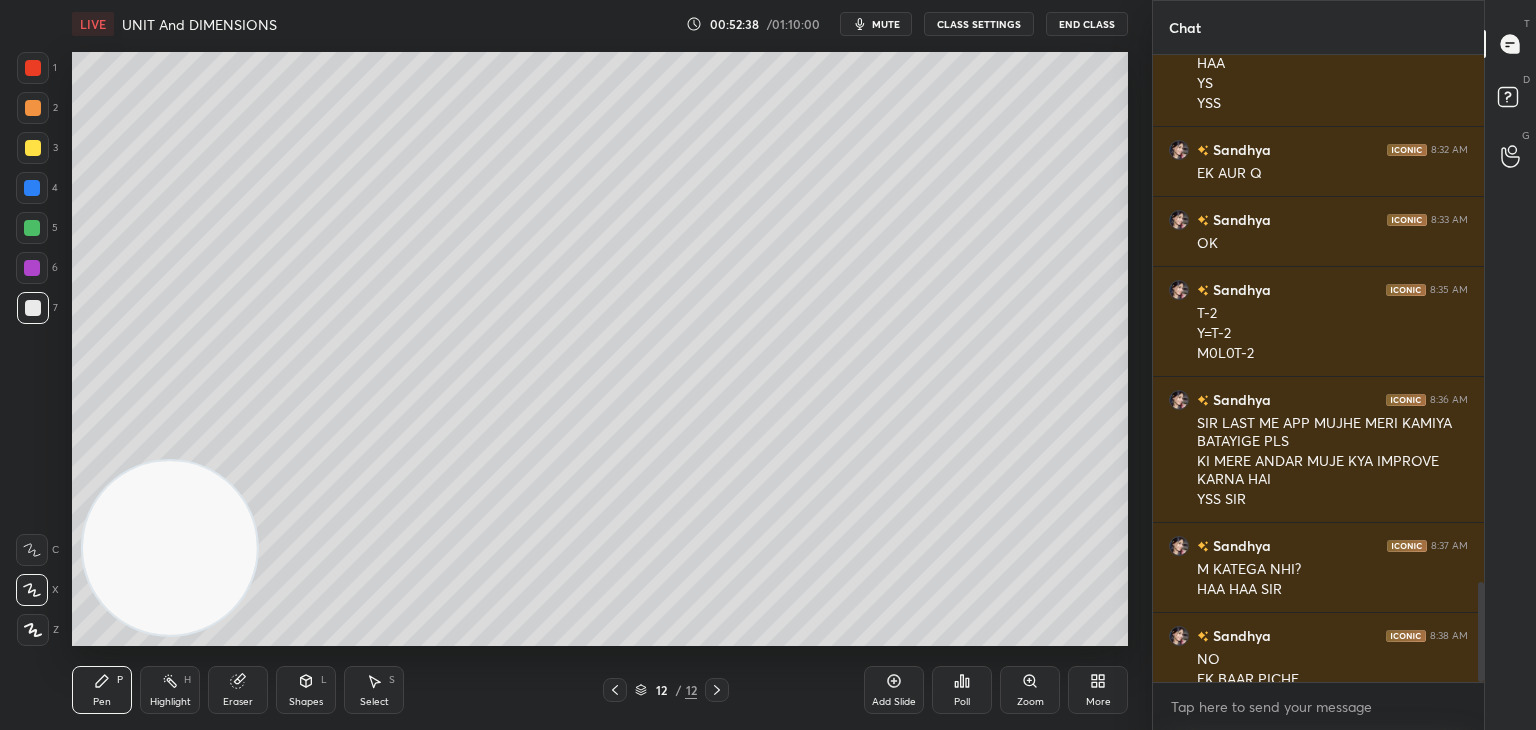 scroll, scrollTop: 3316, scrollLeft: 0, axis: vertical 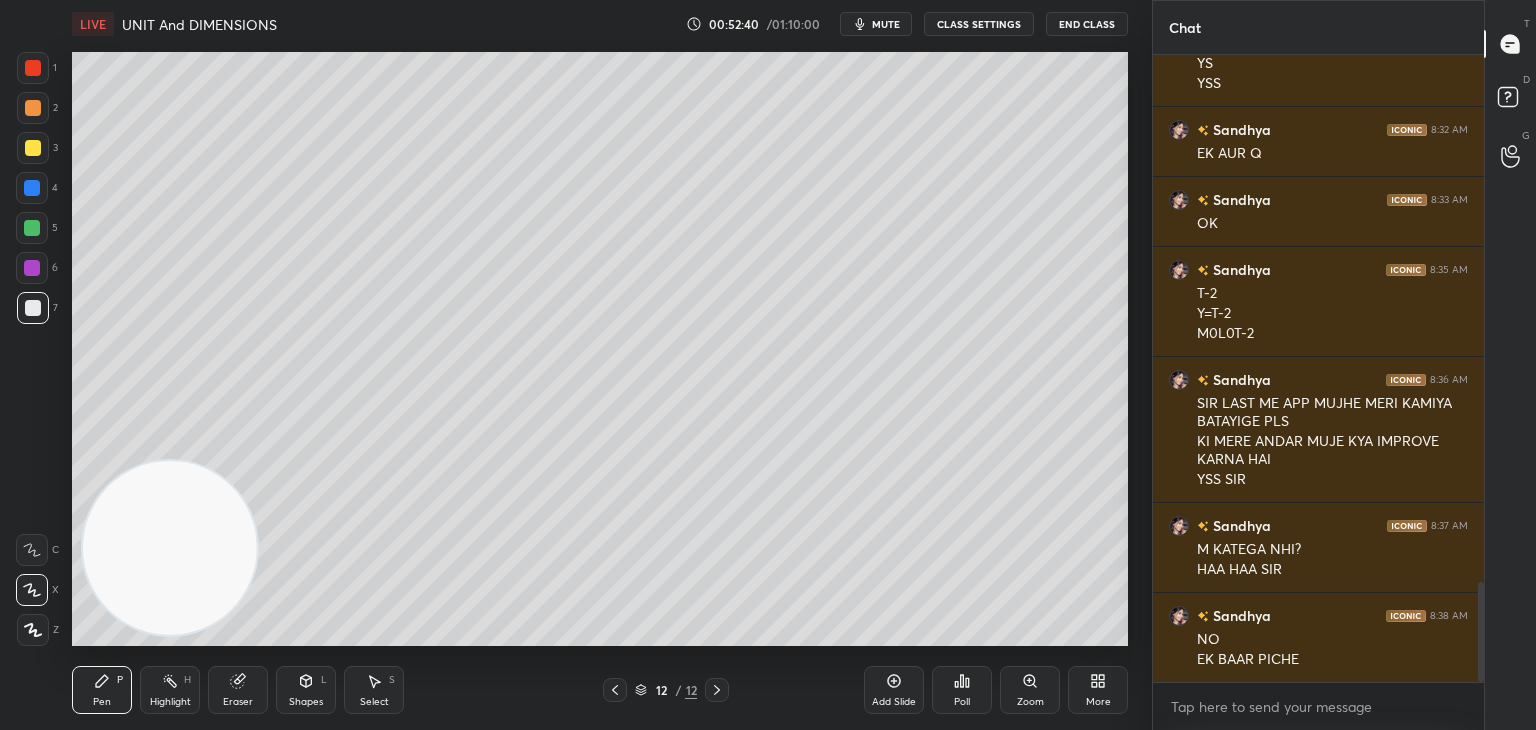 click 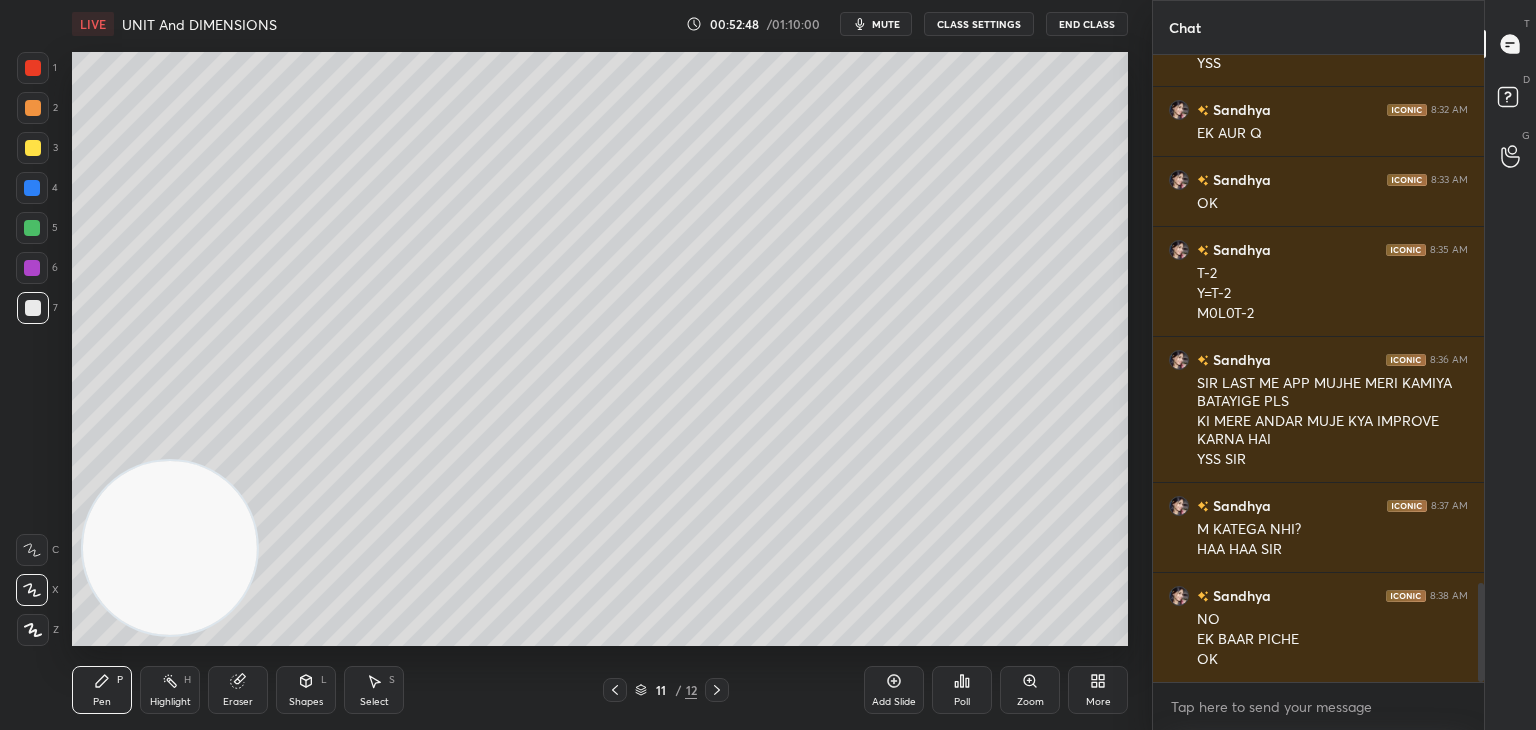 scroll, scrollTop: 3356, scrollLeft: 0, axis: vertical 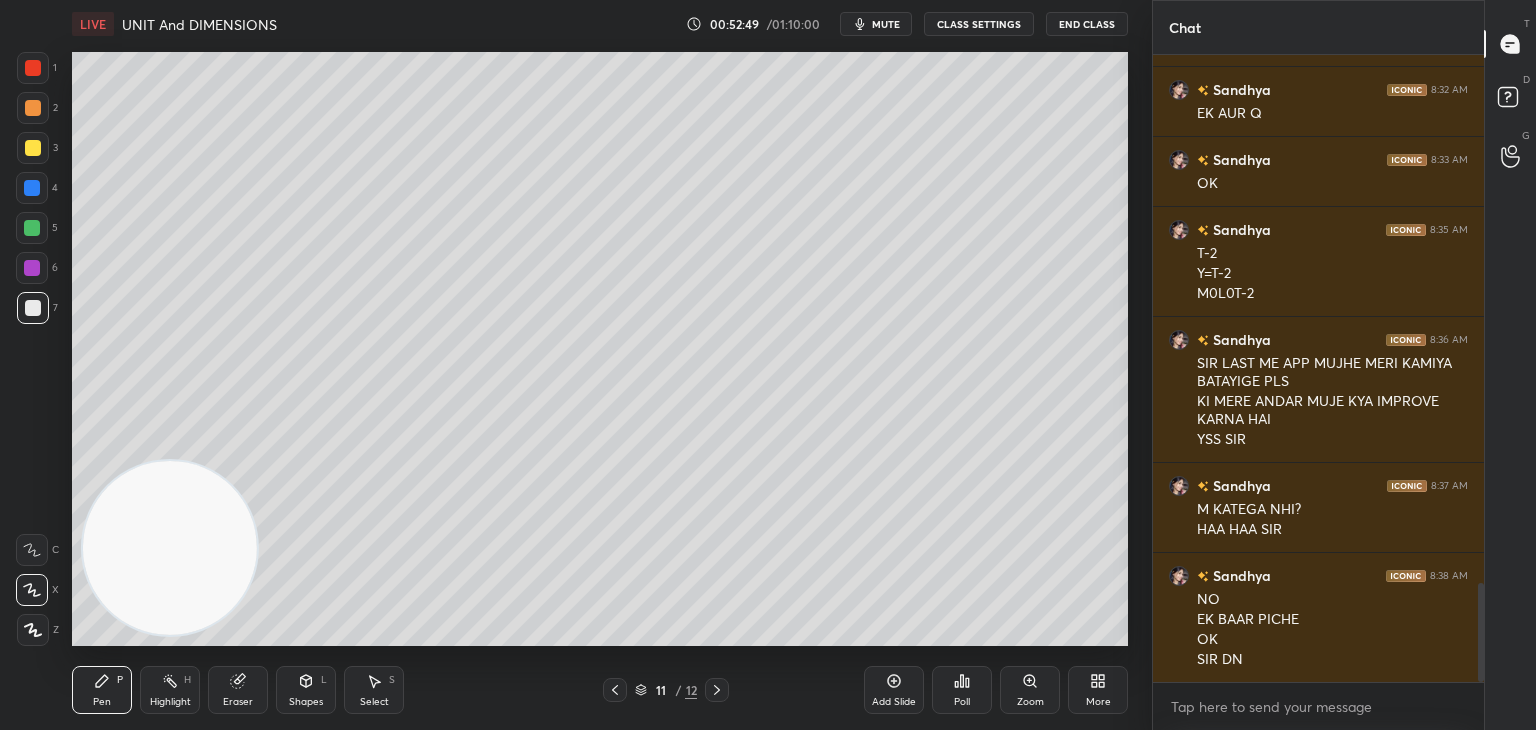 click at bounding box center [717, 690] 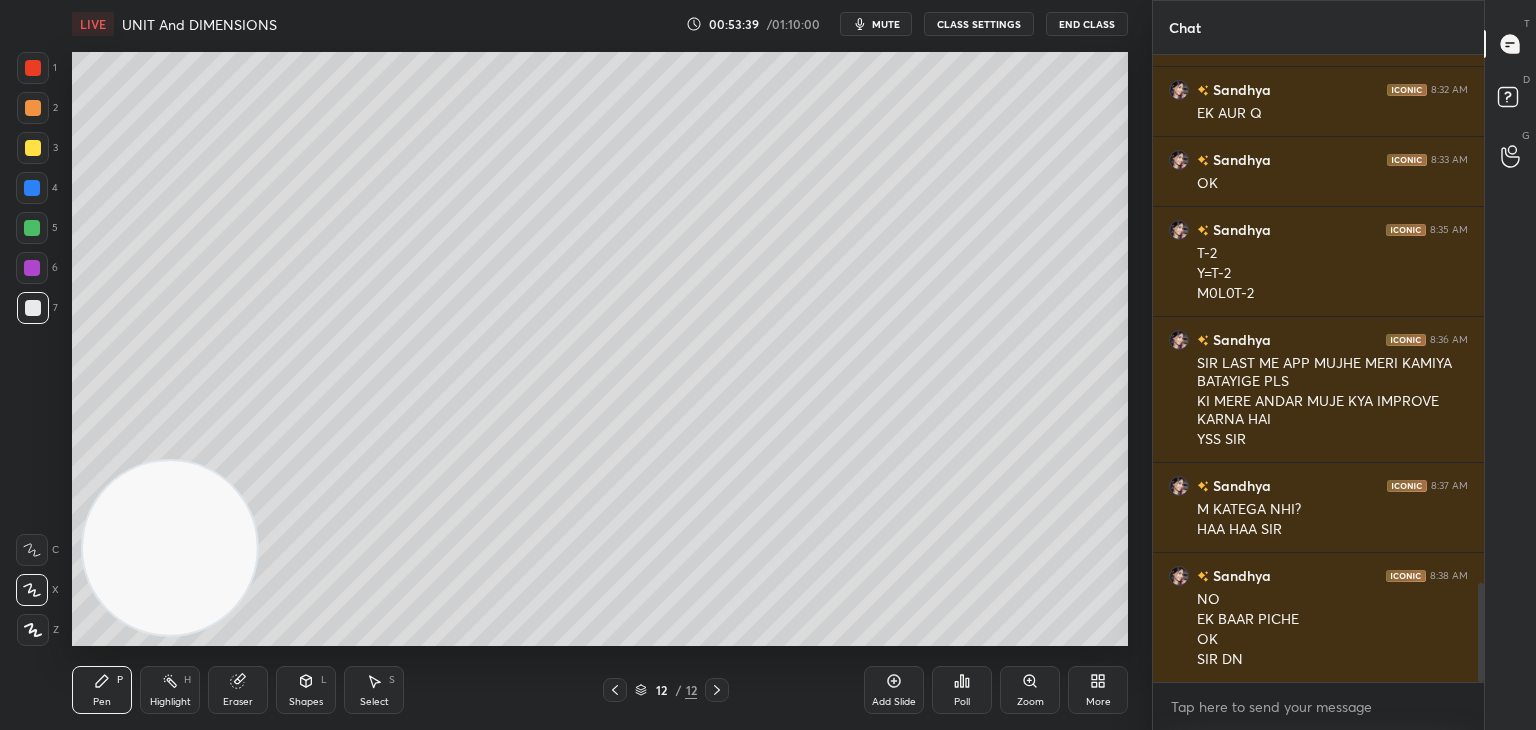 click on "mute" at bounding box center [876, 24] 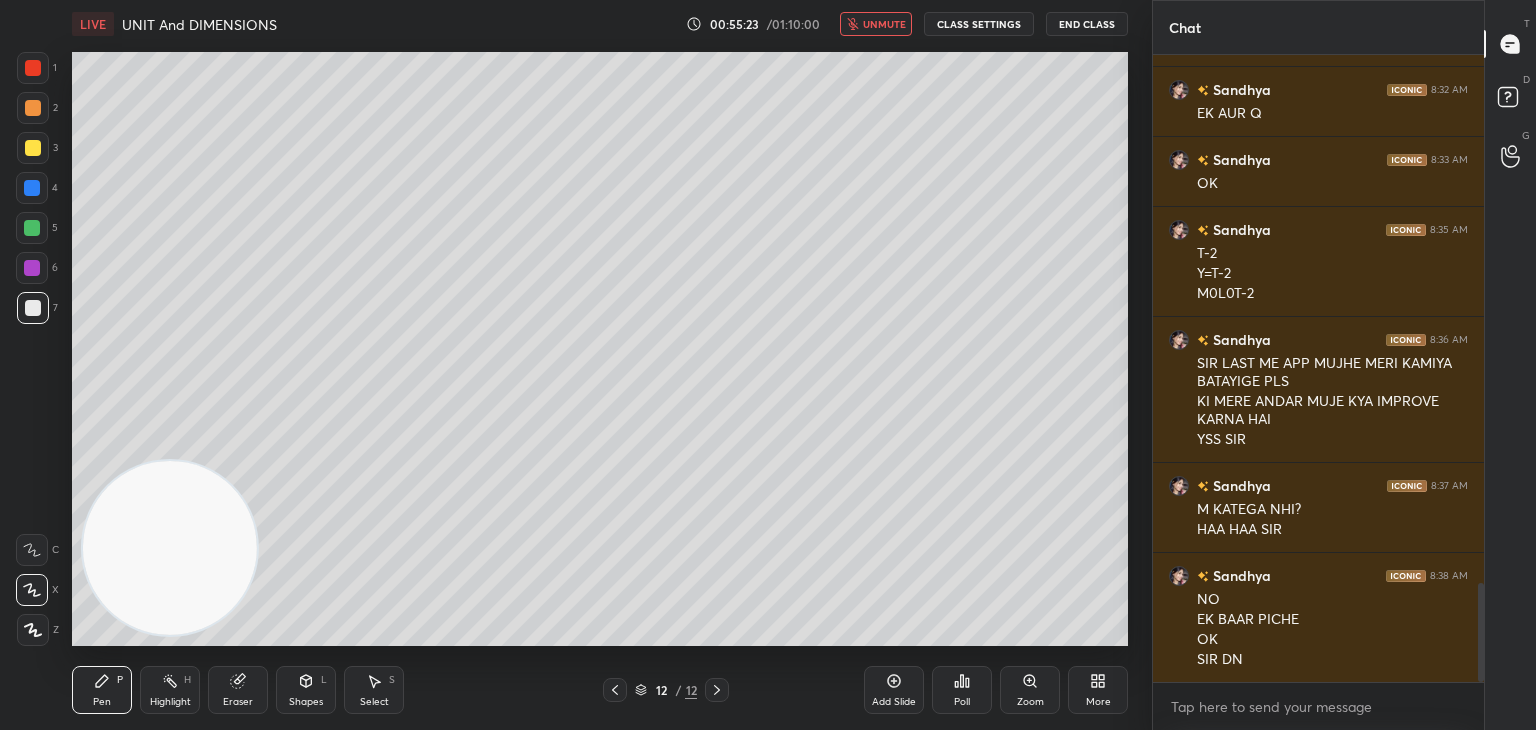 click on "LIVE UNIT And DIMENSIONS 00:55:23 /  01:10:00 unmute CLASS SETTINGS End Class" at bounding box center [600, 24] 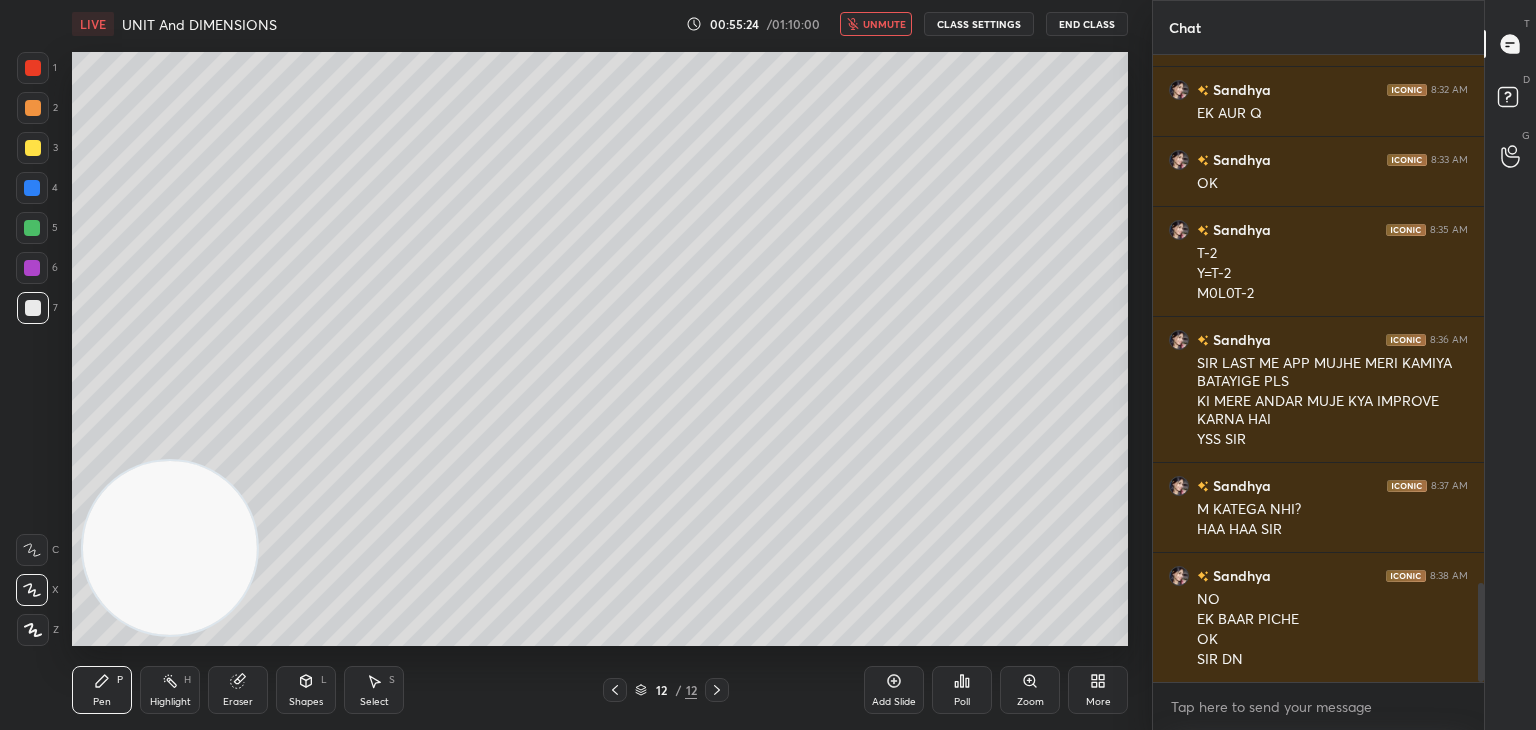 click on "End Class" at bounding box center [1087, 24] 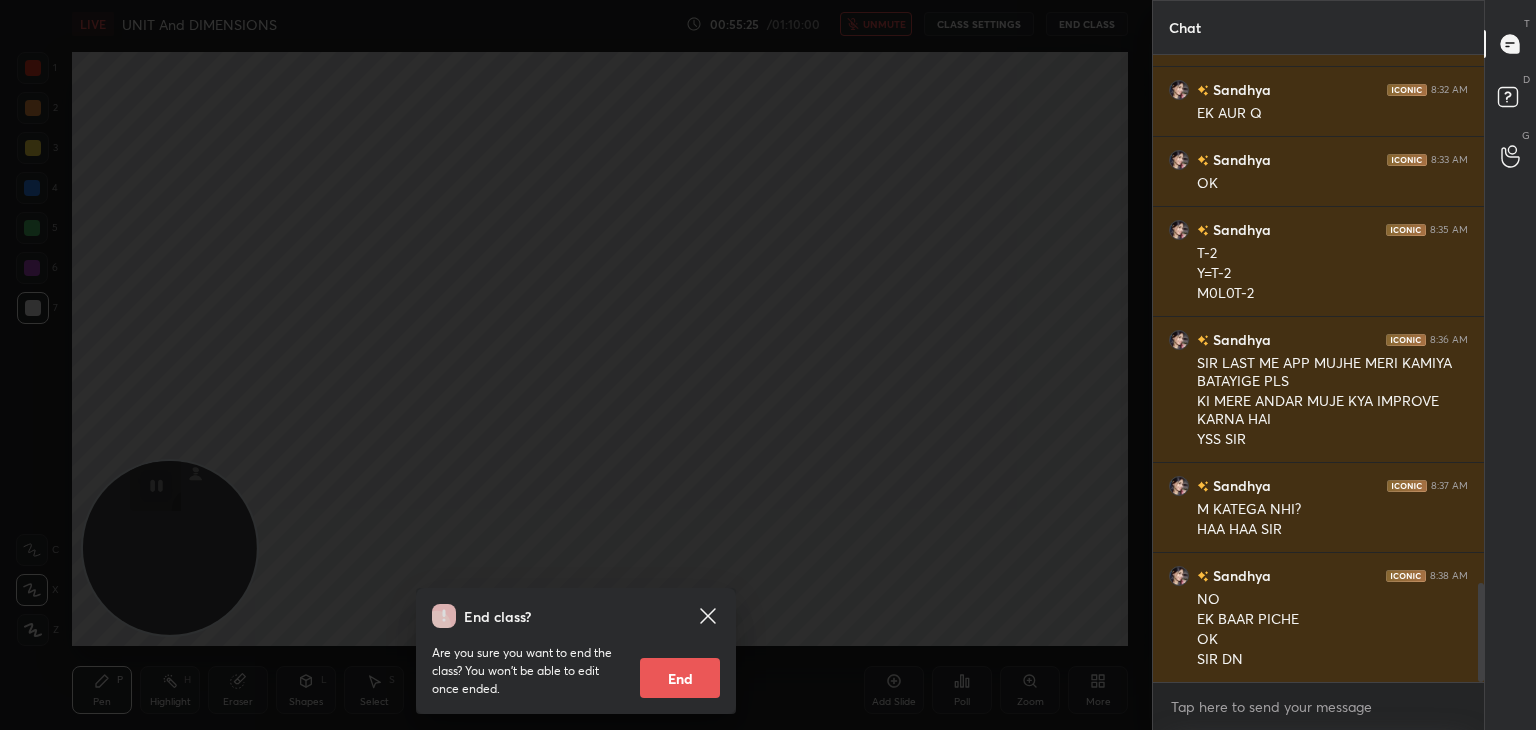 click on "End" at bounding box center (680, 678) 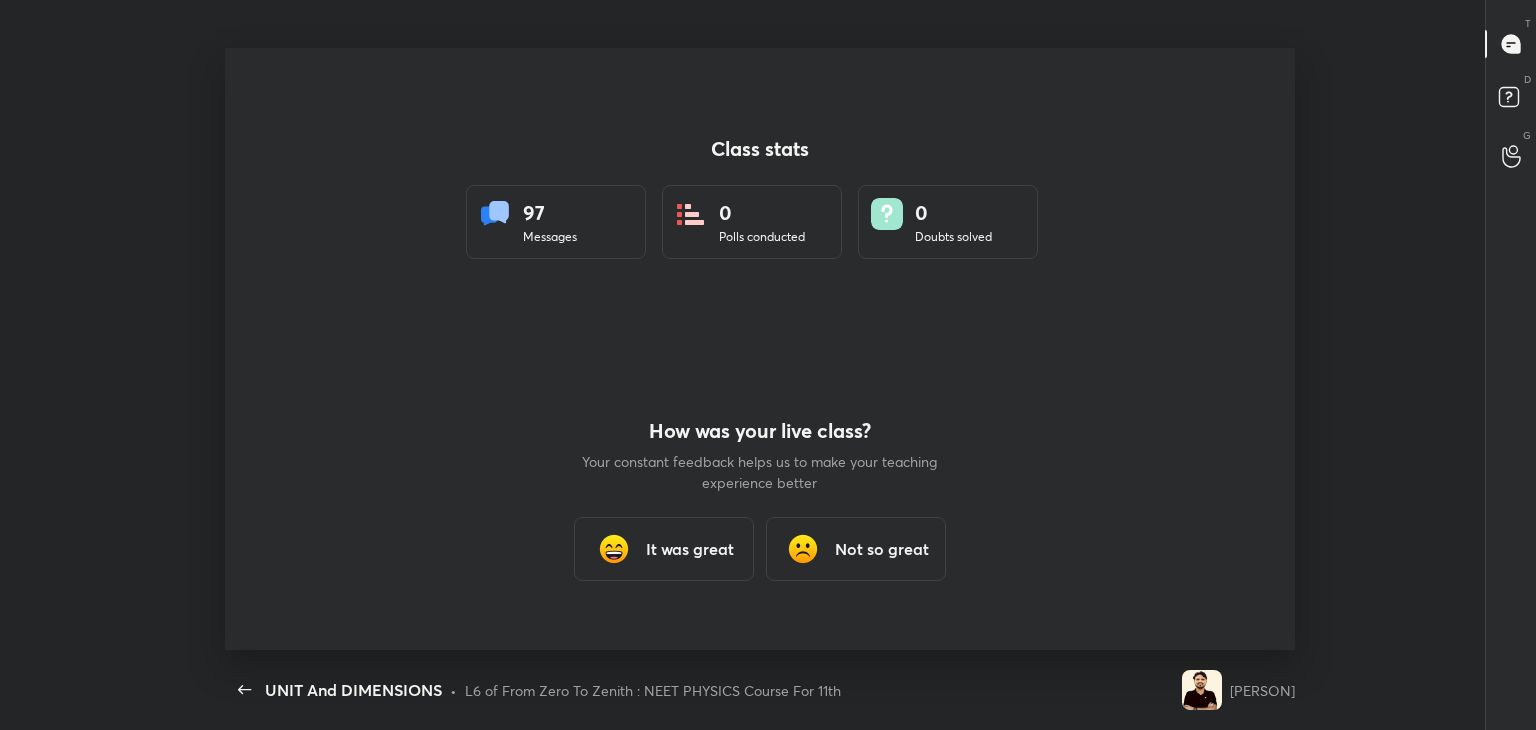 scroll, scrollTop: 99397, scrollLeft: 98560, axis: both 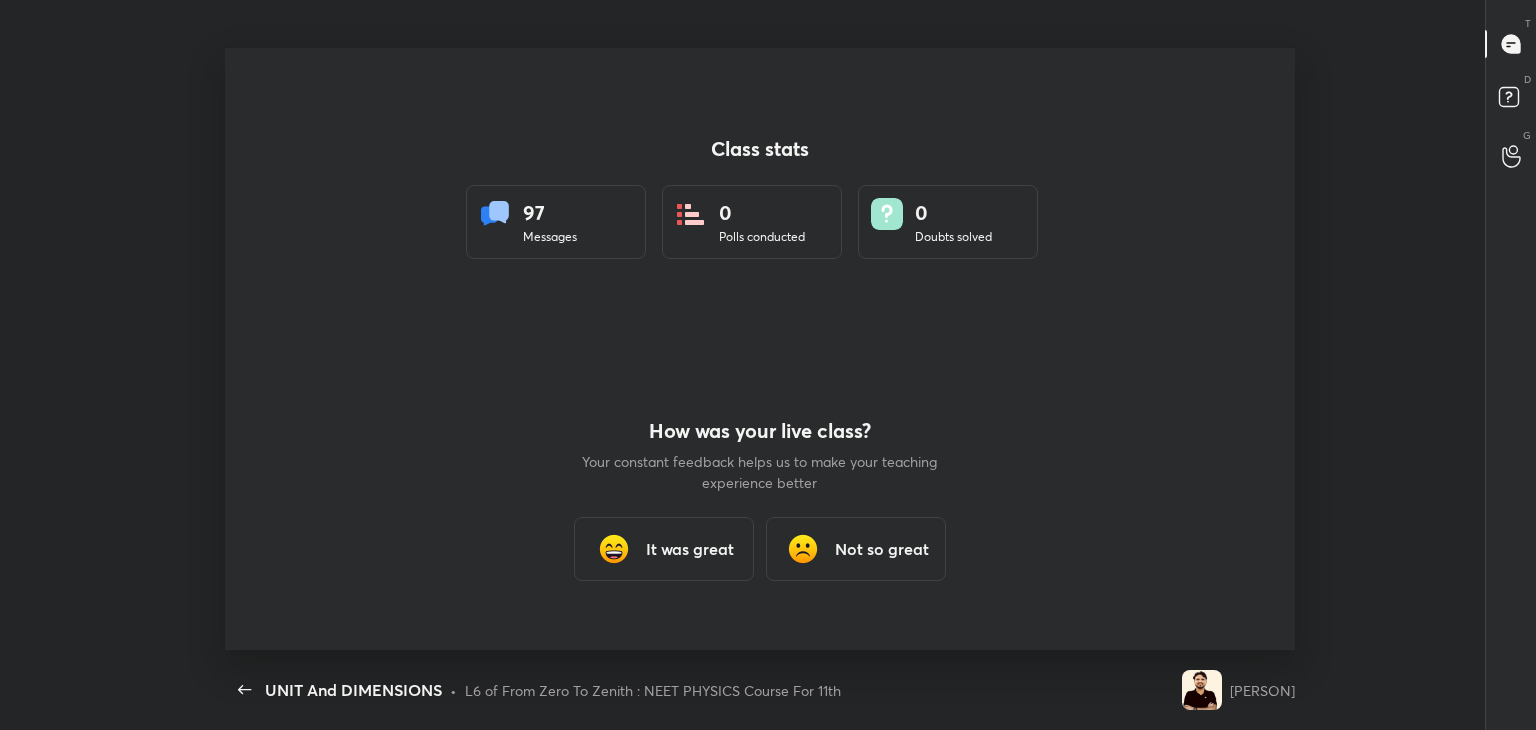 click on "It was great" at bounding box center [664, 549] 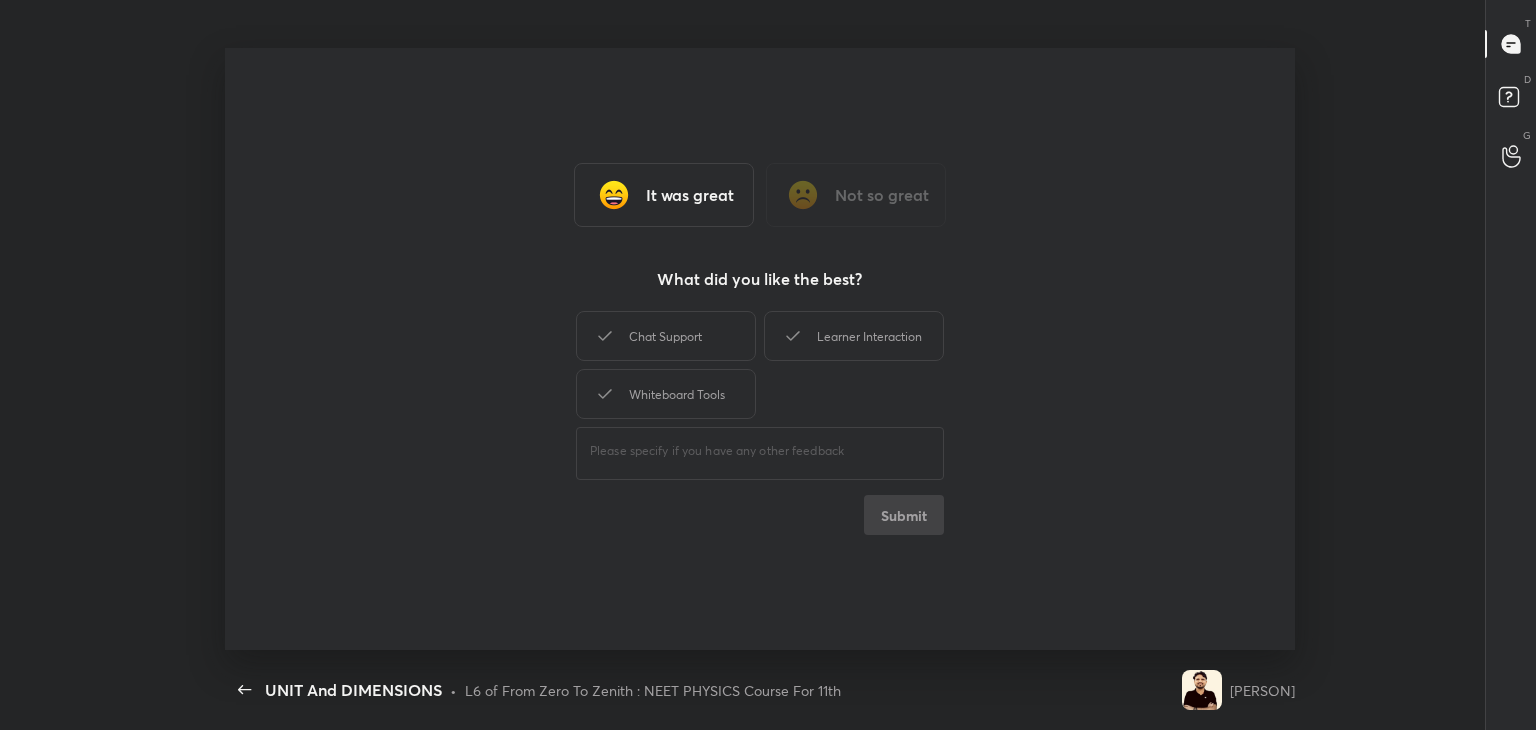 click on "Class stats 97 Messages 0 Polls conducted 0 Doubts solved How was your live class? Your constant feedback helps us to make your teaching experience better It was great Not so great It was great Not so great What did you like the best? Chat Support Learner Interaction Whiteboard Tools ​ Submit Thanks for the feedback!" at bounding box center [760, 349] 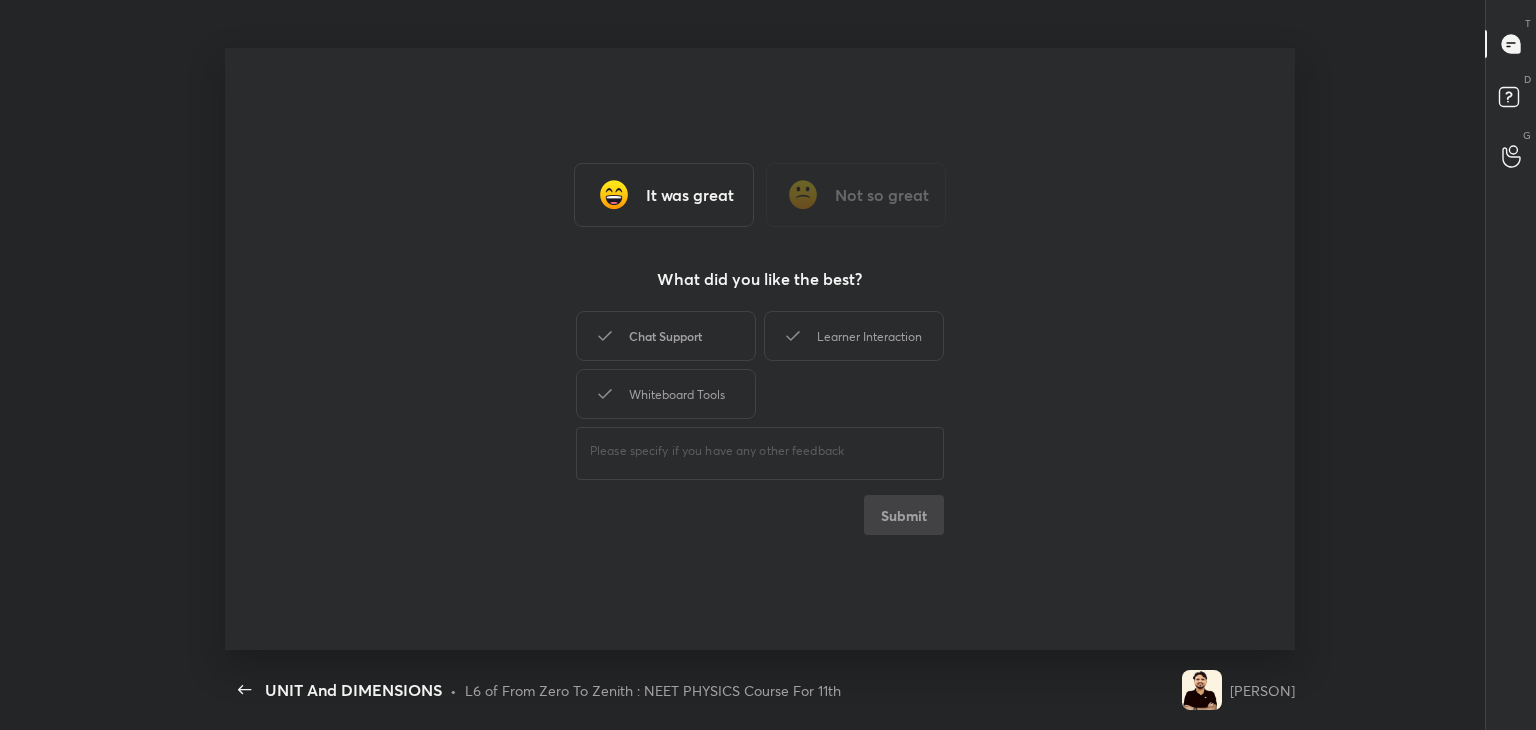 click on "Chat Support" at bounding box center (666, 336) 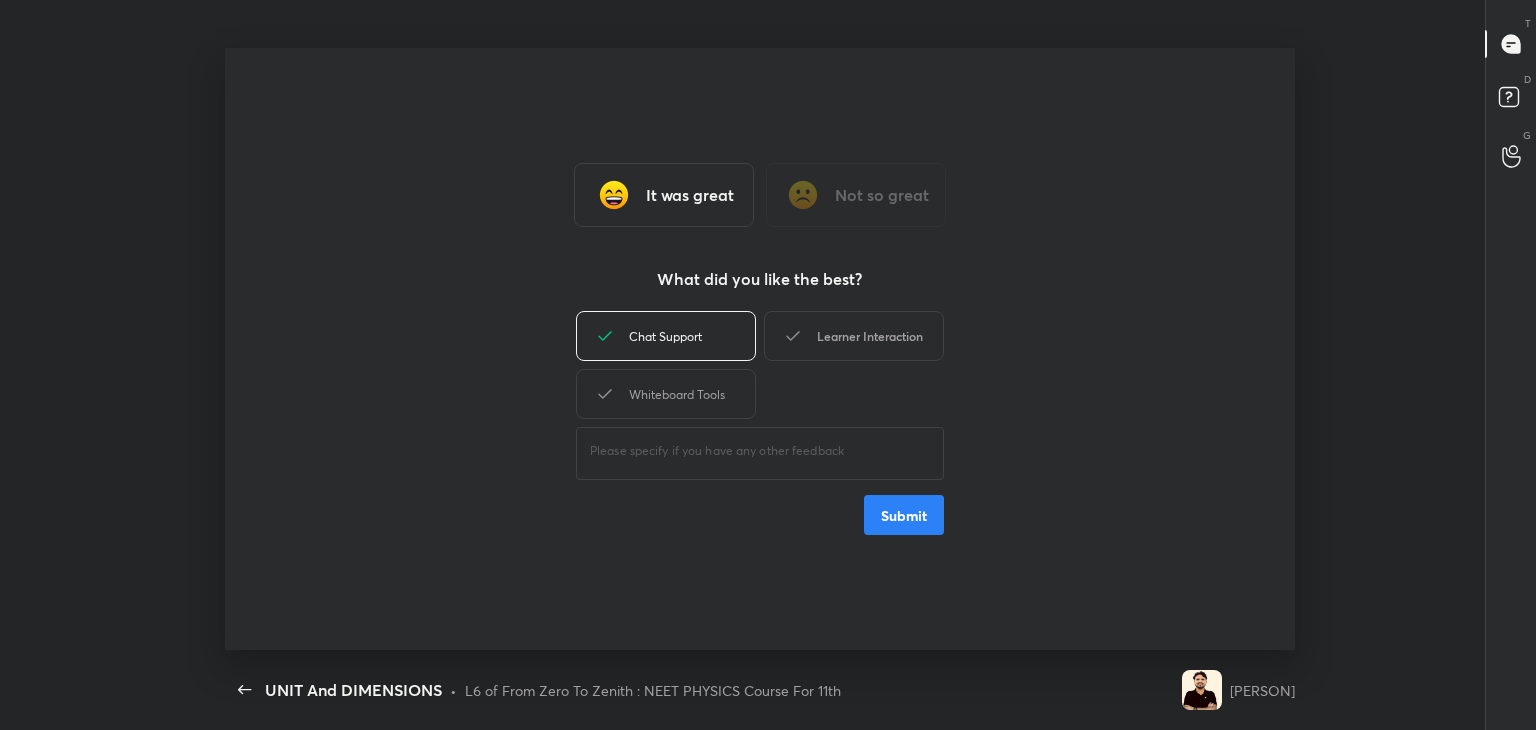 click on "Learner Interaction" at bounding box center [854, 336] 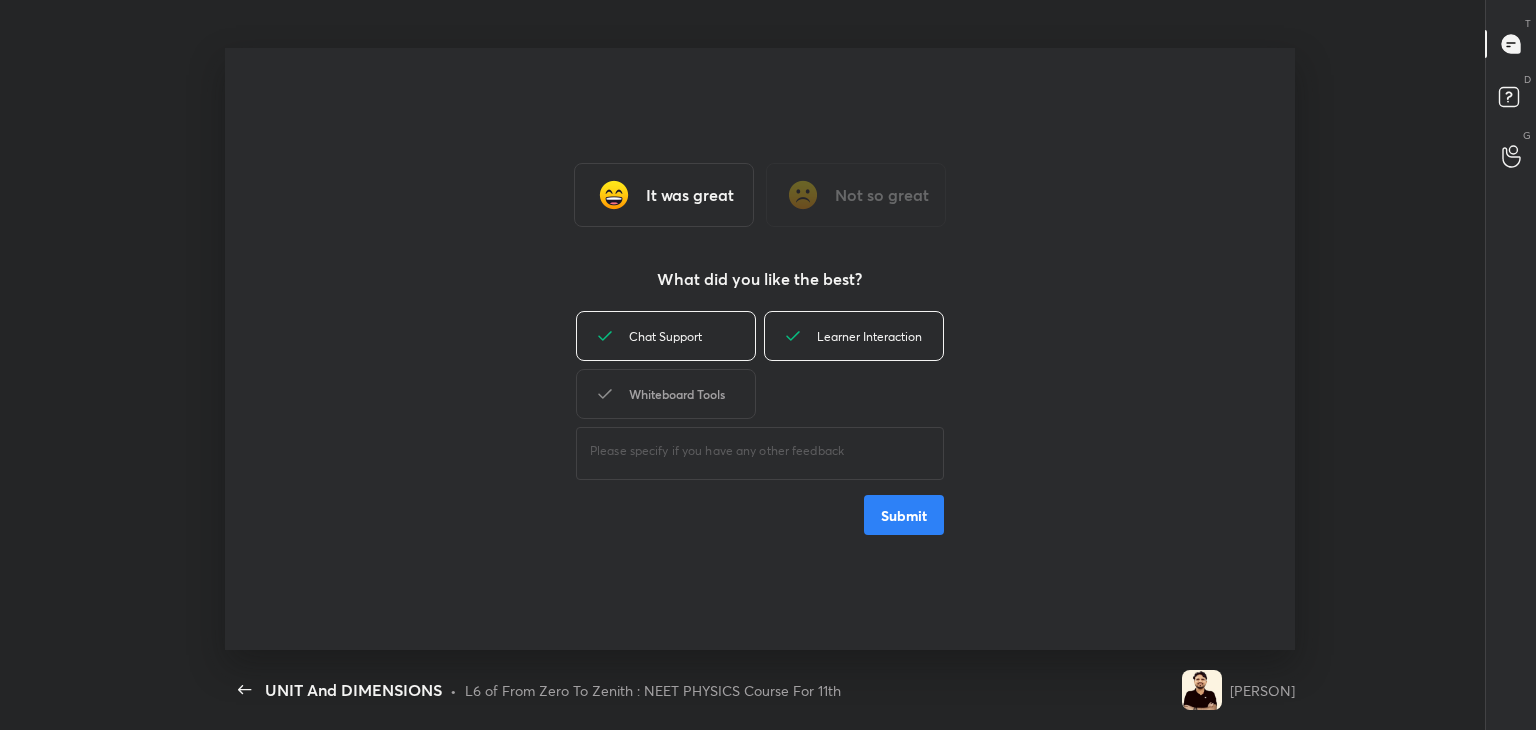 click on "Whiteboard Tools" at bounding box center (666, 394) 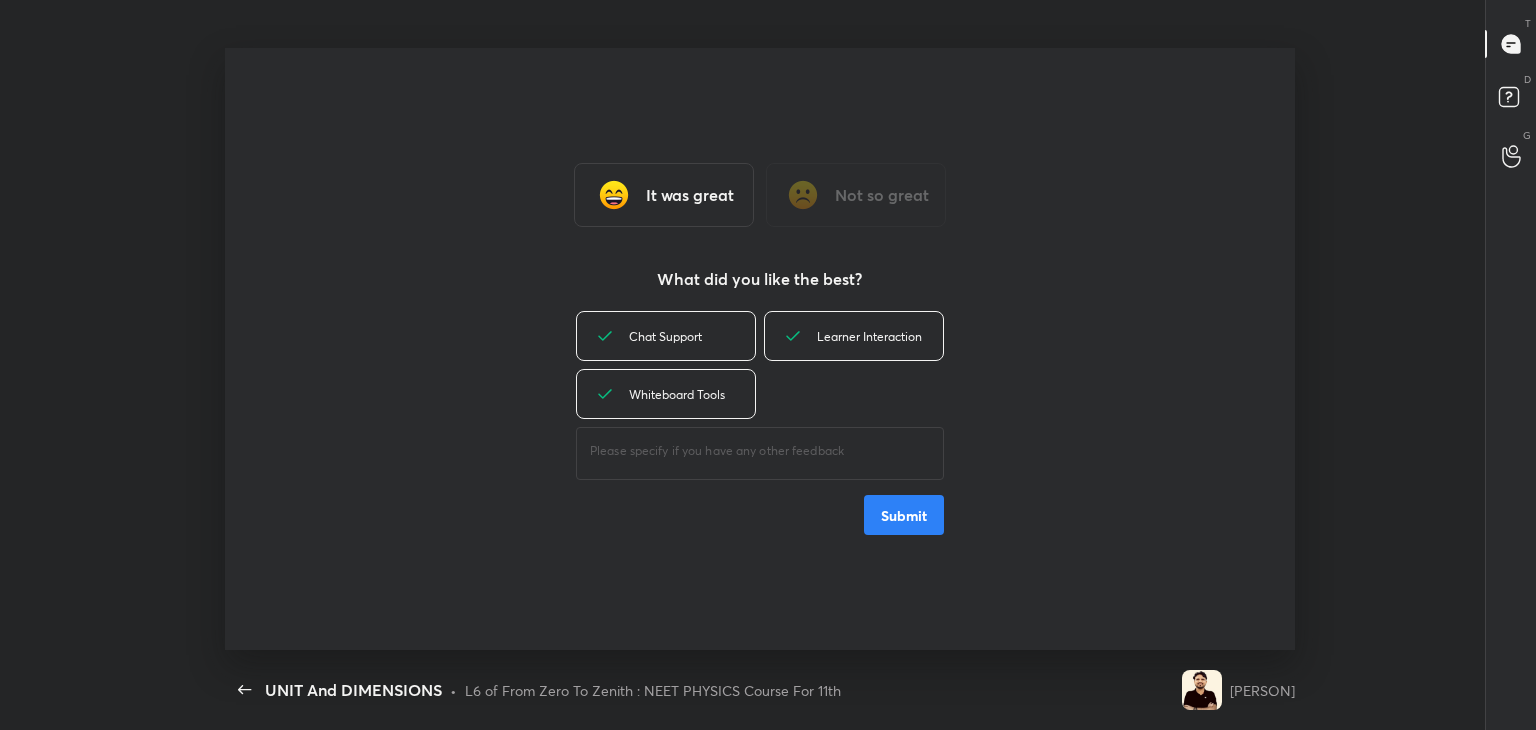 click on "Submit" at bounding box center (904, 515) 